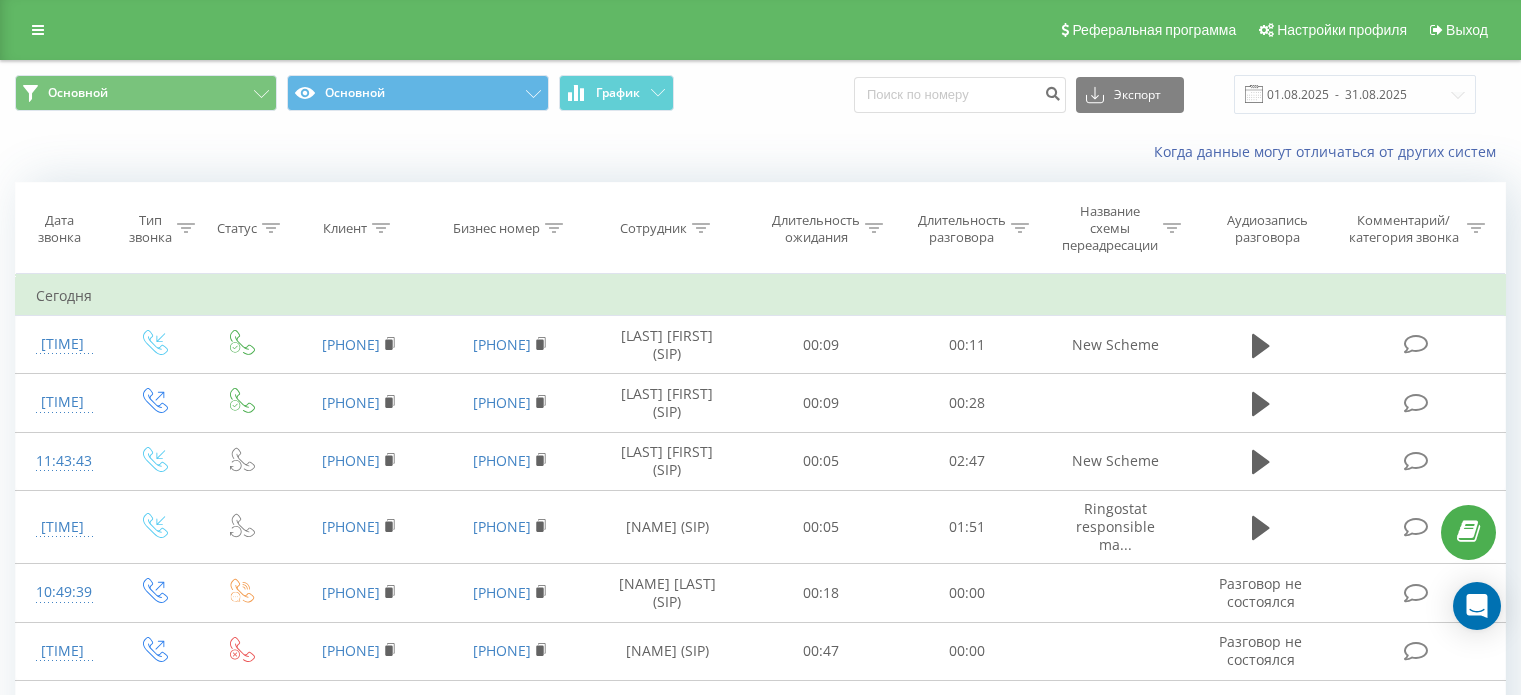 scroll, scrollTop: 0, scrollLeft: 0, axis: both 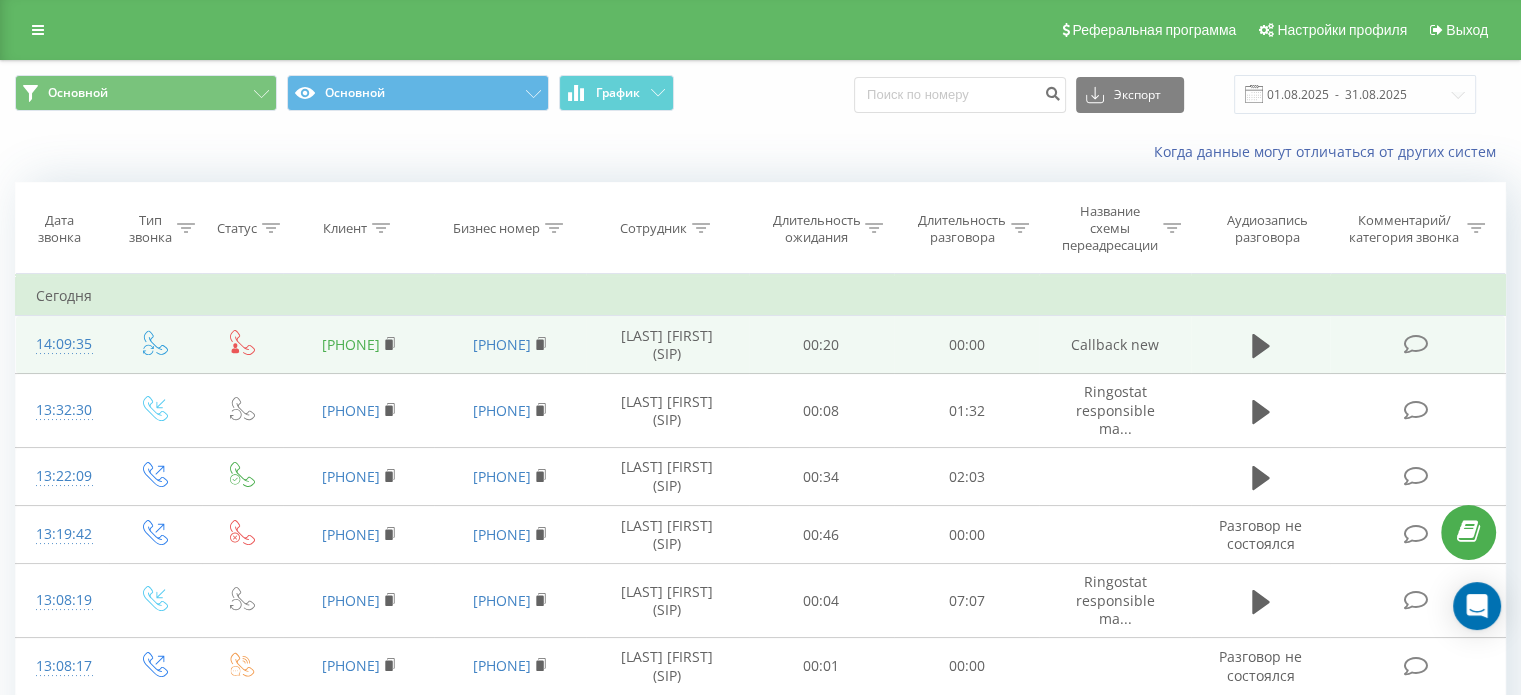 drag, startPoint x: 414, startPoint y: 334, endPoint x: 310, endPoint y: 337, distance: 104.04326 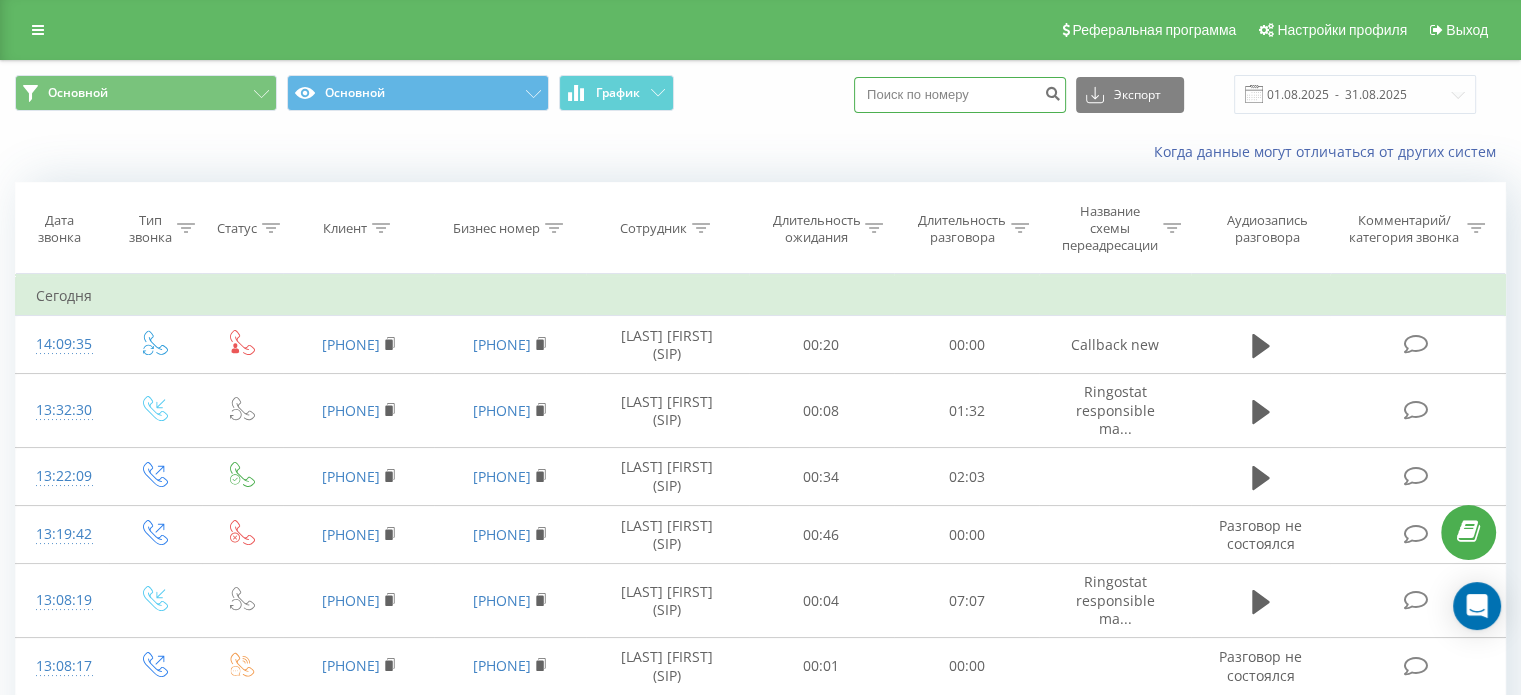 click at bounding box center (960, 95) 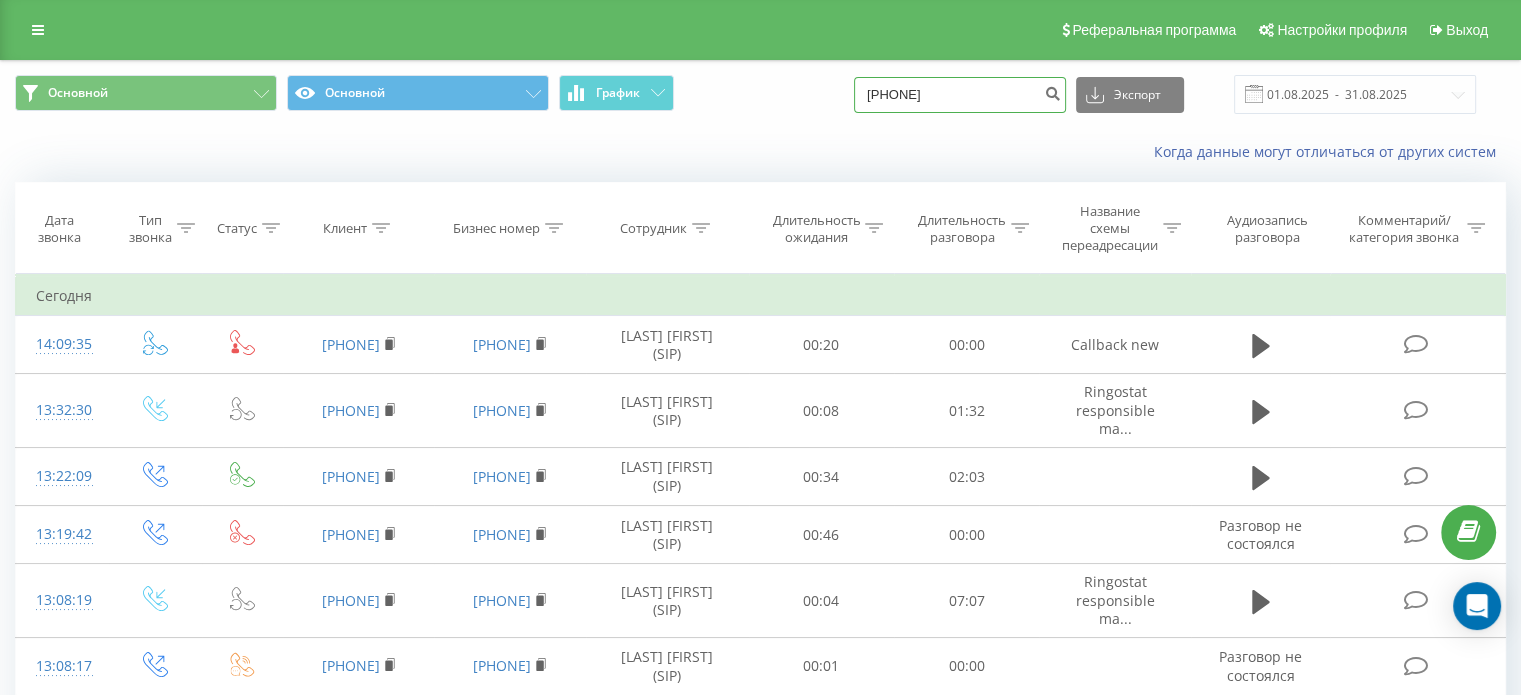 type on "380981234567" 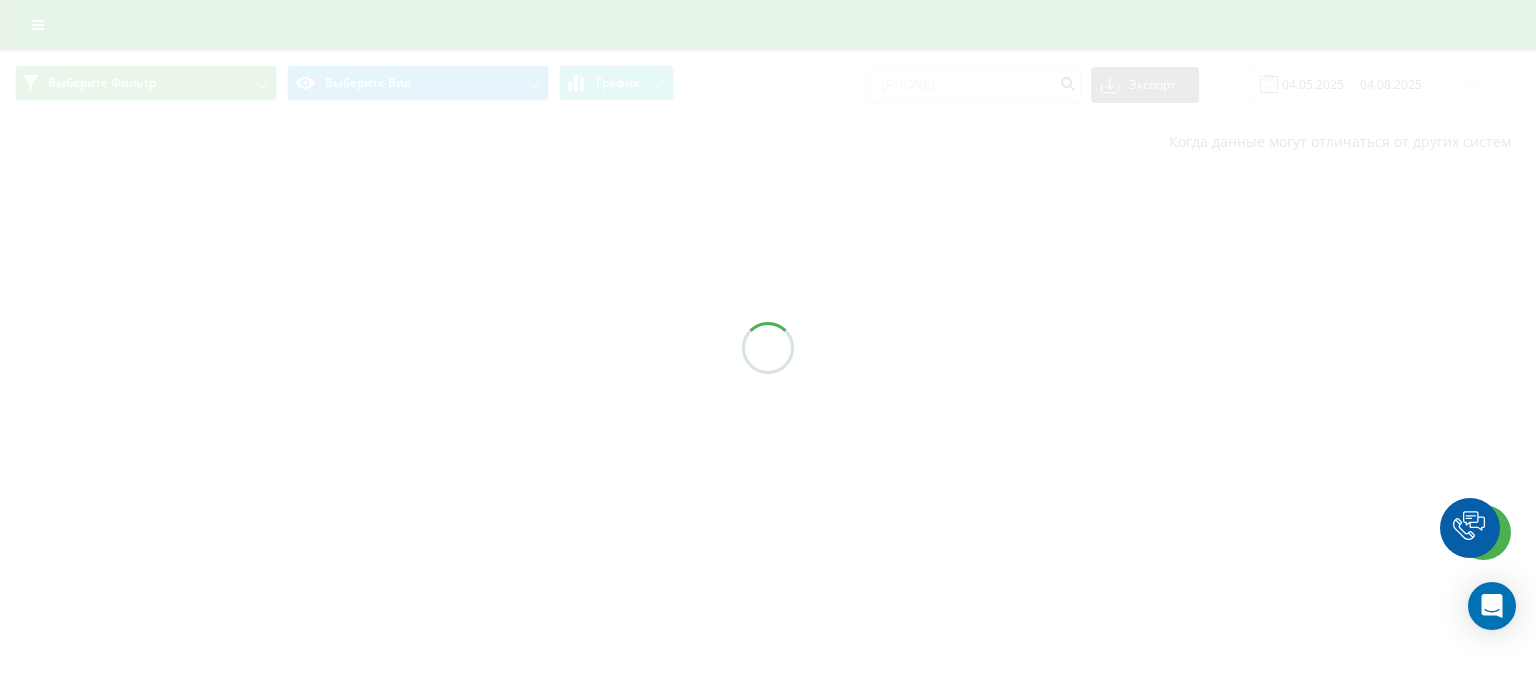 scroll, scrollTop: 0, scrollLeft: 0, axis: both 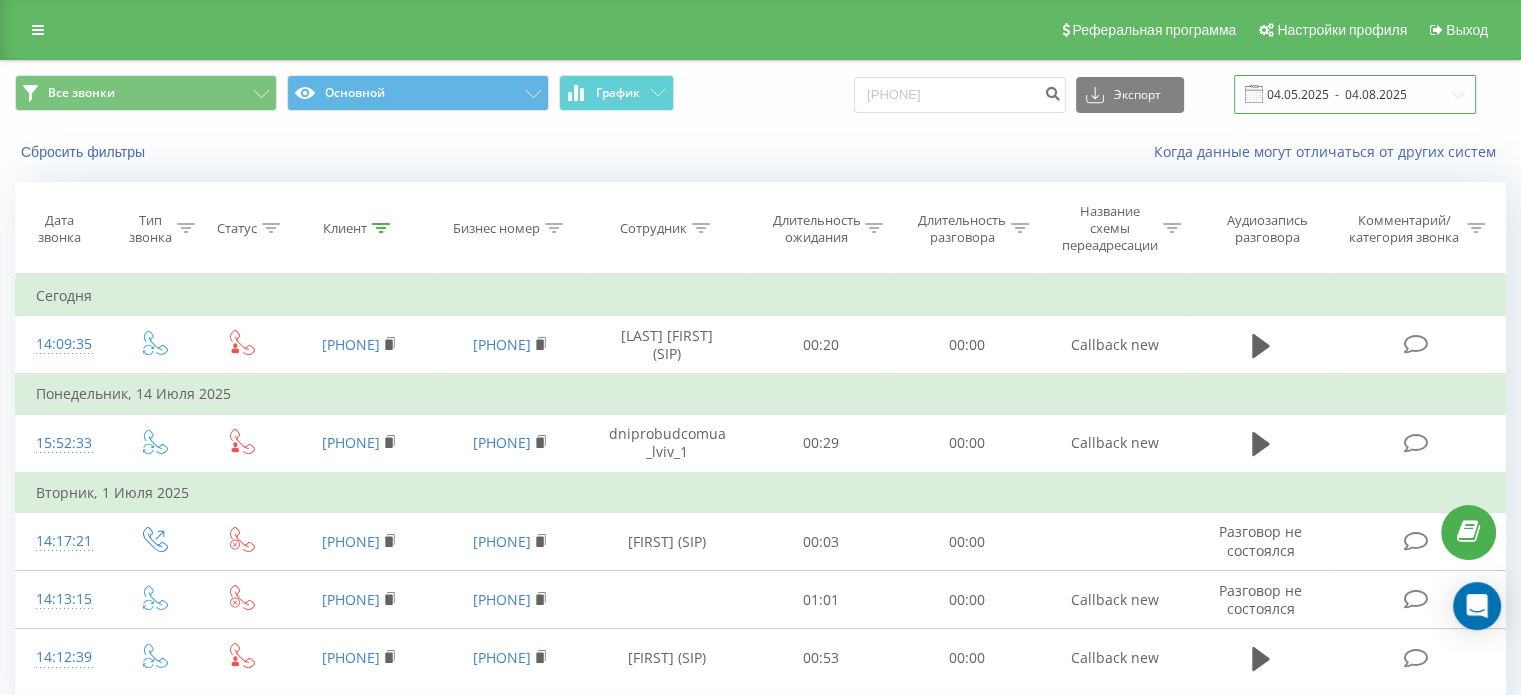 click on "04.05.2025  -  04.08.2025" at bounding box center (1355, 94) 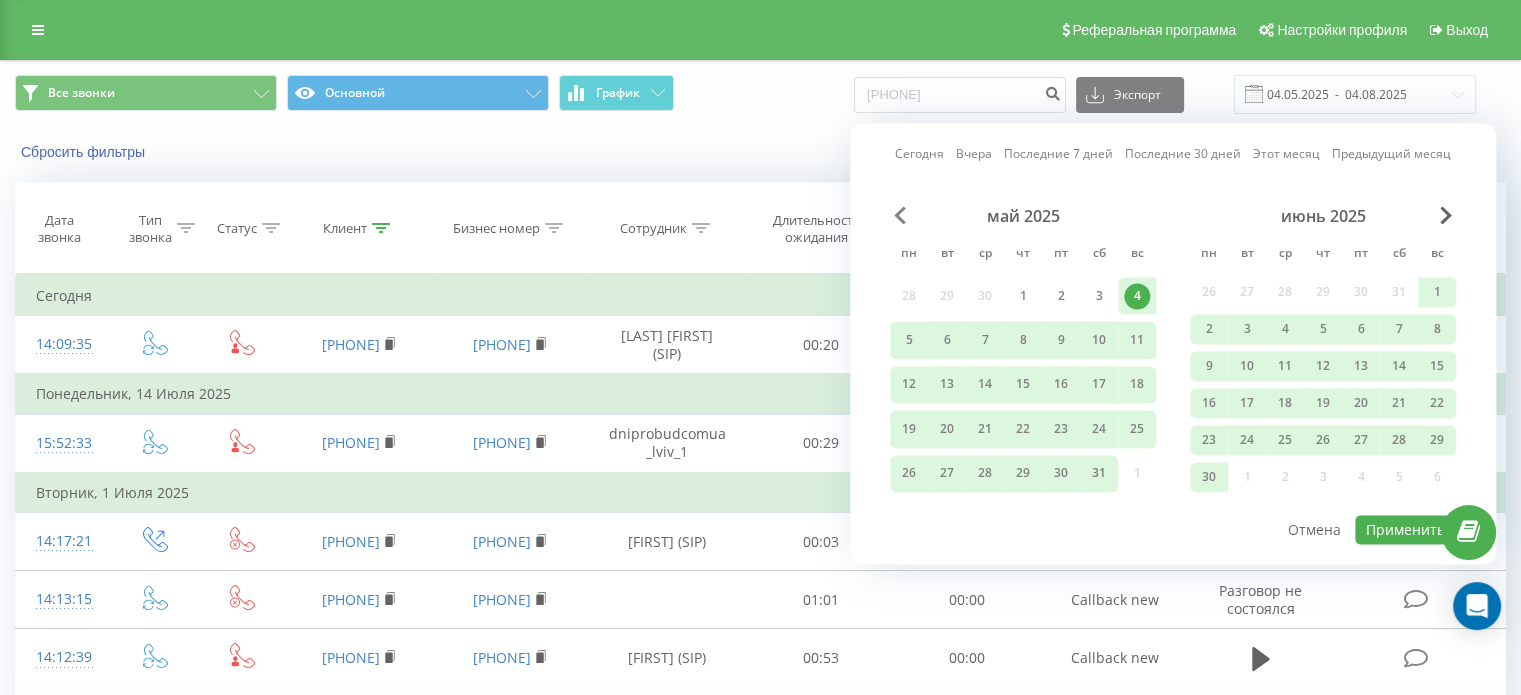 click at bounding box center [900, 215] 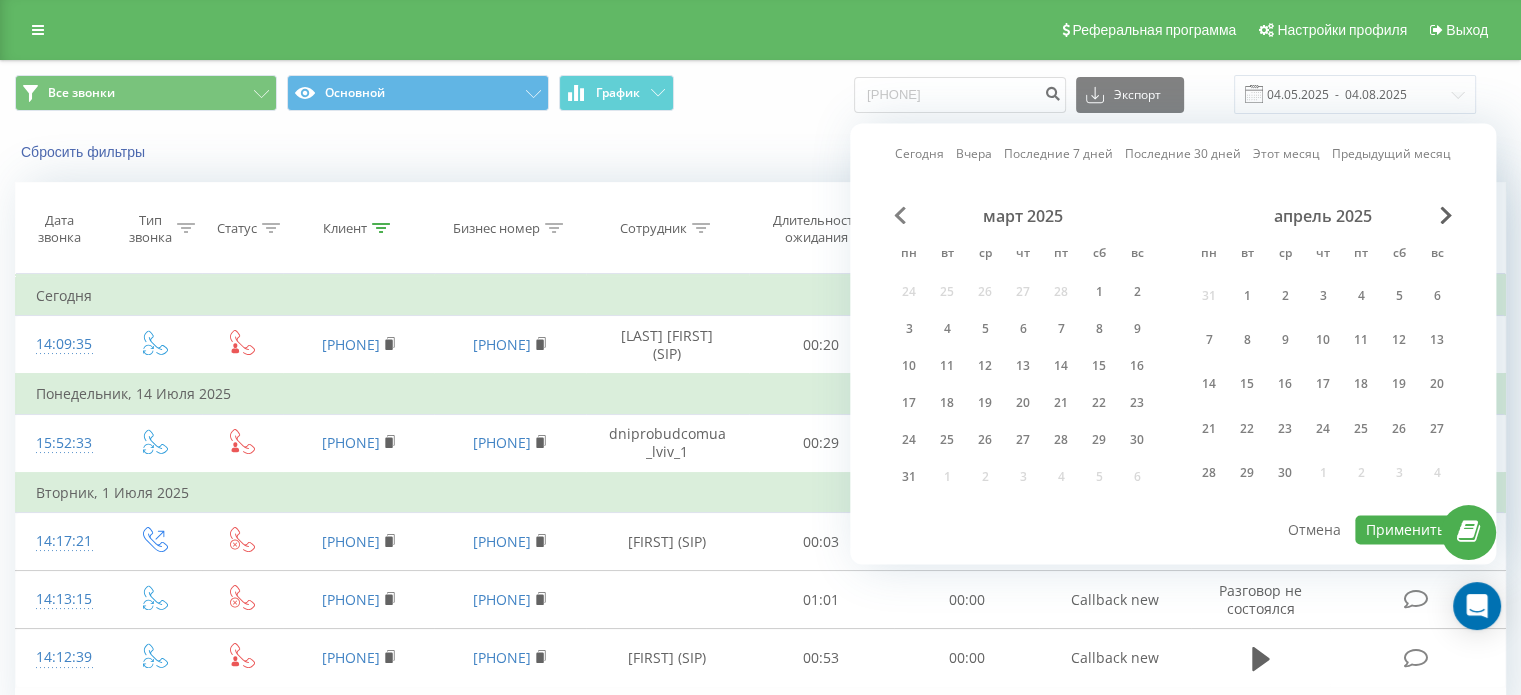click at bounding box center [900, 215] 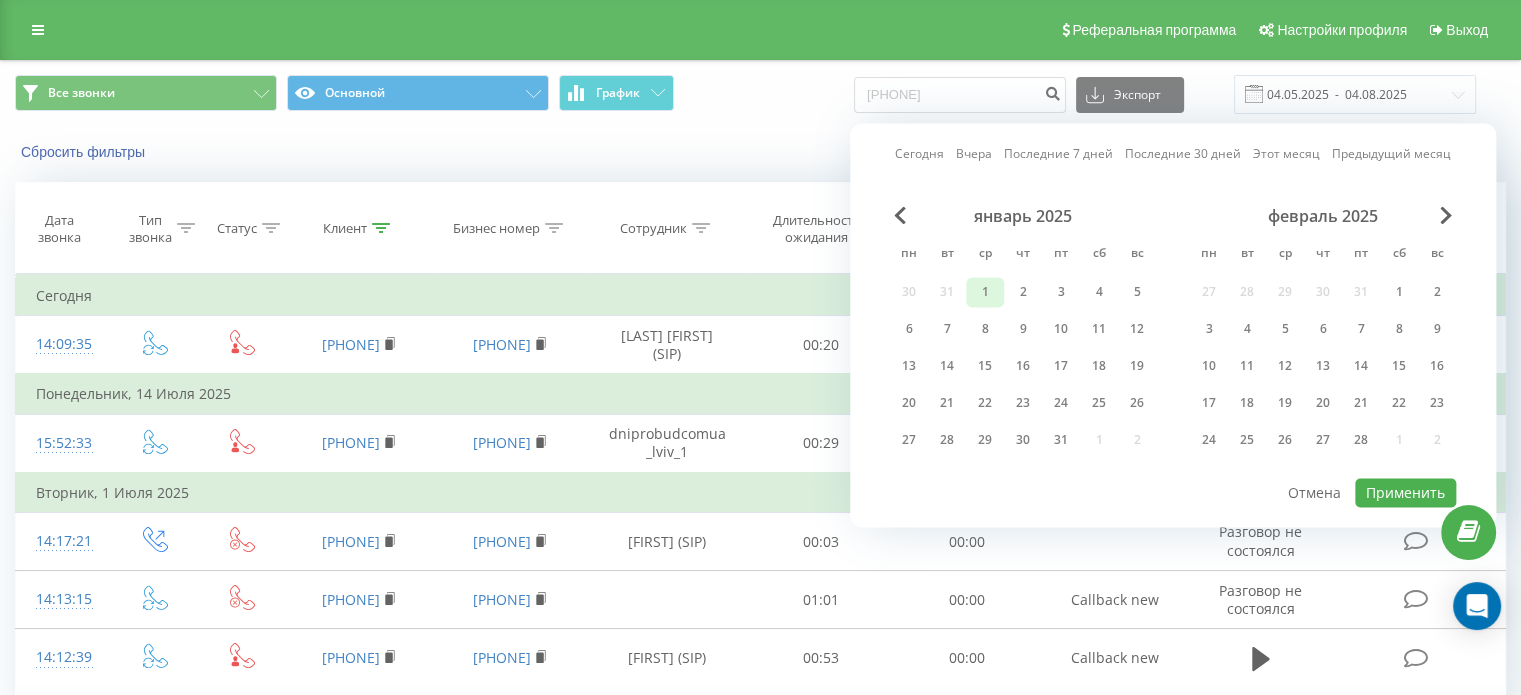 click on "1" at bounding box center (985, 292) 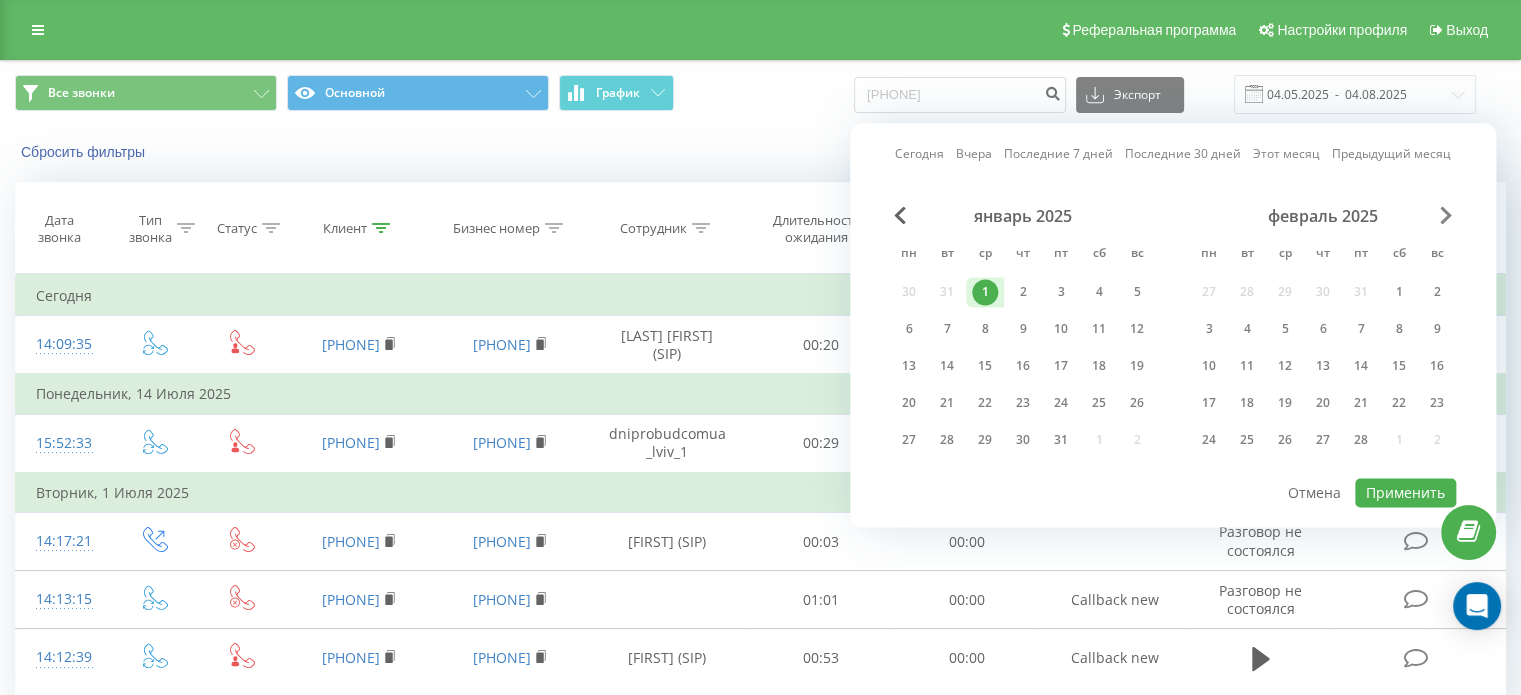 click at bounding box center (1446, 215) 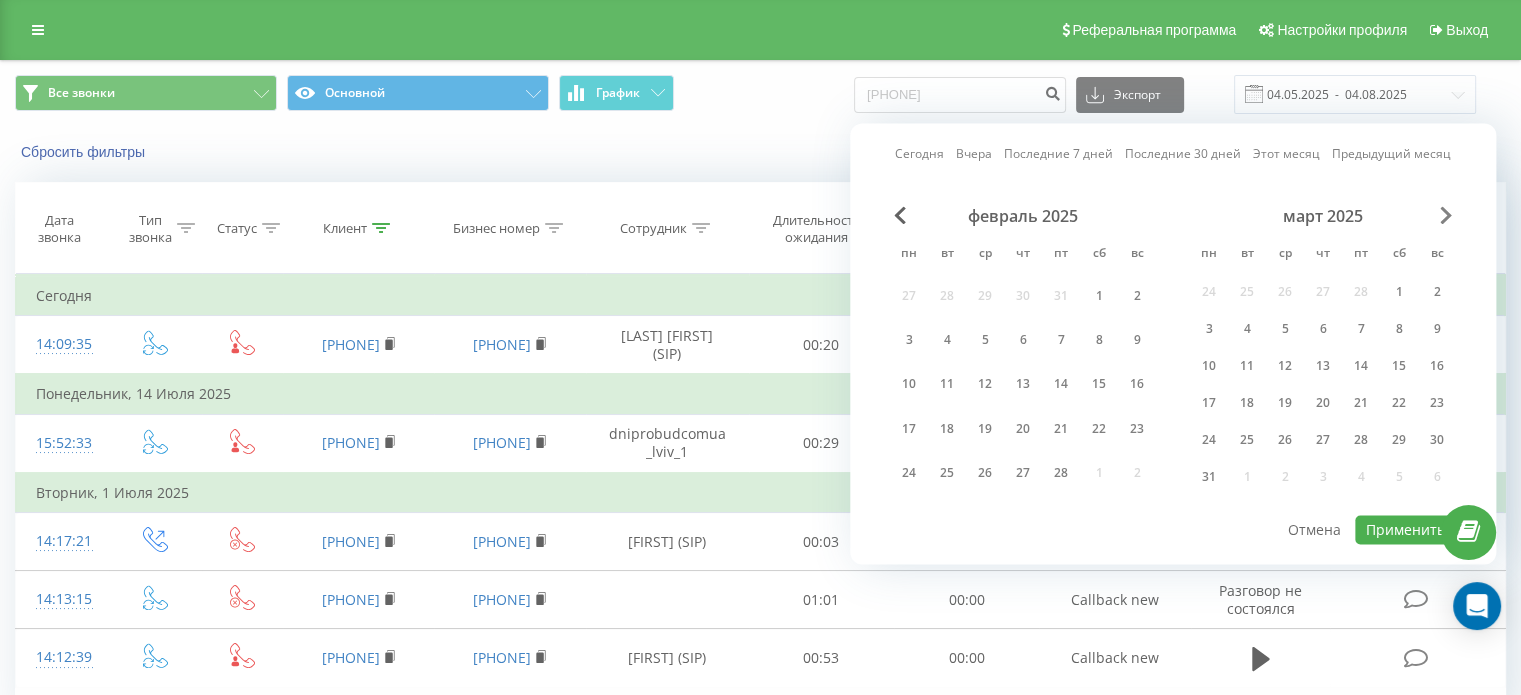 click at bounding box center (1446, 215) 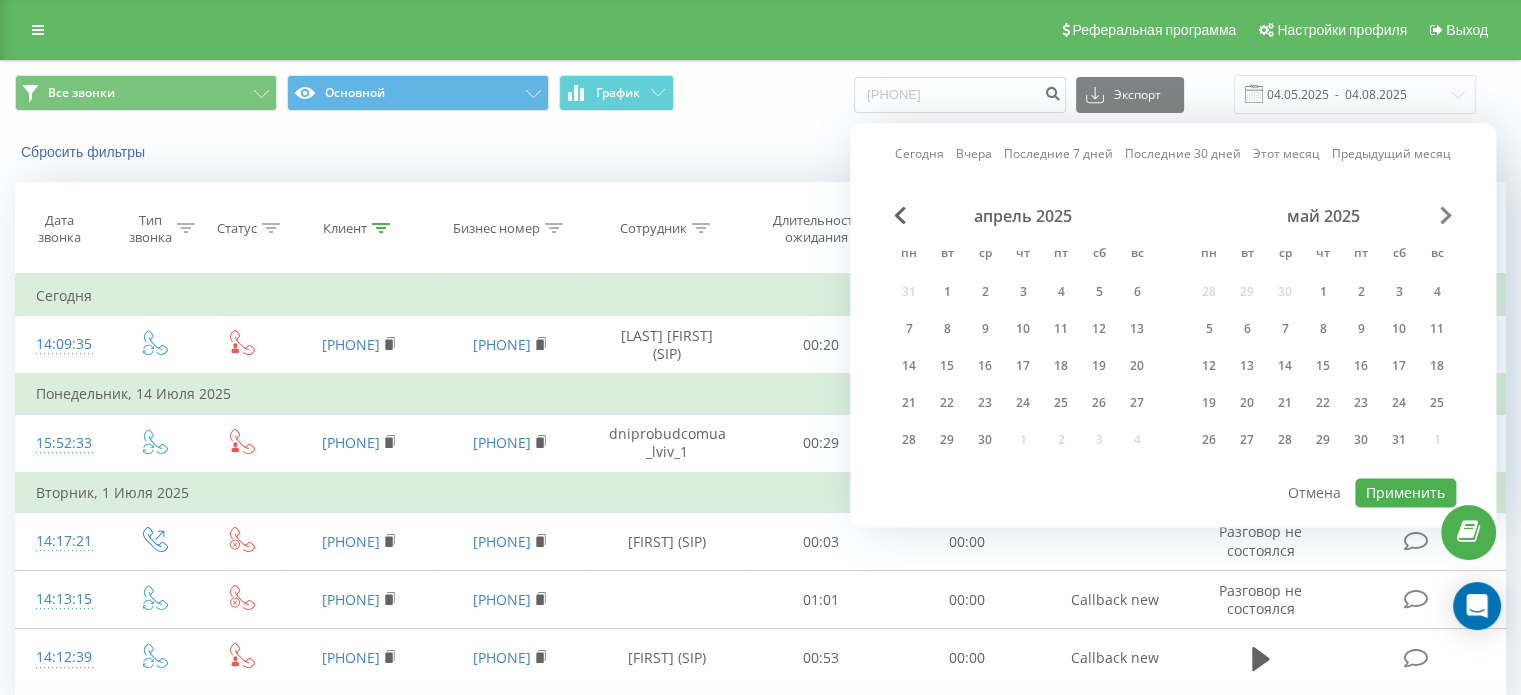 click at bounding box center (1446, 215) 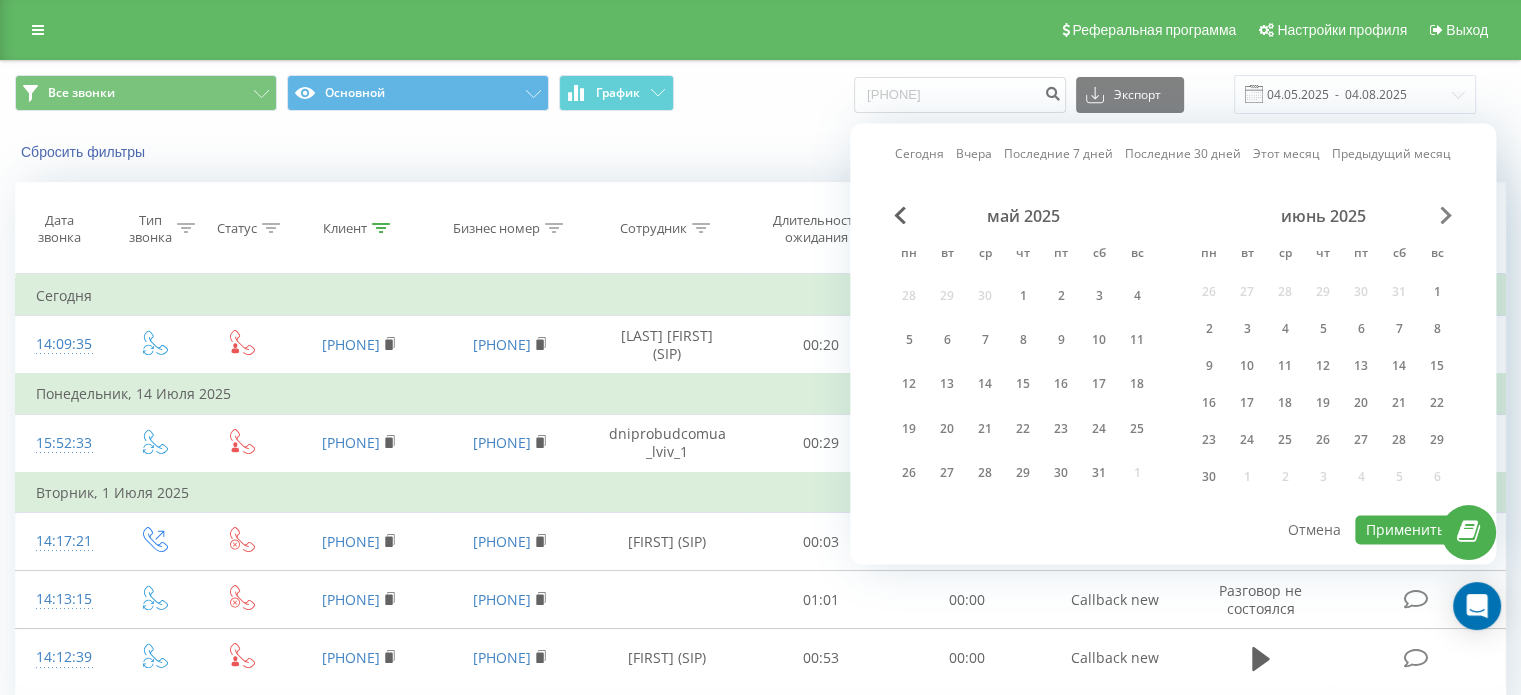 click at bounding box center (1446, 215) 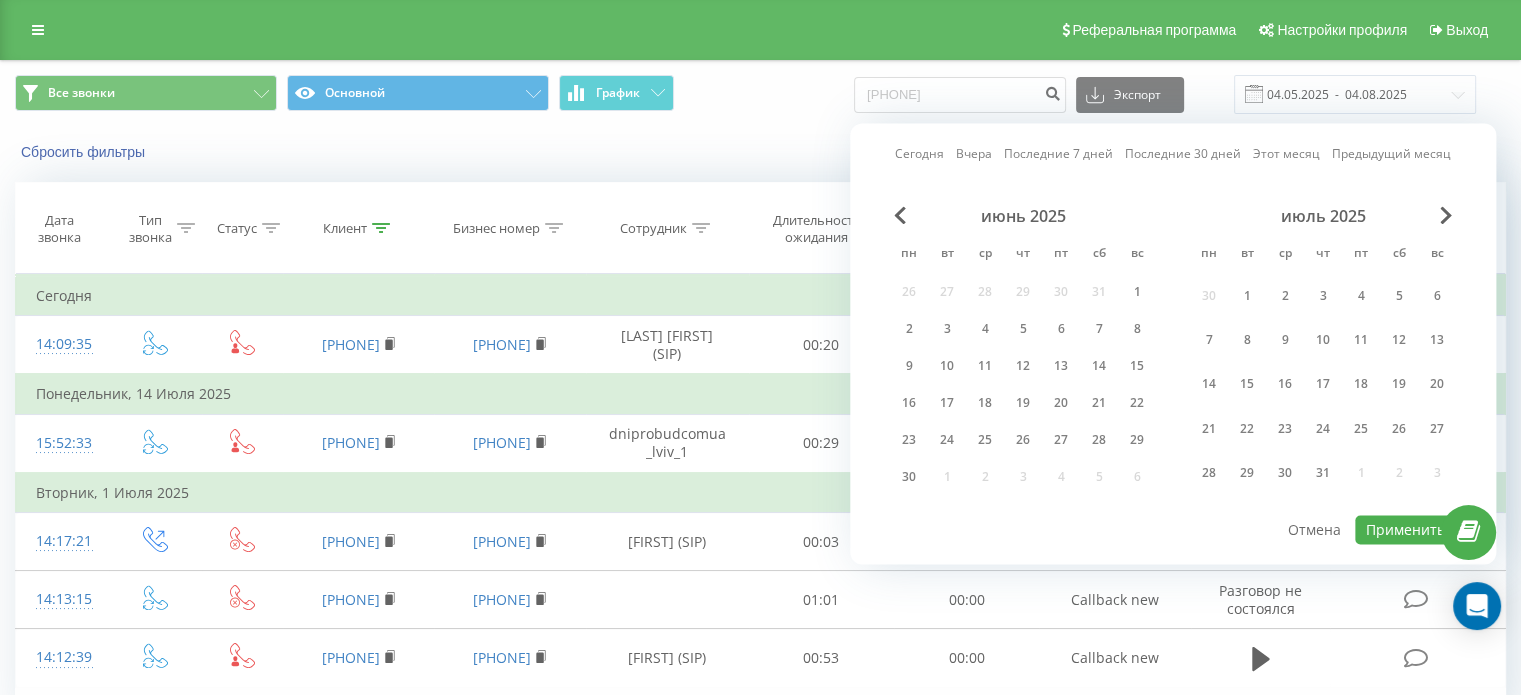 click on "июль 2025 пн вт ср чт пт сб вс 30 1 2 3 4 5 6 7 8 9 10 11 12 13 14 15 16 17 18 19 20 21 22 23 24 25 26 27 28 29 30 31 1 2 3" at bounding box center (1323, 352) 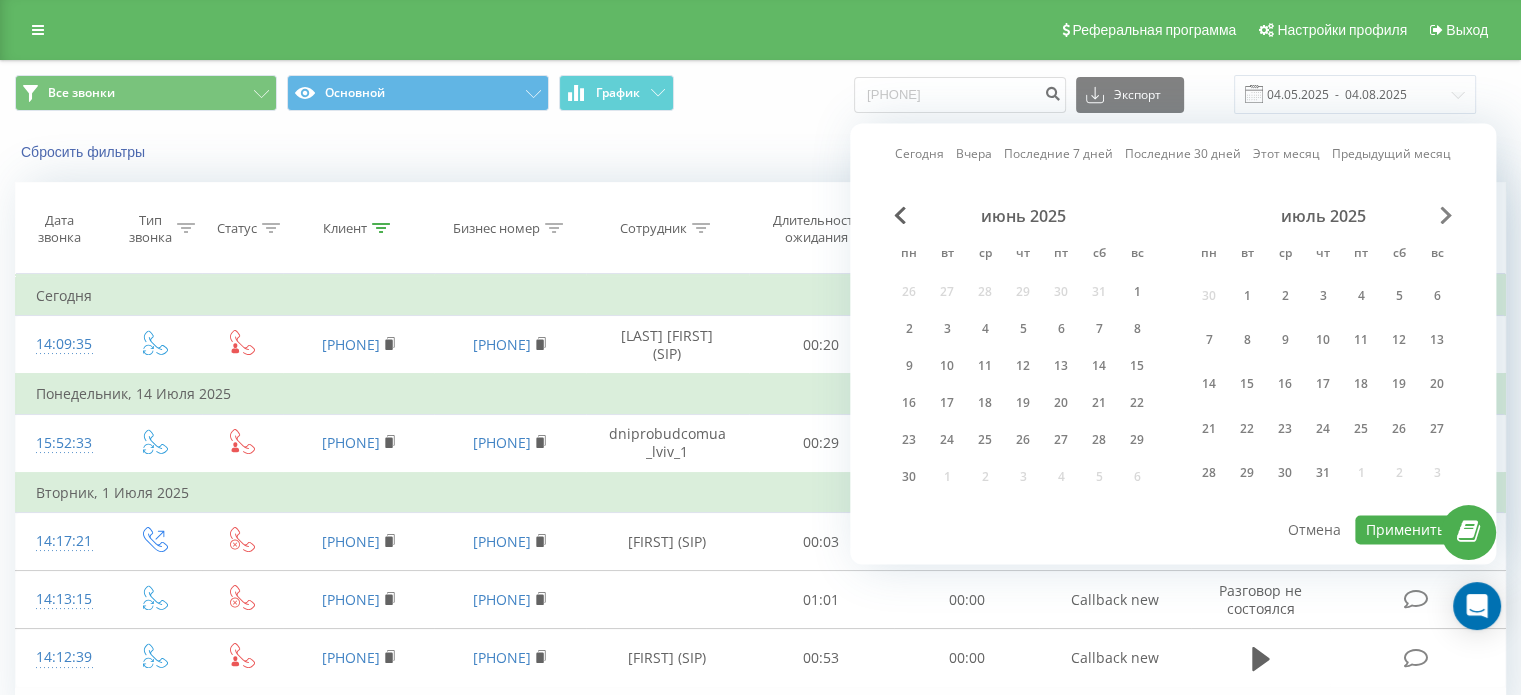 click at bounding box center [1446, 215] 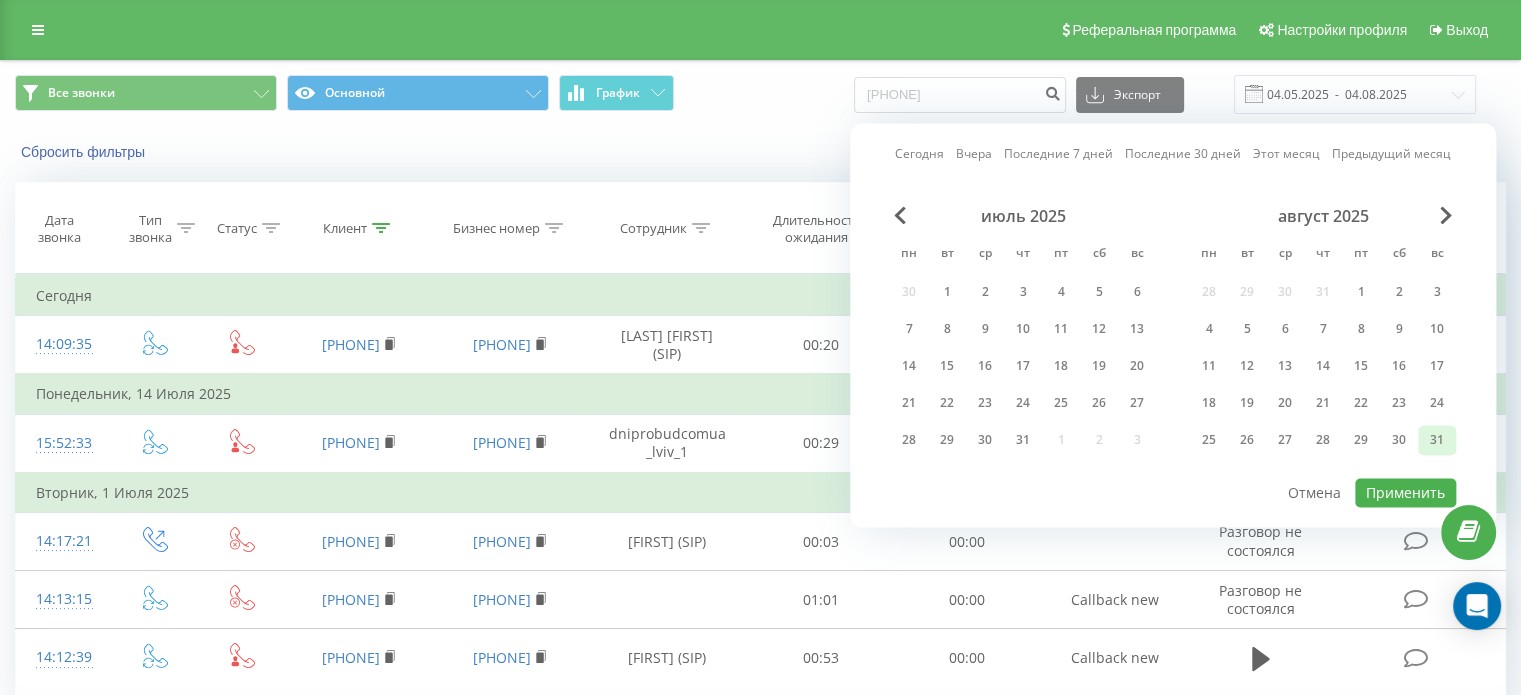 click on "31" at bounding box center [1437, 440] 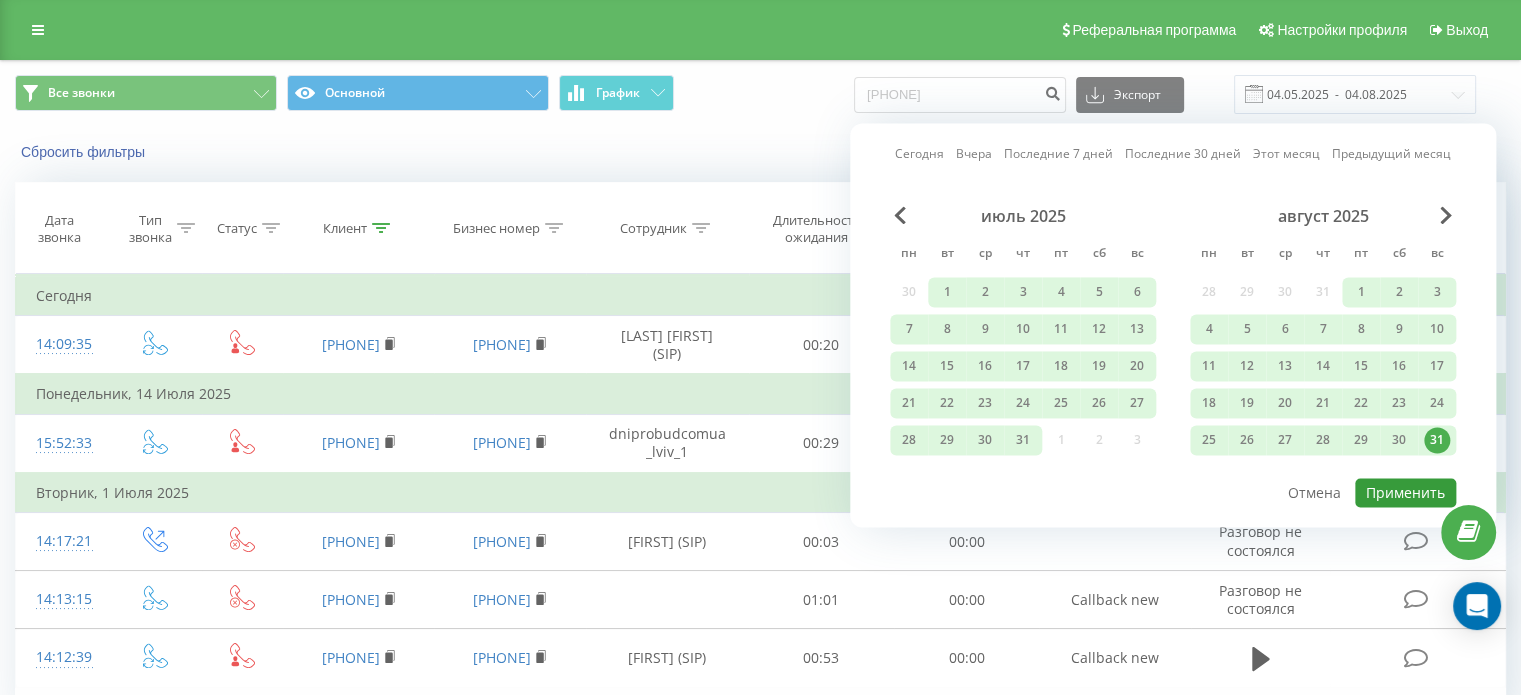 click on "Применить" at bounding box center (1405, 492) 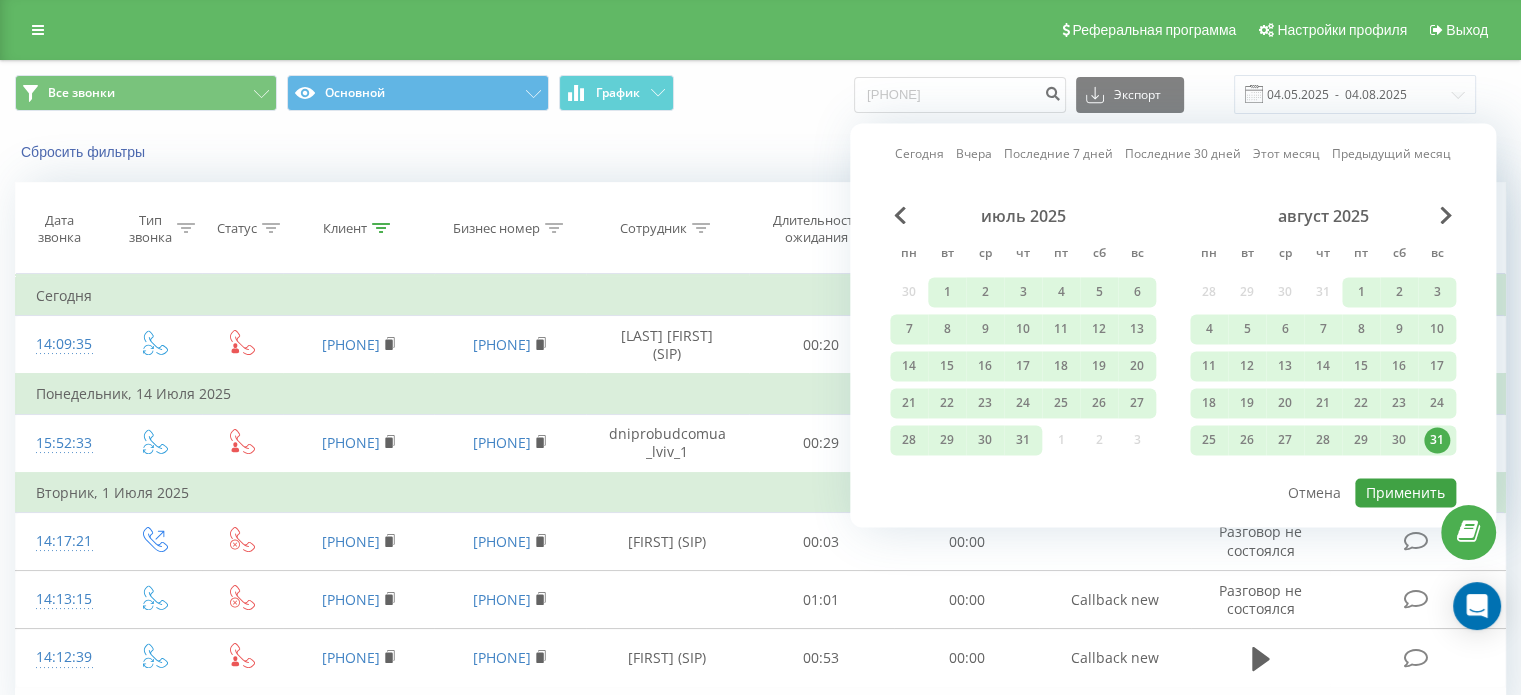 type on "[DATE]  -  [DATE]" 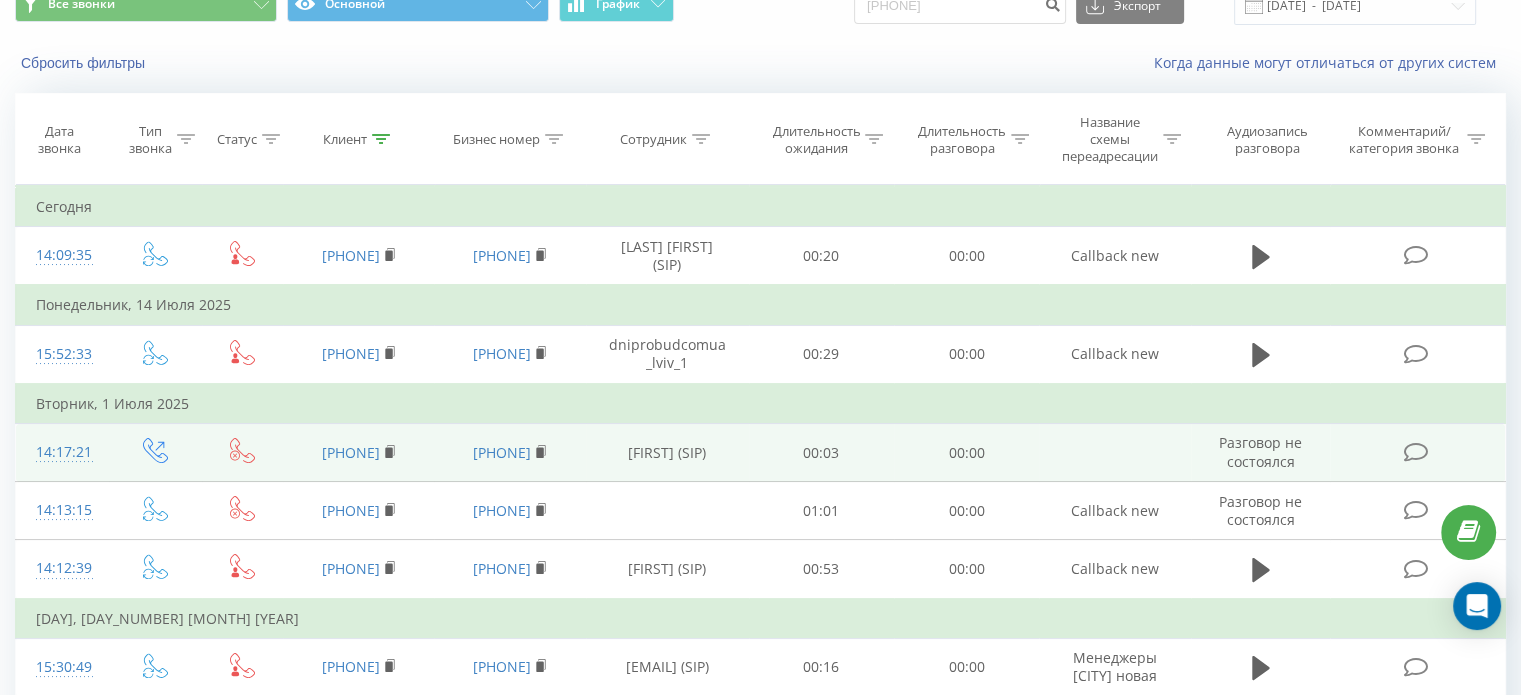 scroll, scrollTop: 0, scrollLeft: 0, axis: both 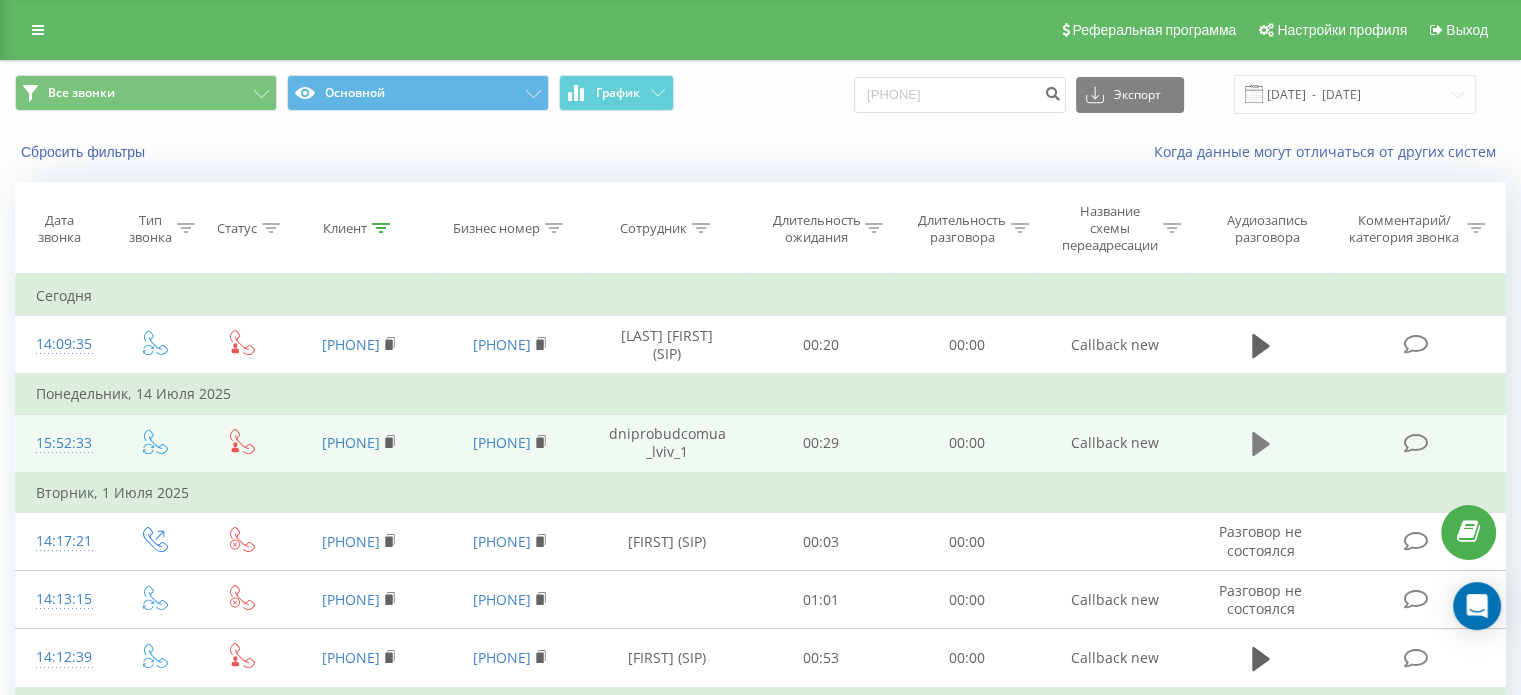 click 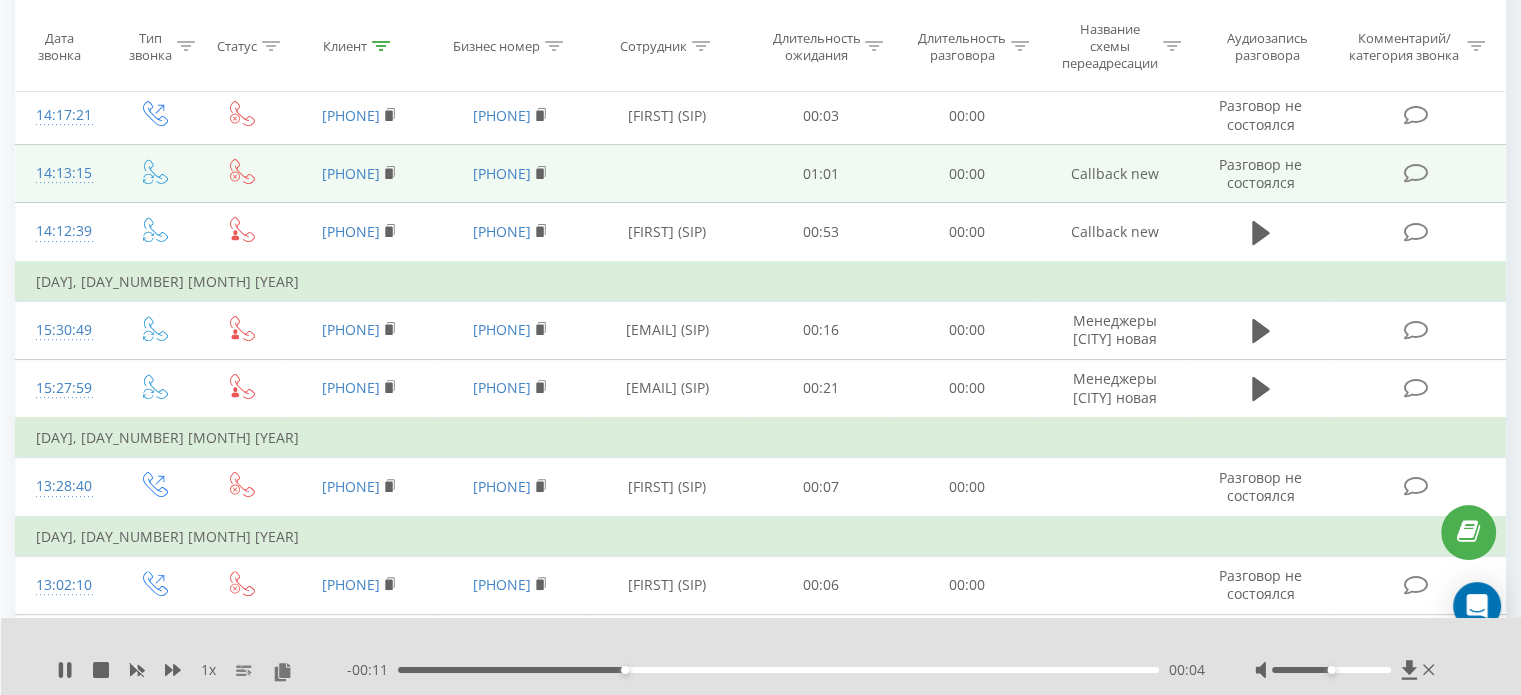 scroll, scrollTop: 166, scrollLeft: 0, axis: vertical 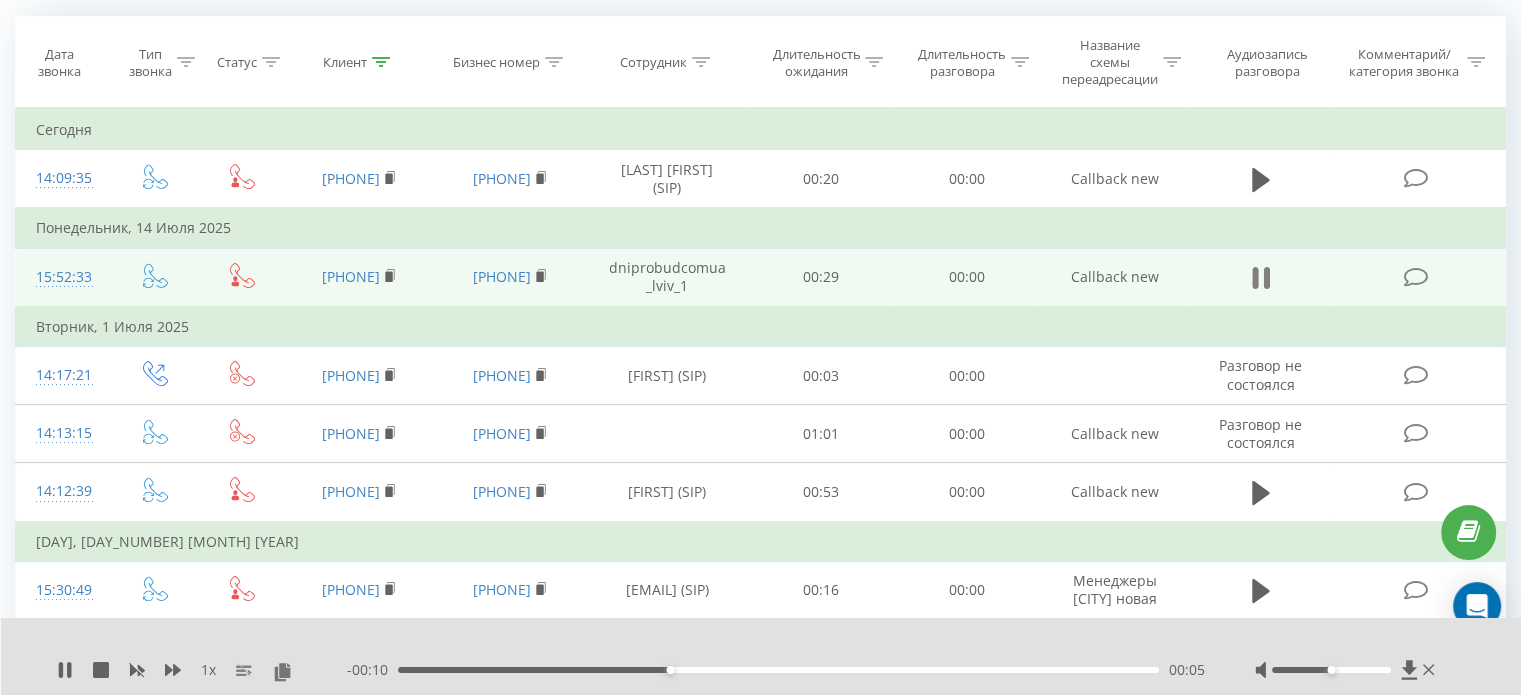click 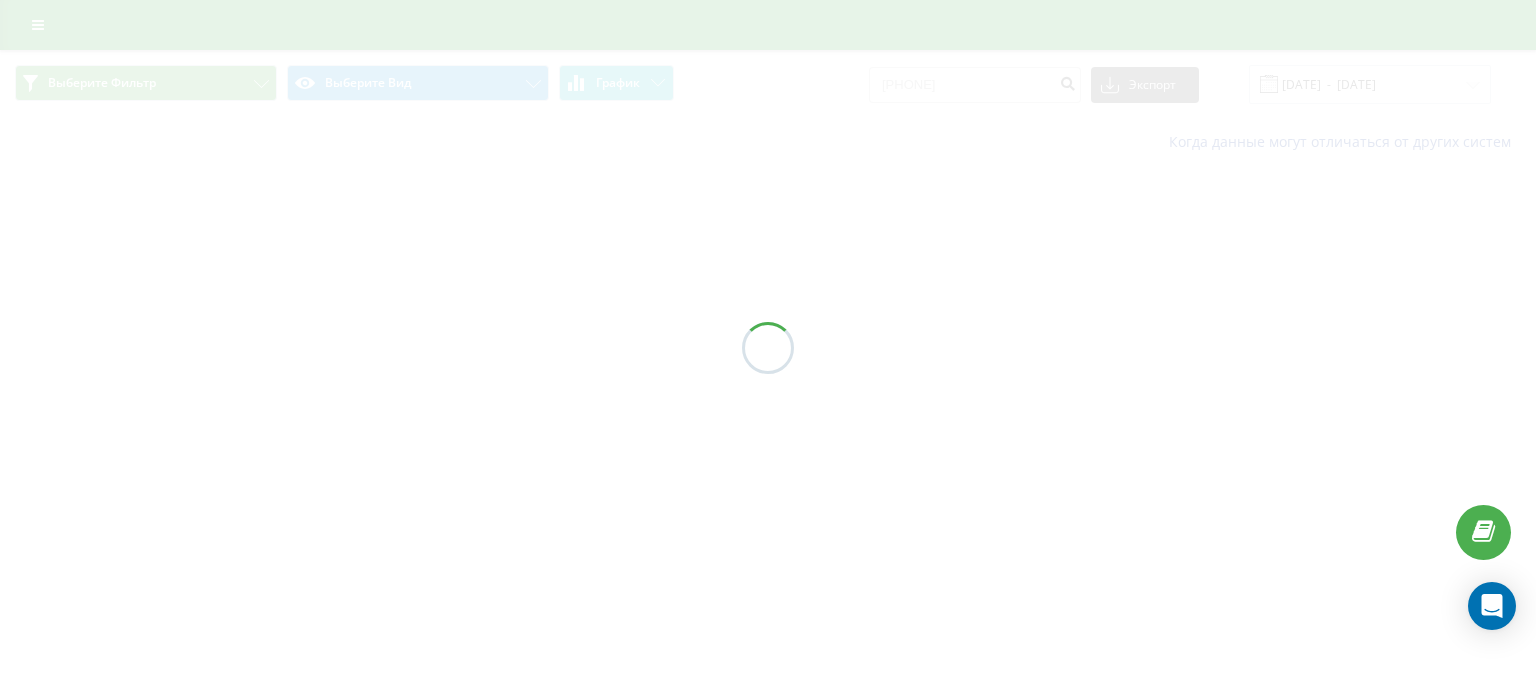 scroll, scrollTop: 0, scrollLeft: 0, axis: both 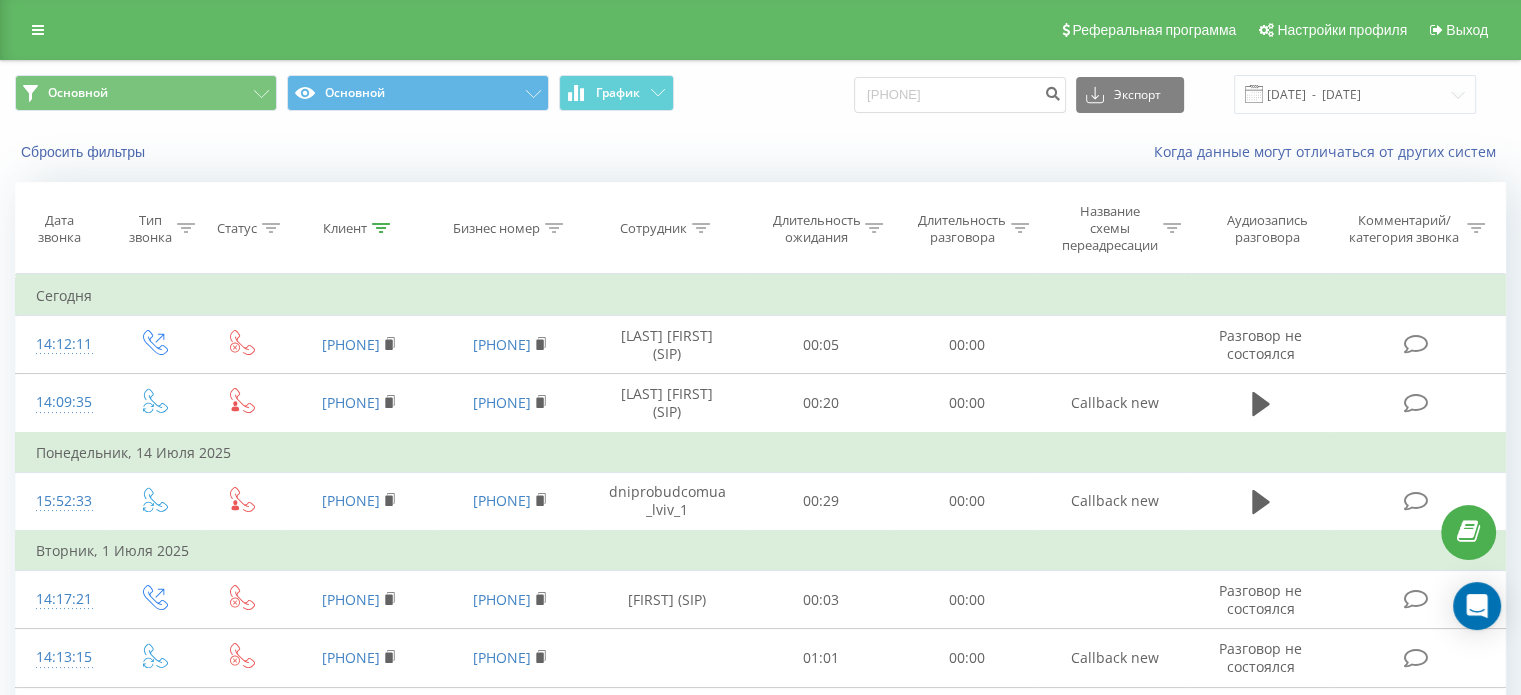 click on "Сбросить фильтры Когда данные могут отличаться от других систем" at bounding box center [760, 152] 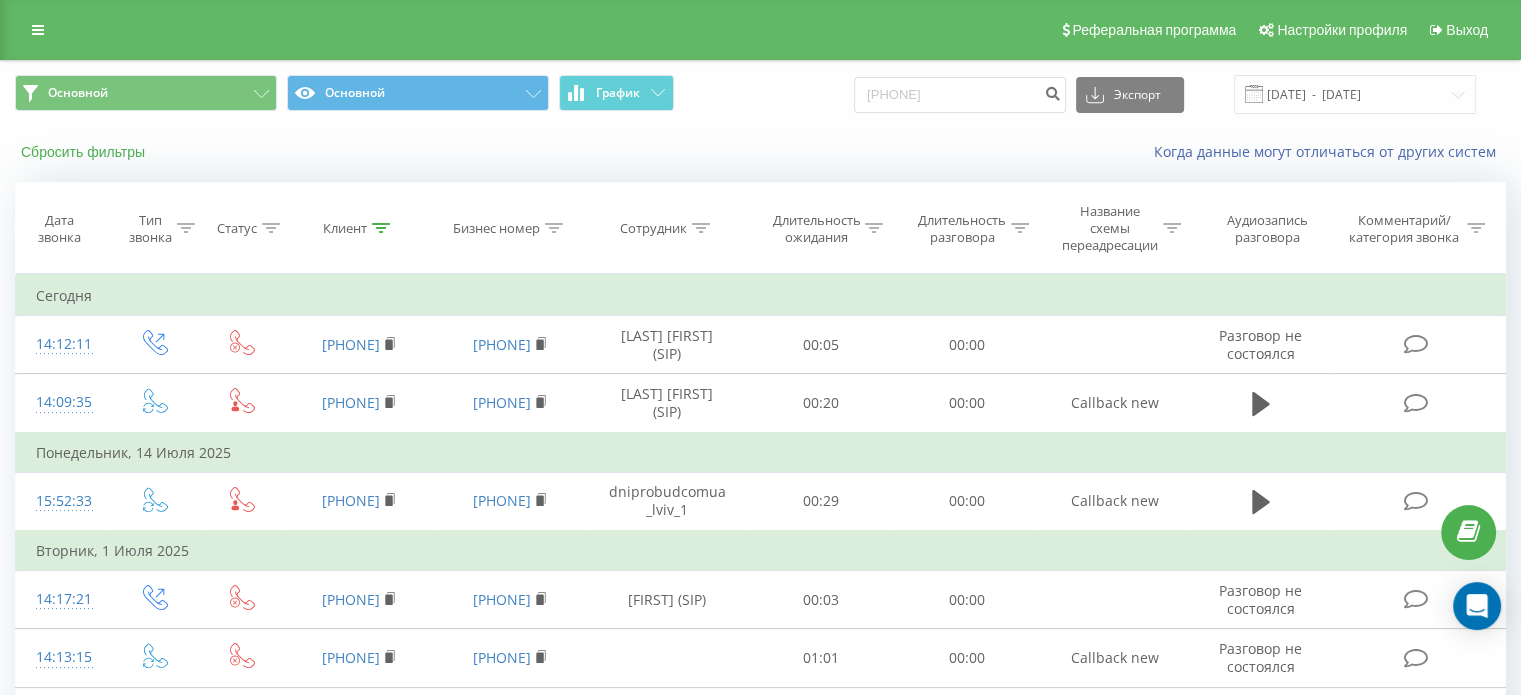 click on "Сбросить фильтры" at bounding box center (85, 152) 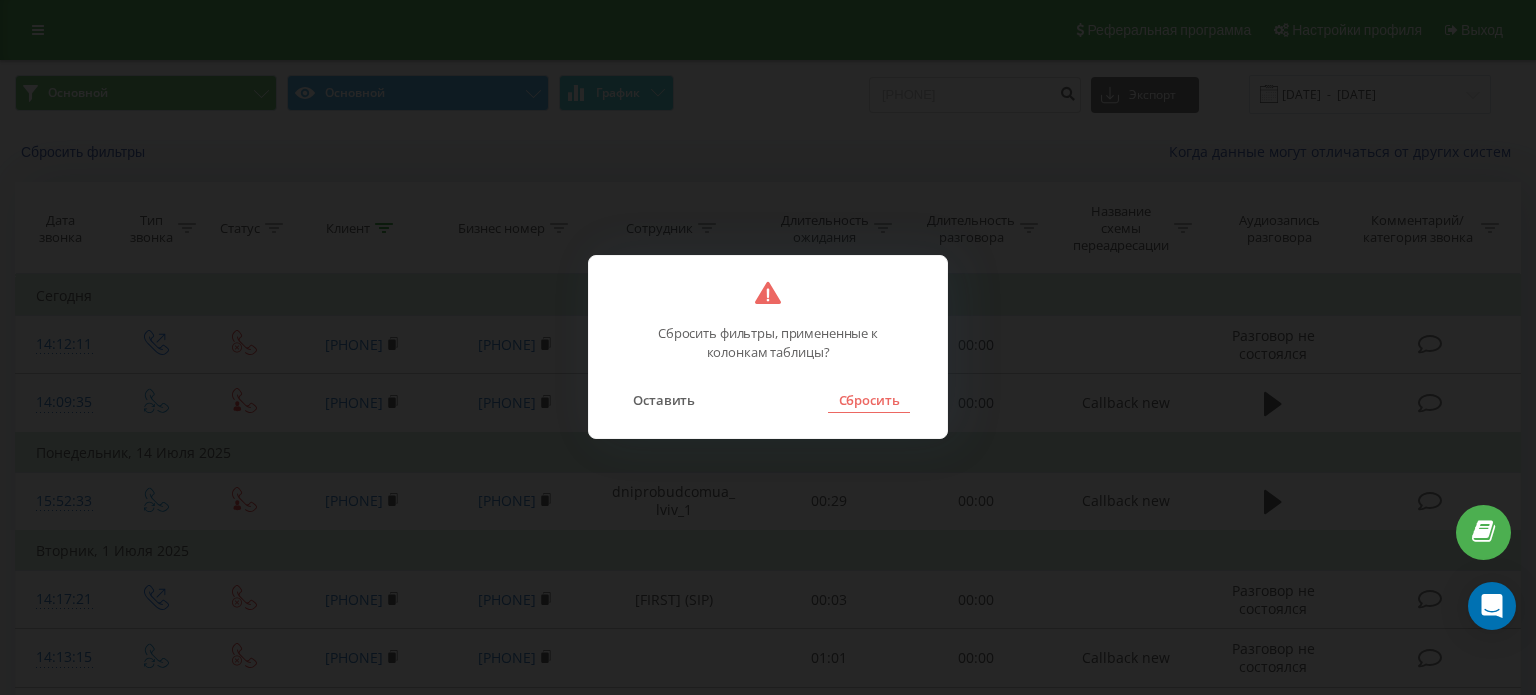 click on "Сбросить" at bounding box center (868, 400) 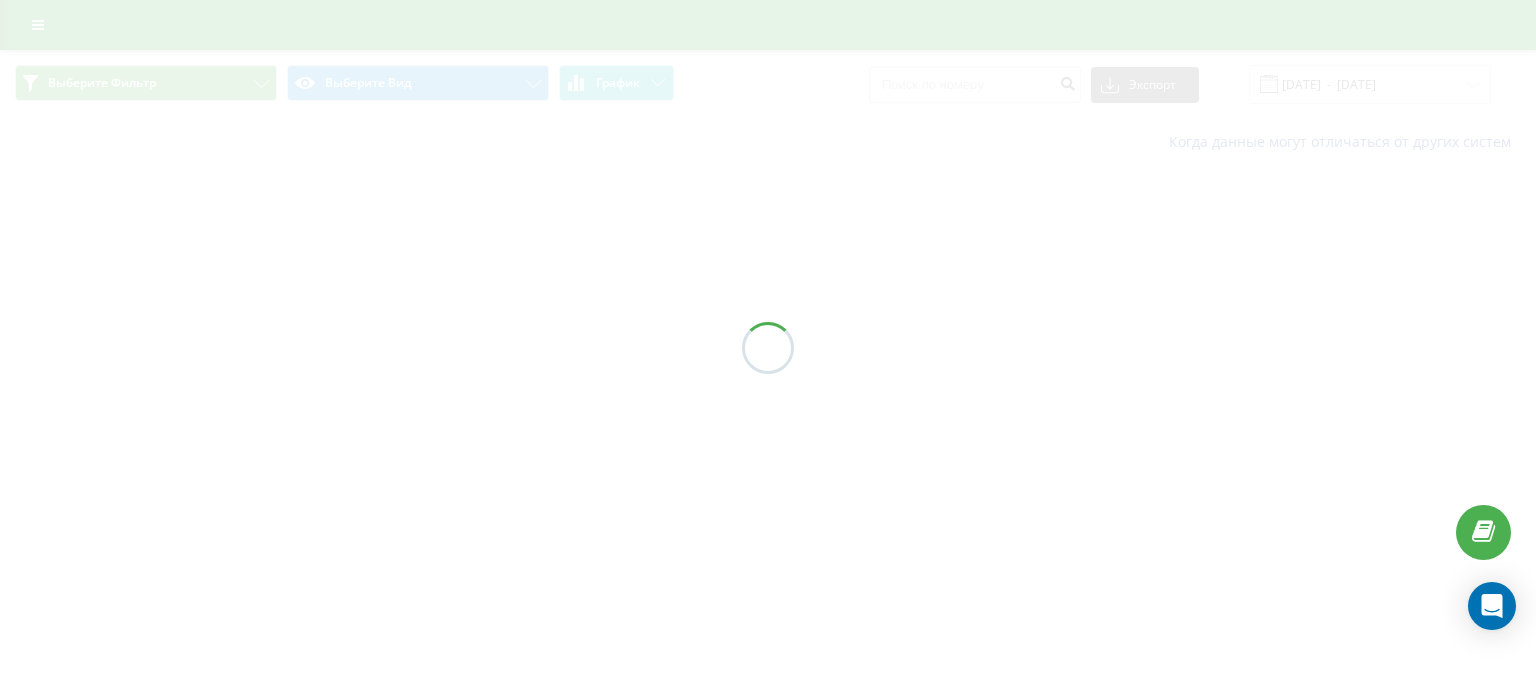 scroll, scrollTop: 0, scrollLeft: 0, axis: both 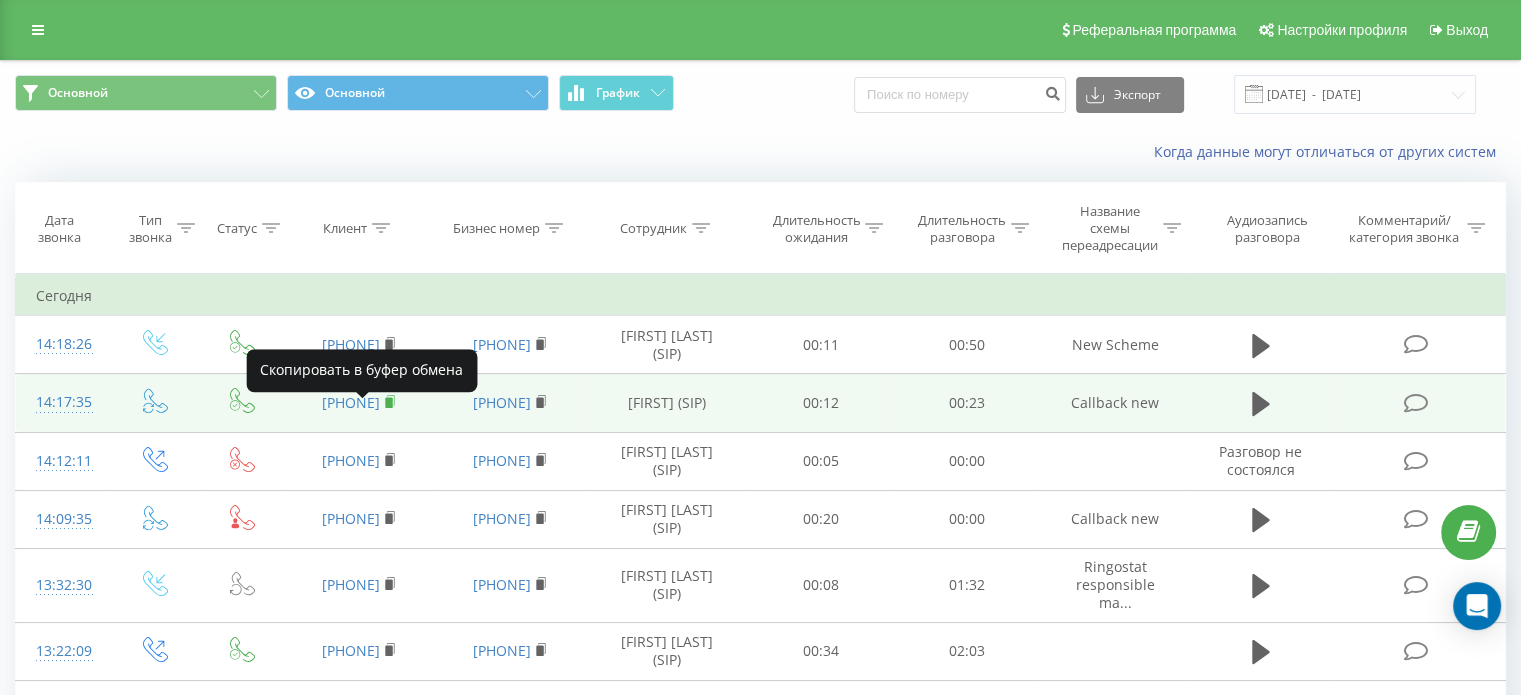 click 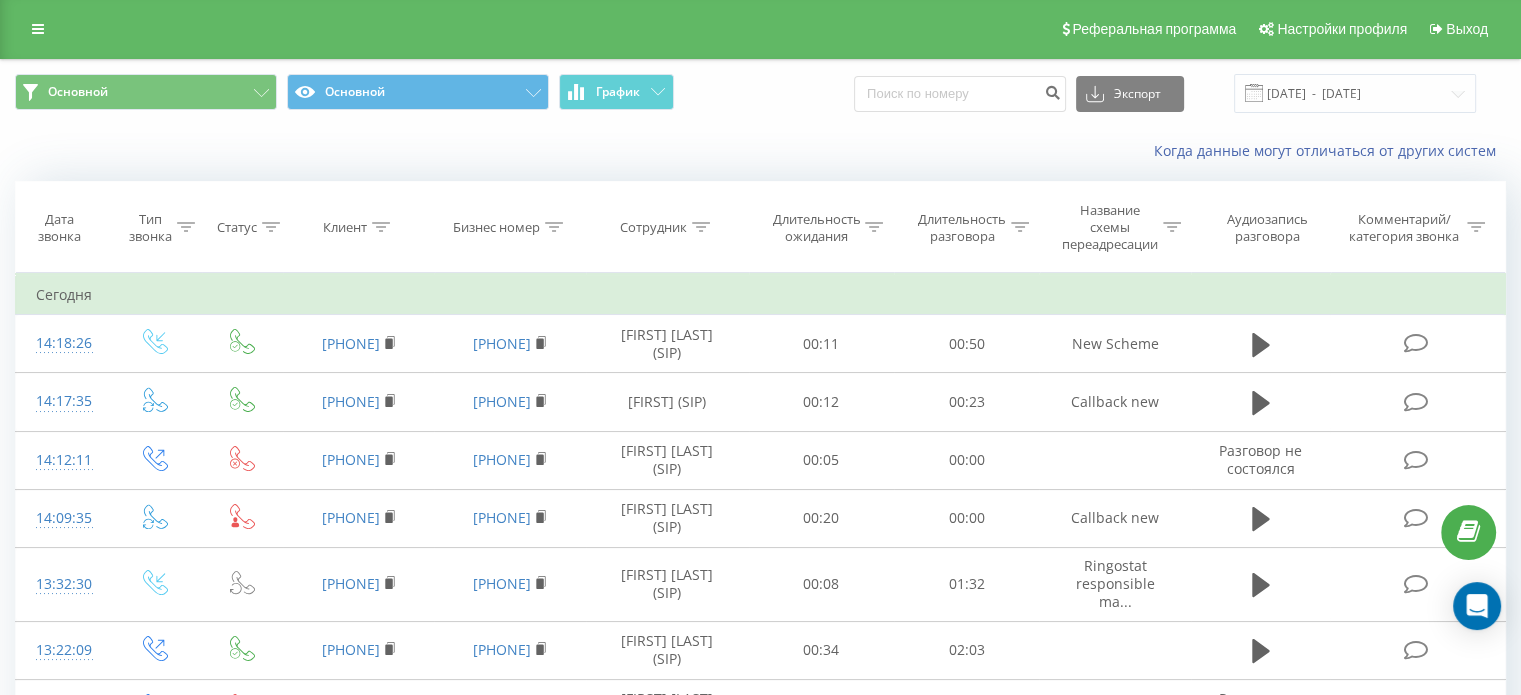scroll, scrollTop: 0, scrollLeft: 0, axis: both 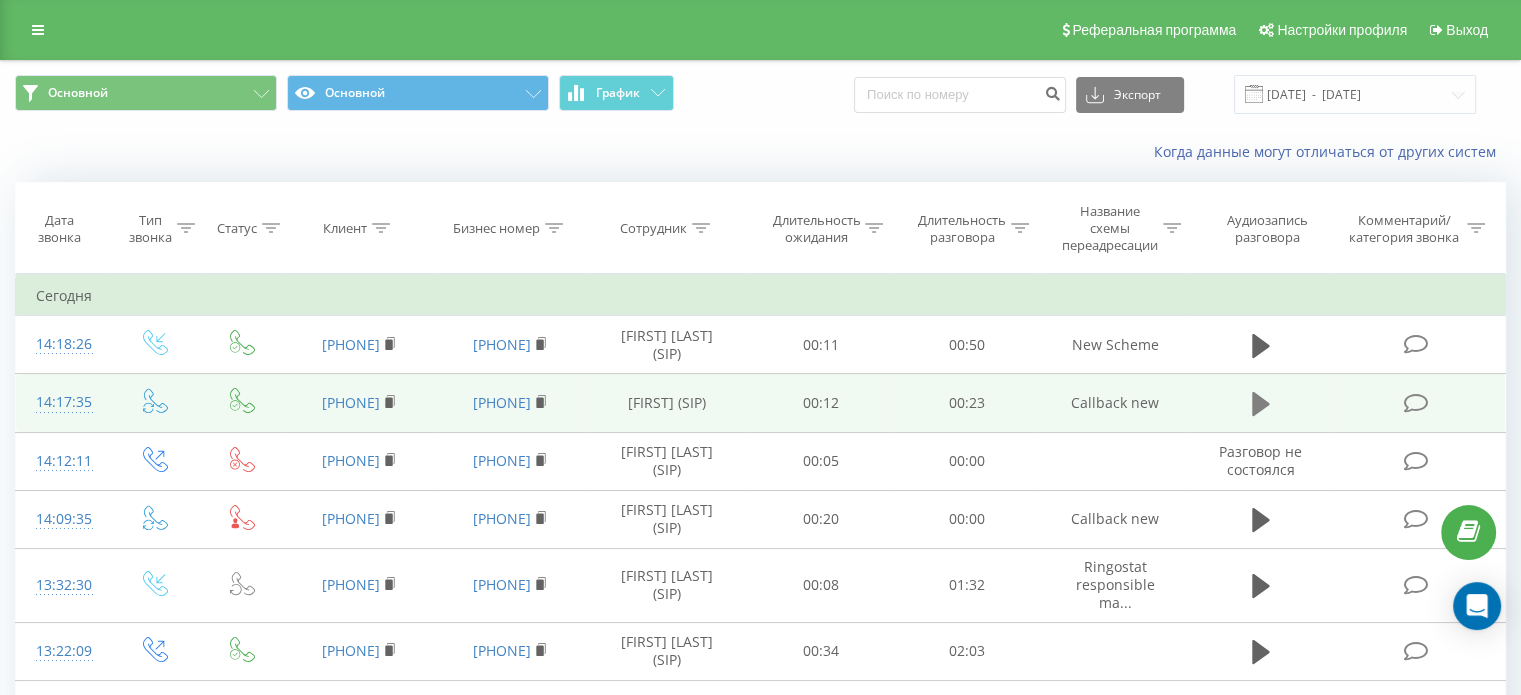 click 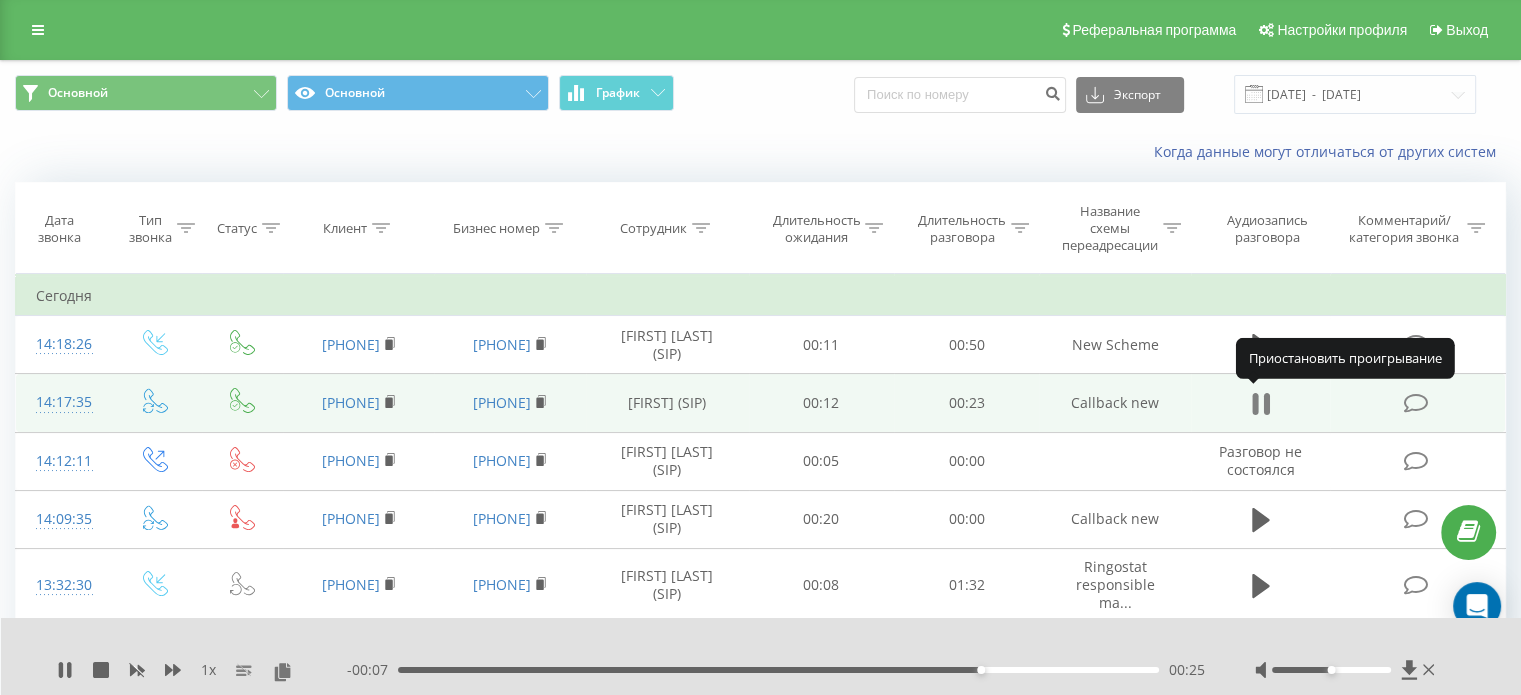click 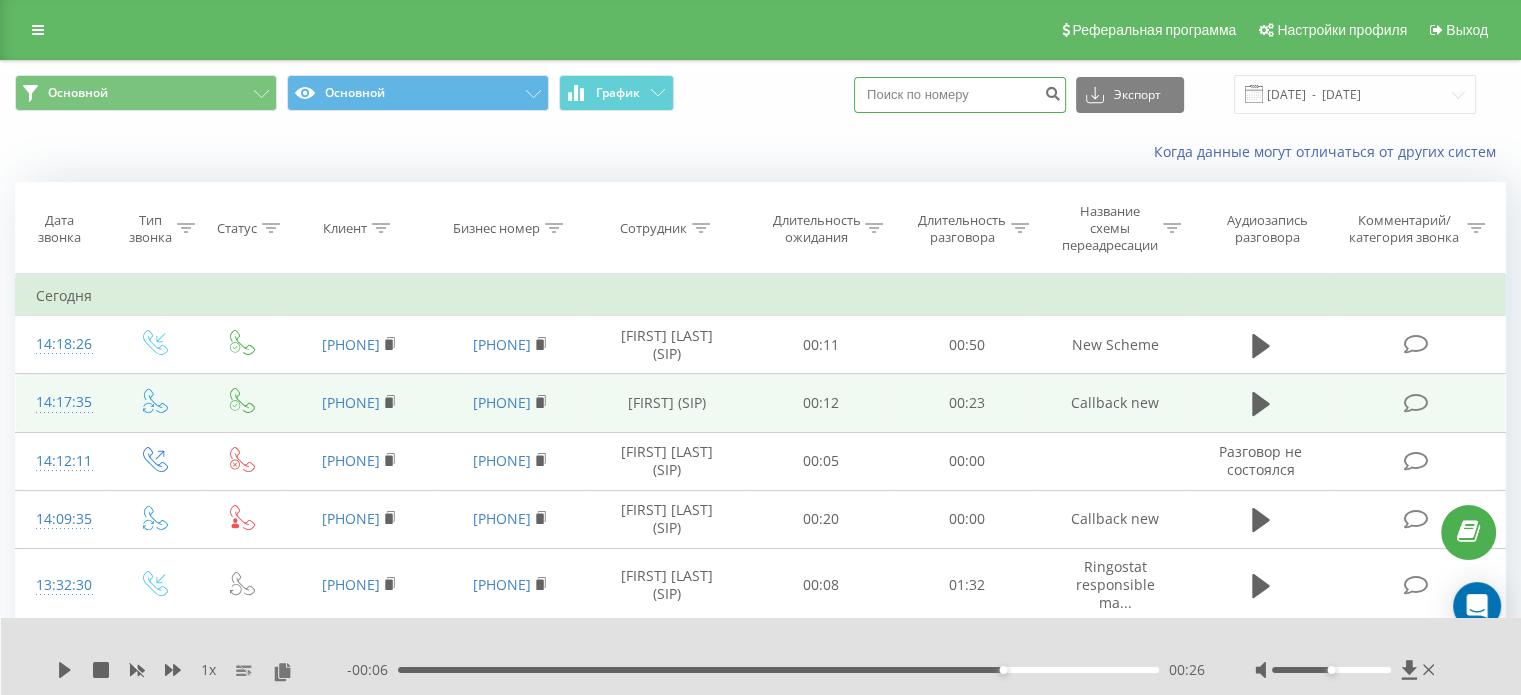 click at bounding box center (960, 95) 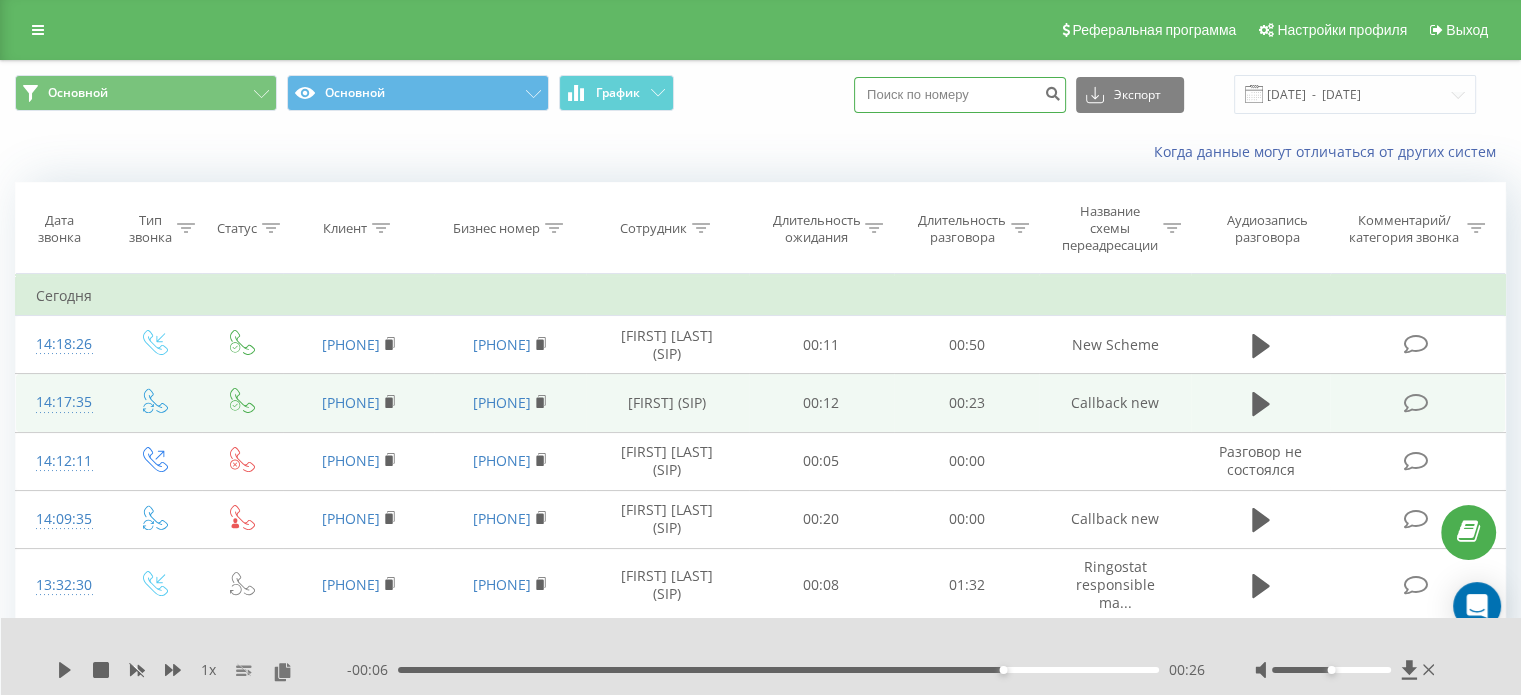 type 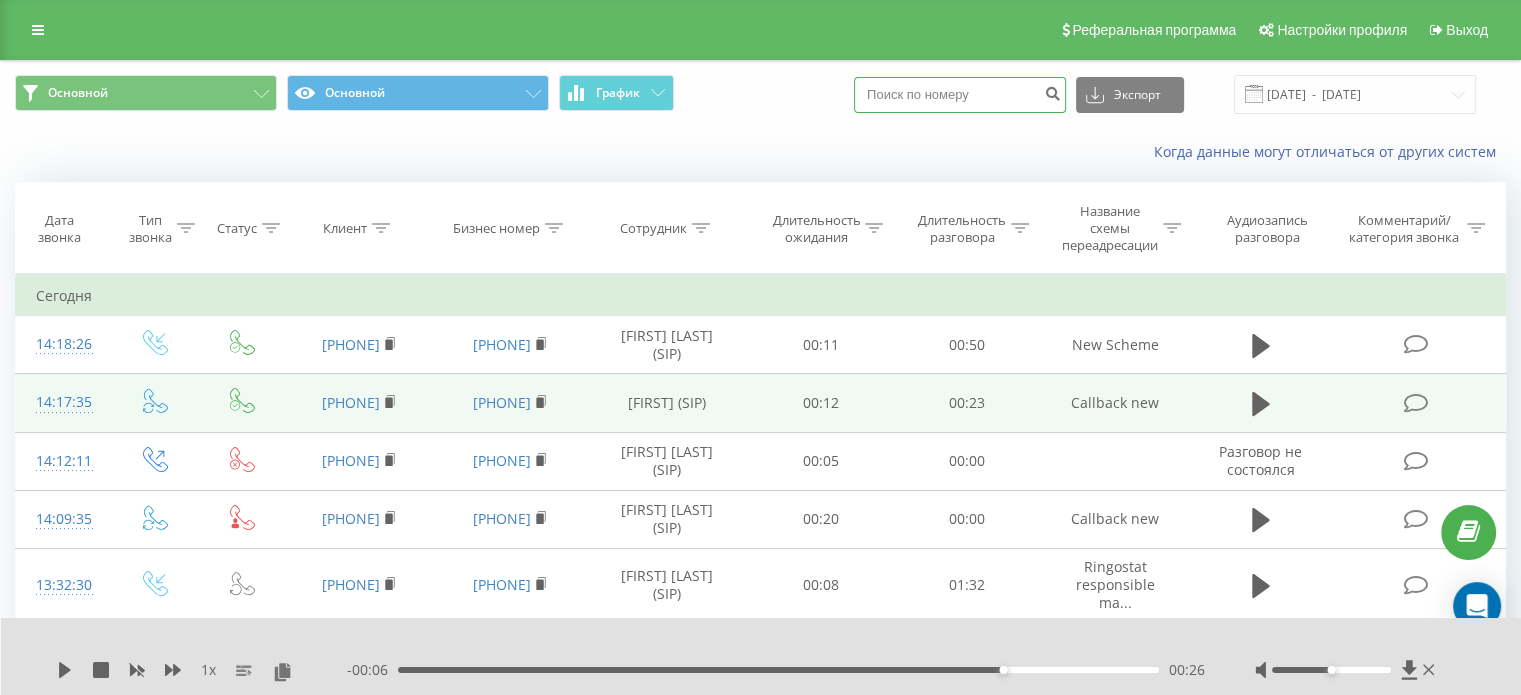 click at bounding box center (960, 95) 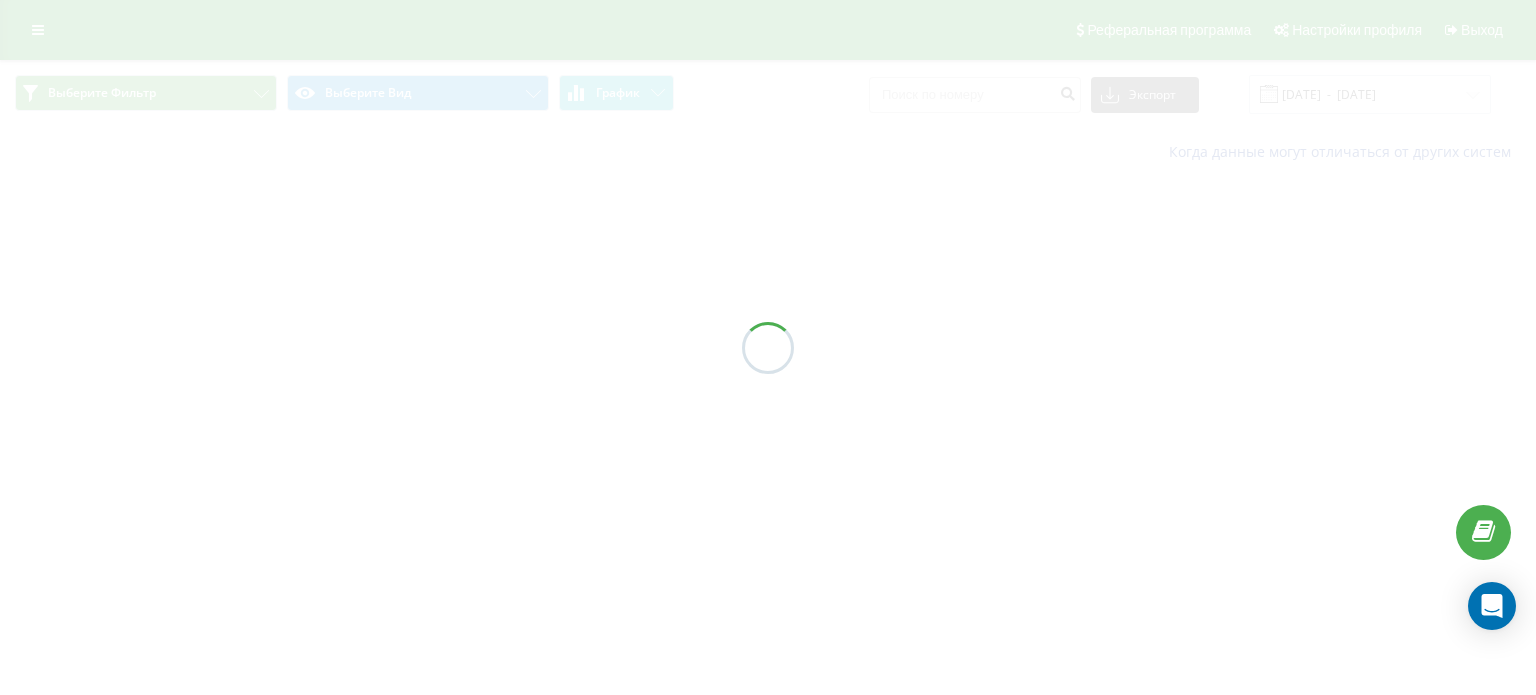 scroll, scrollTop: 0, scrollLeft: 0, axis: both 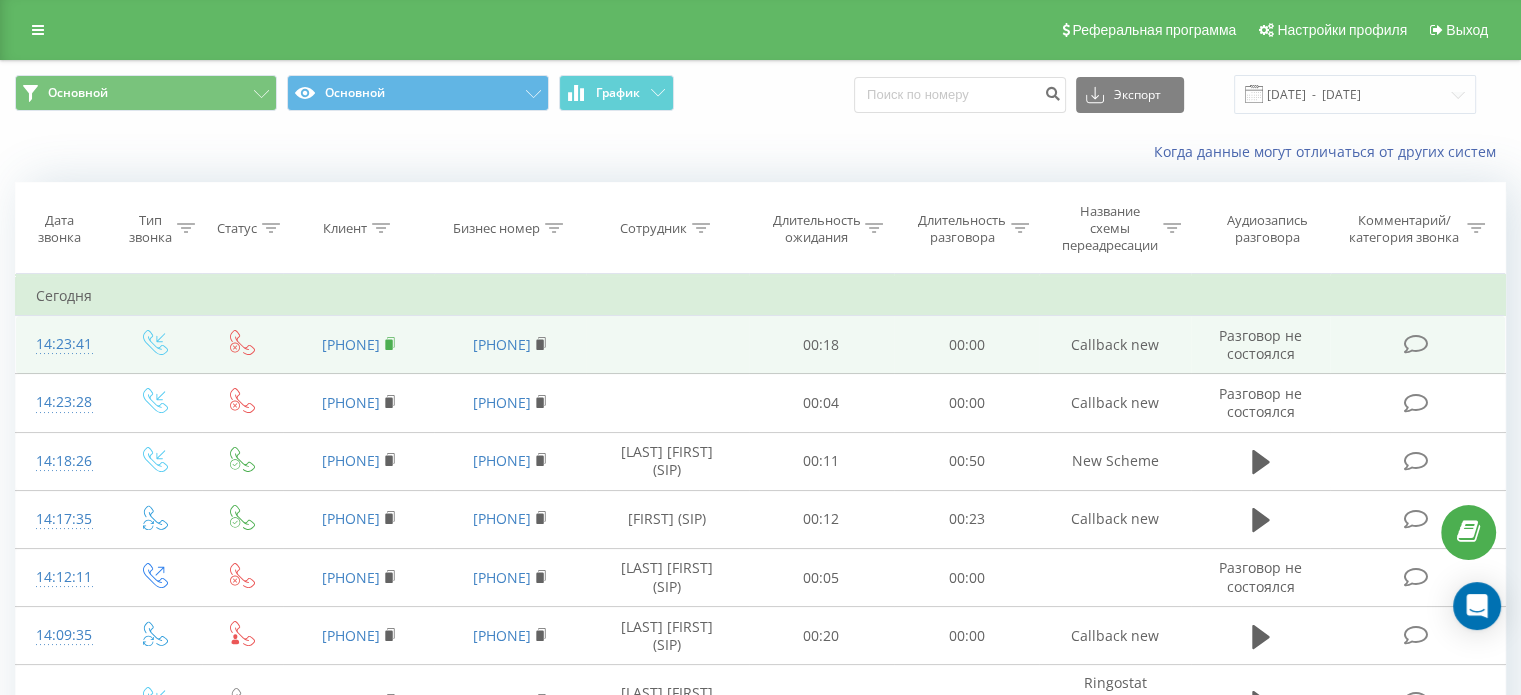 click 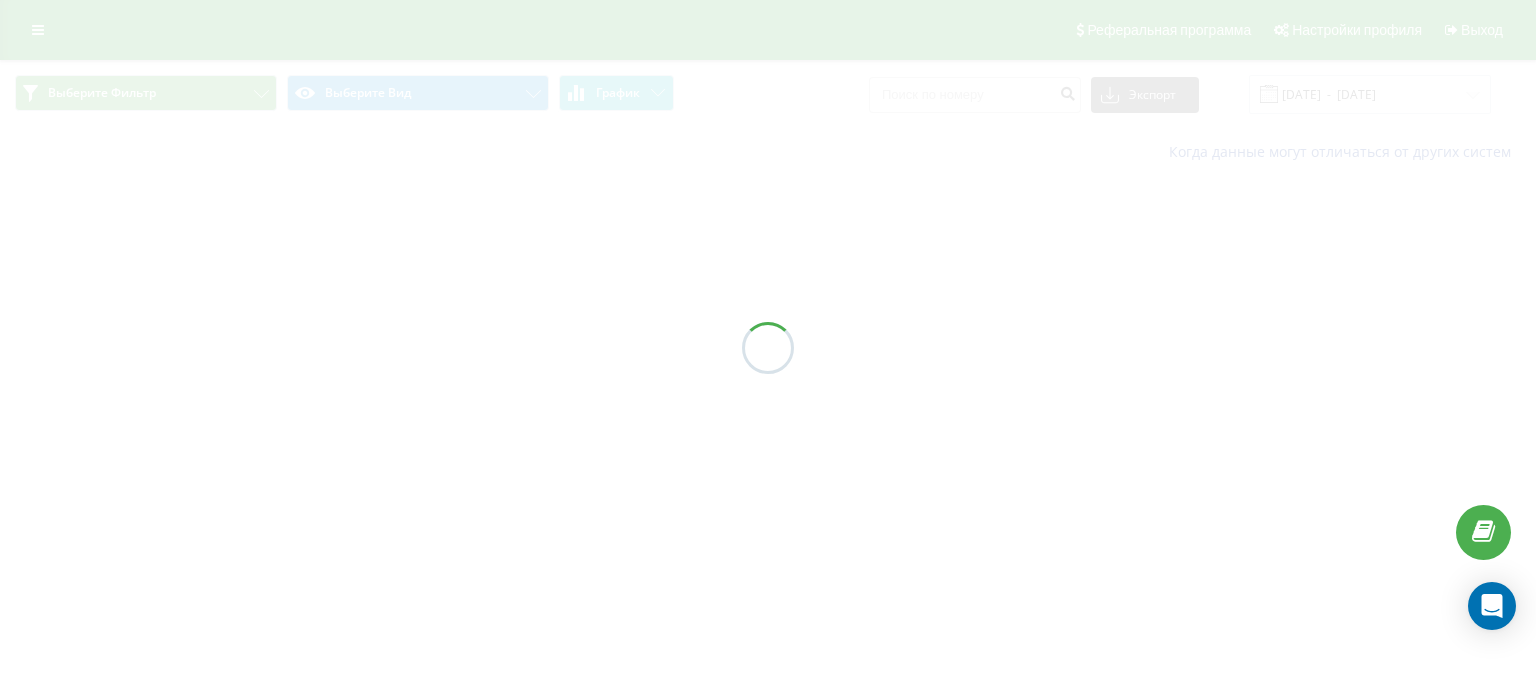 scroll, scrollTop: 0, scrollLeft: 0, axis: both 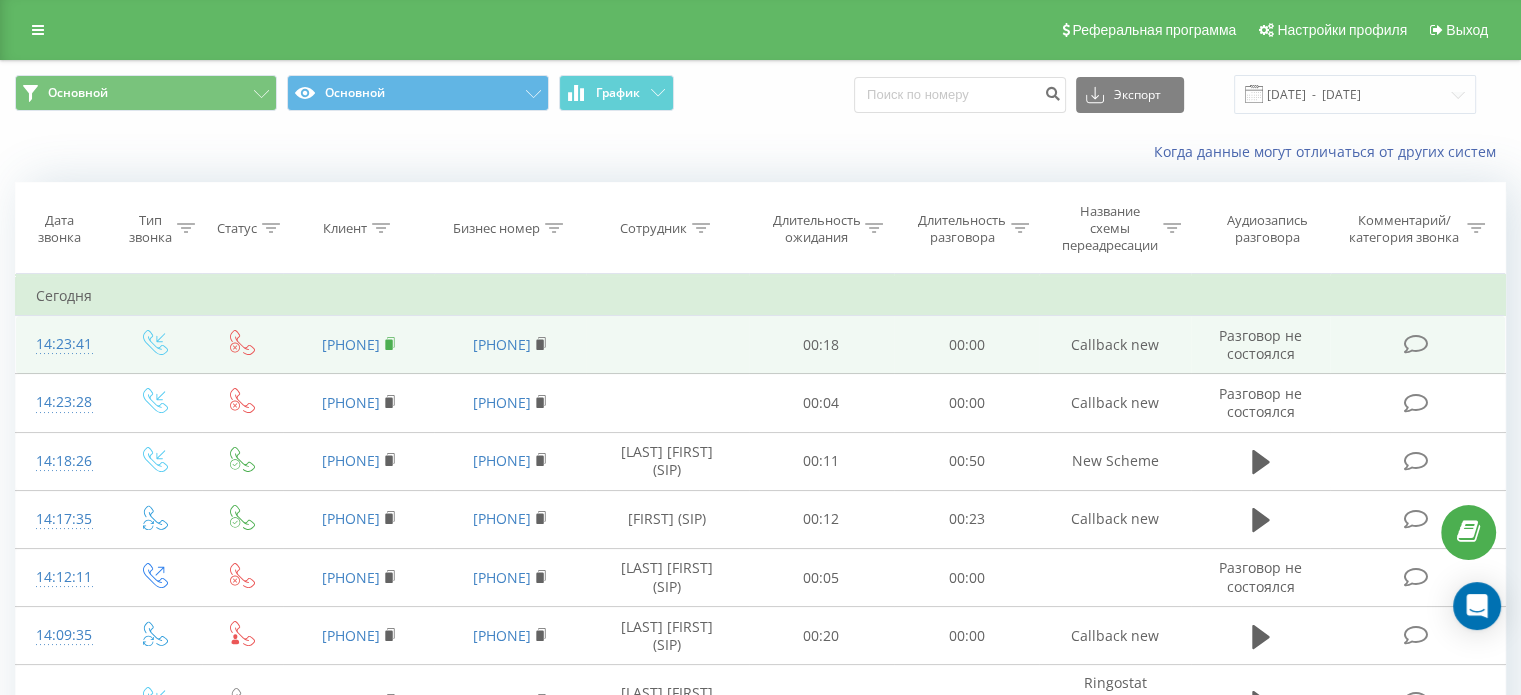click 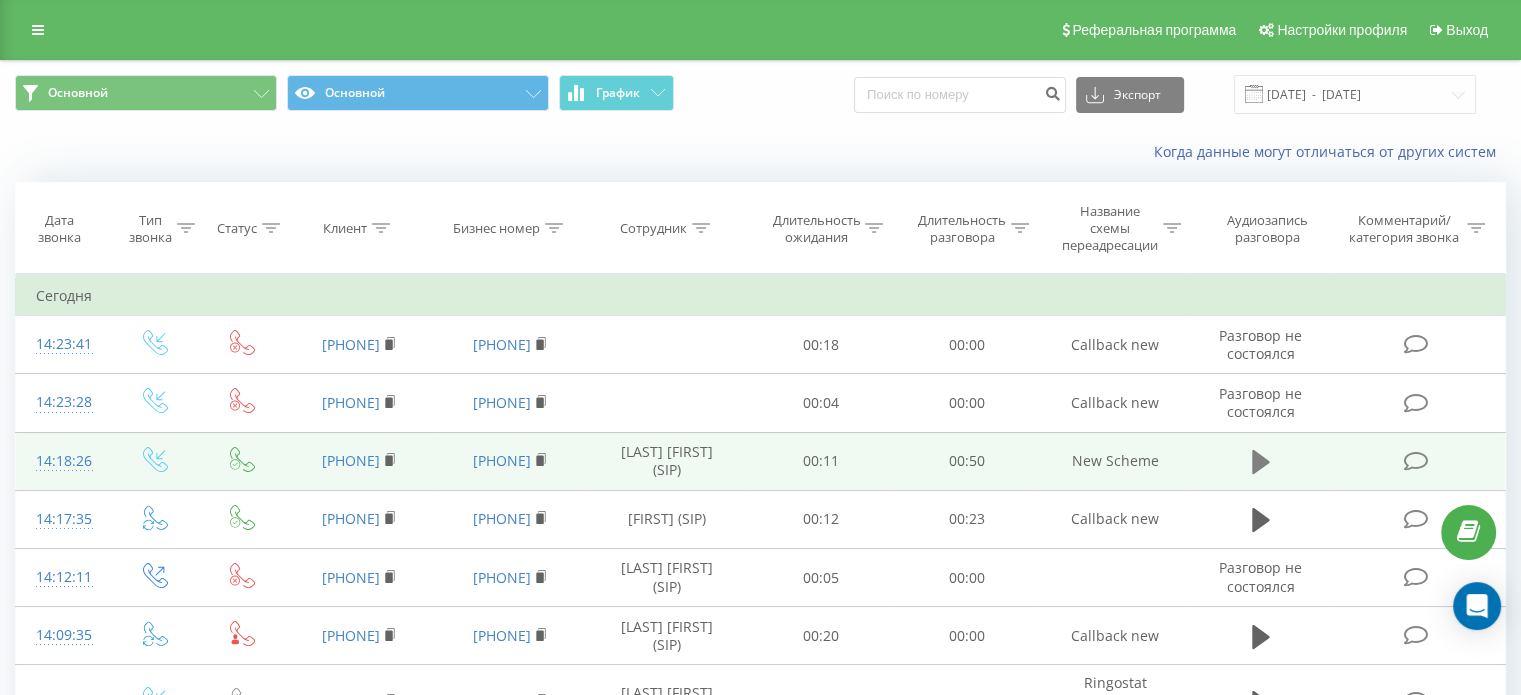 click at bounding box center [1261, 462] 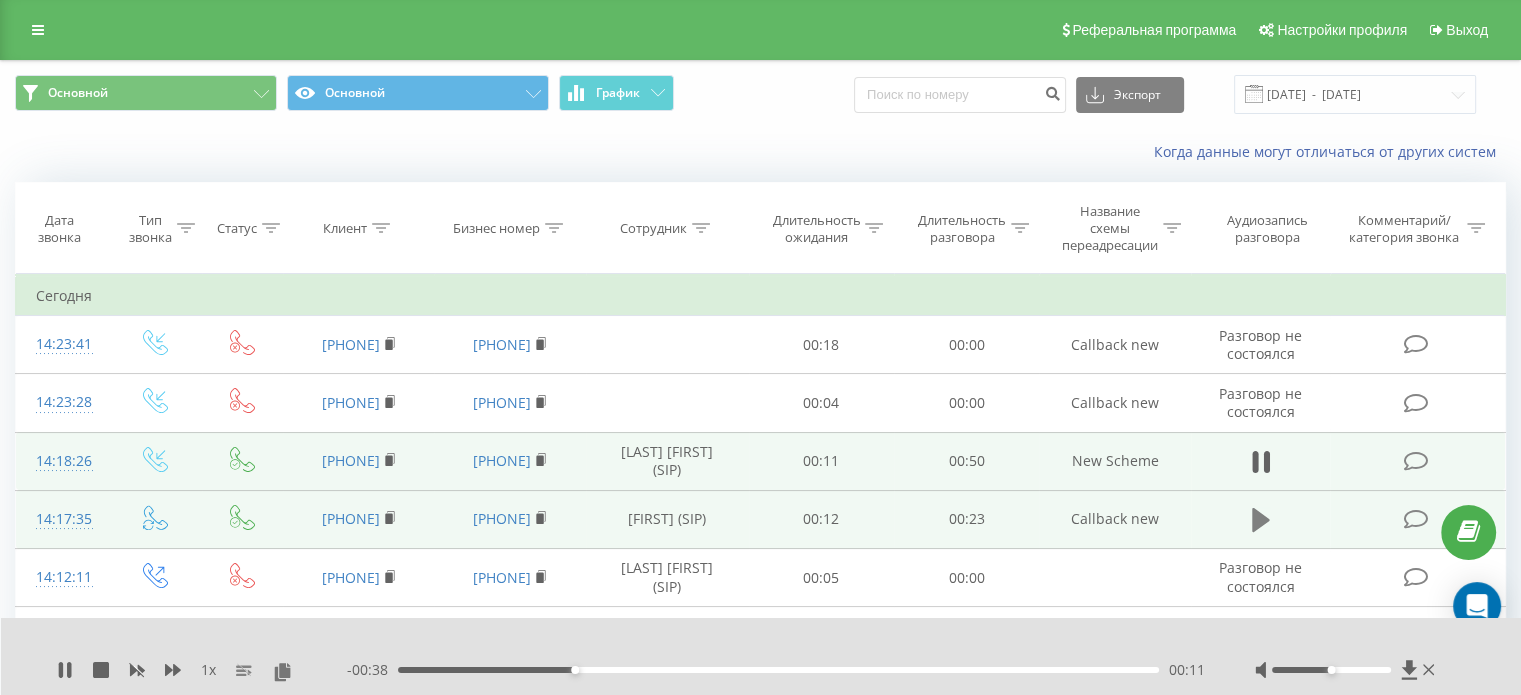 click 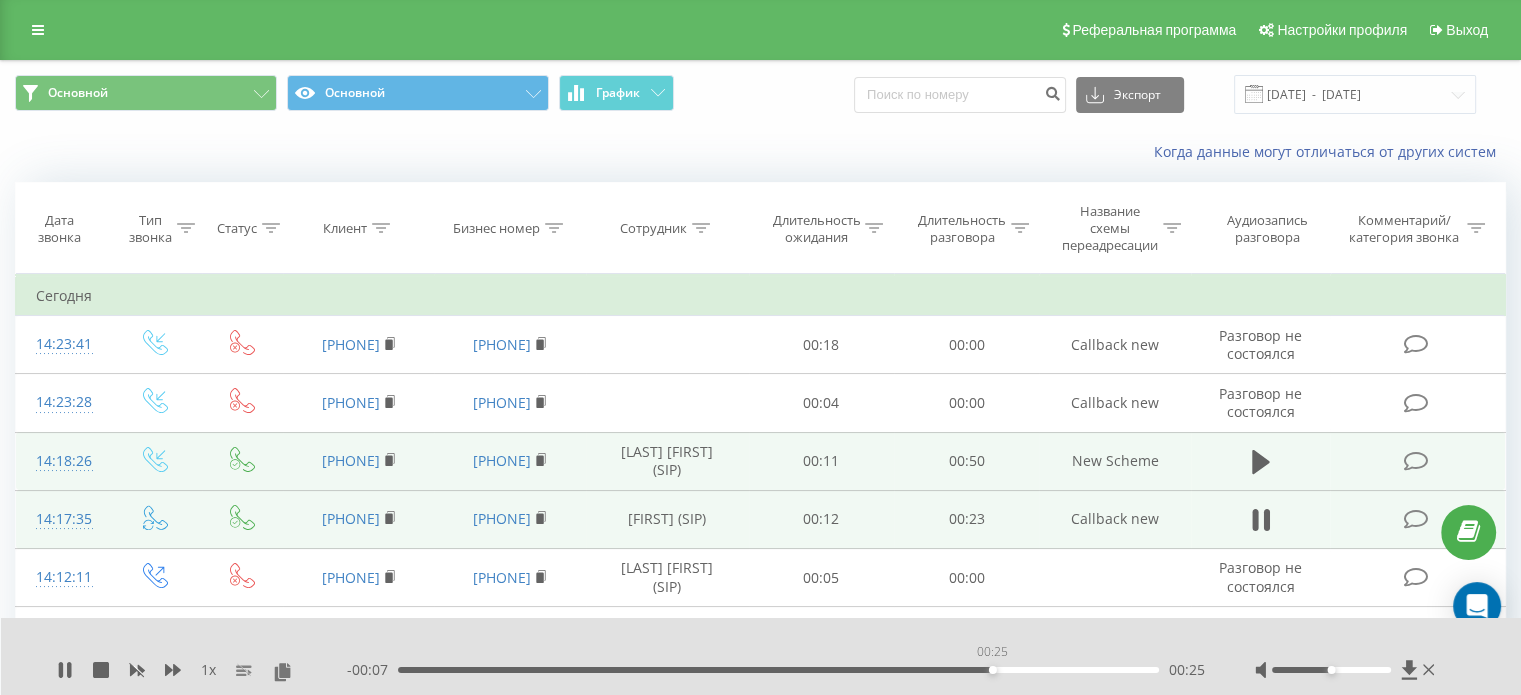 click on "00:25" at bounding box center [778, 670] 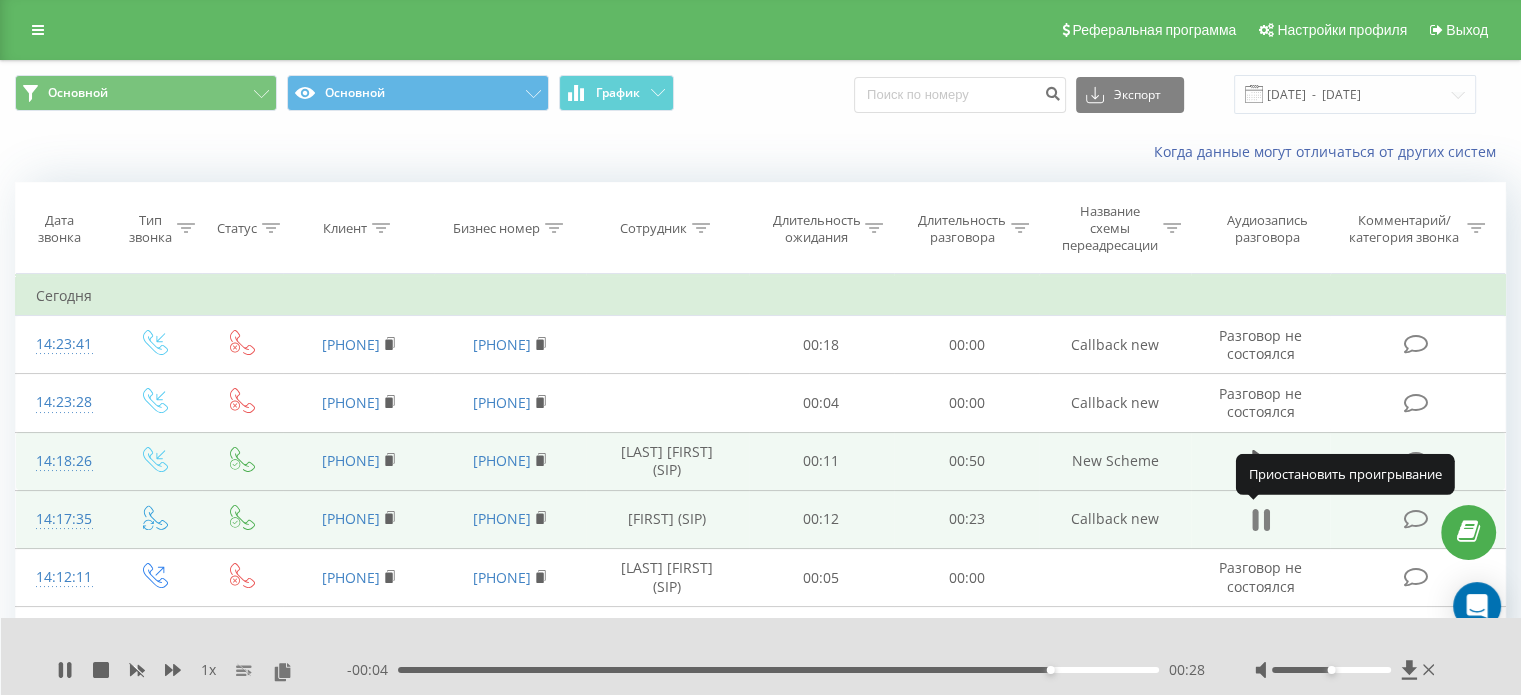 click 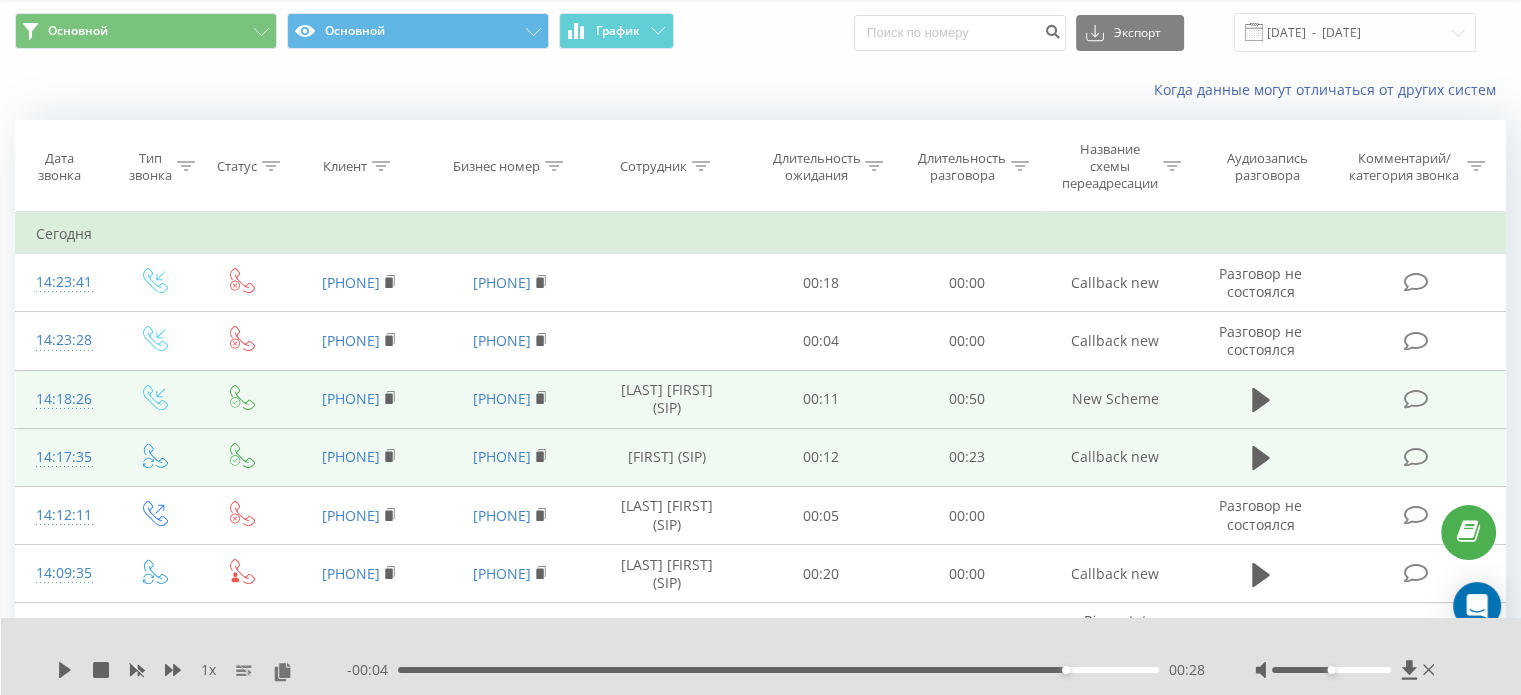 scroll, scrollTop: 100, scrollLeft: 0, axis: vertical 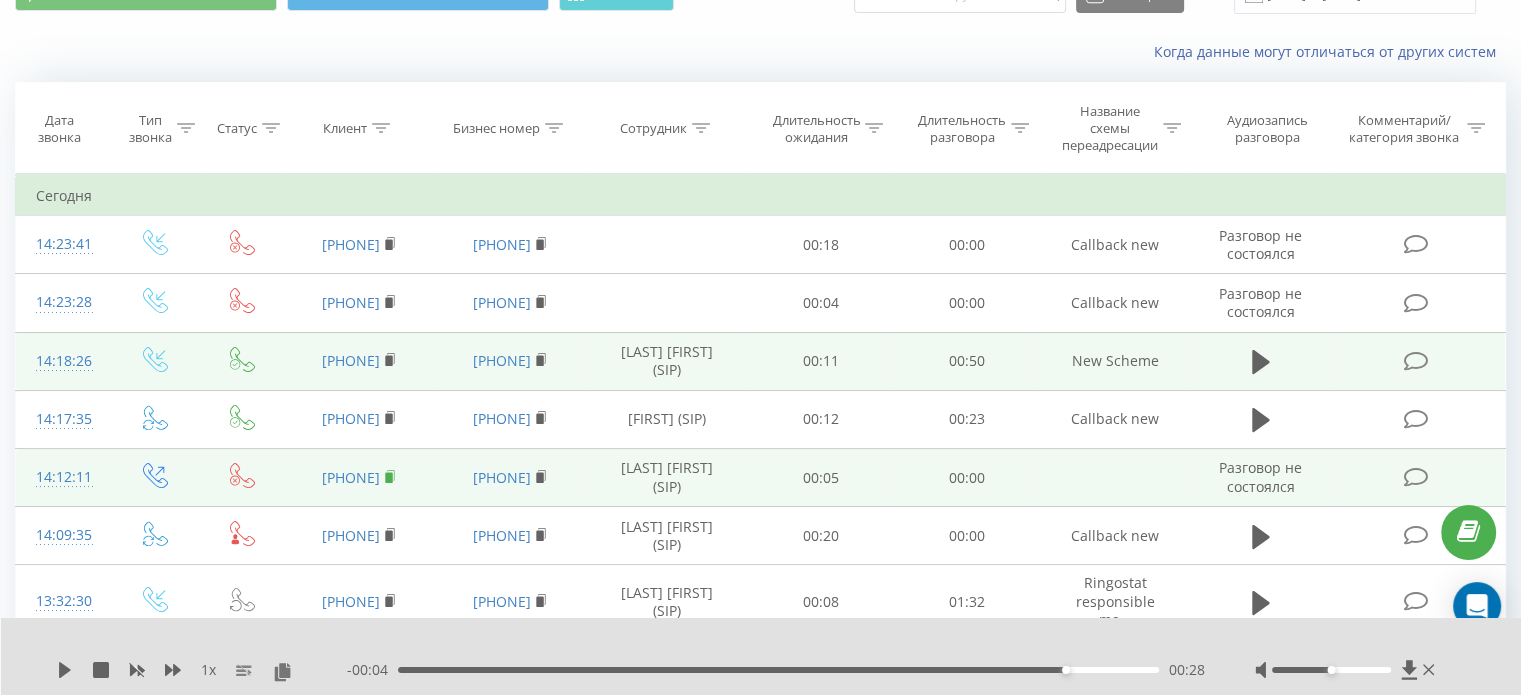 click 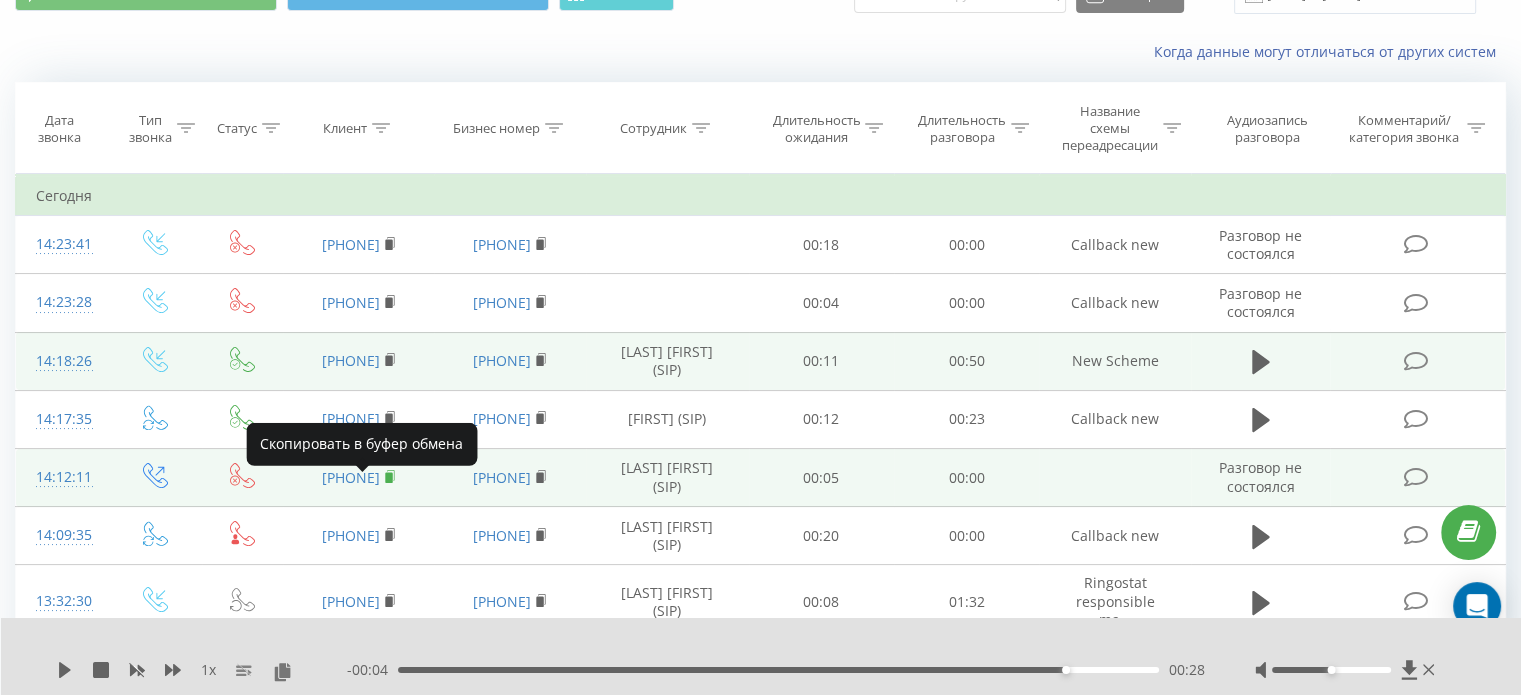 click 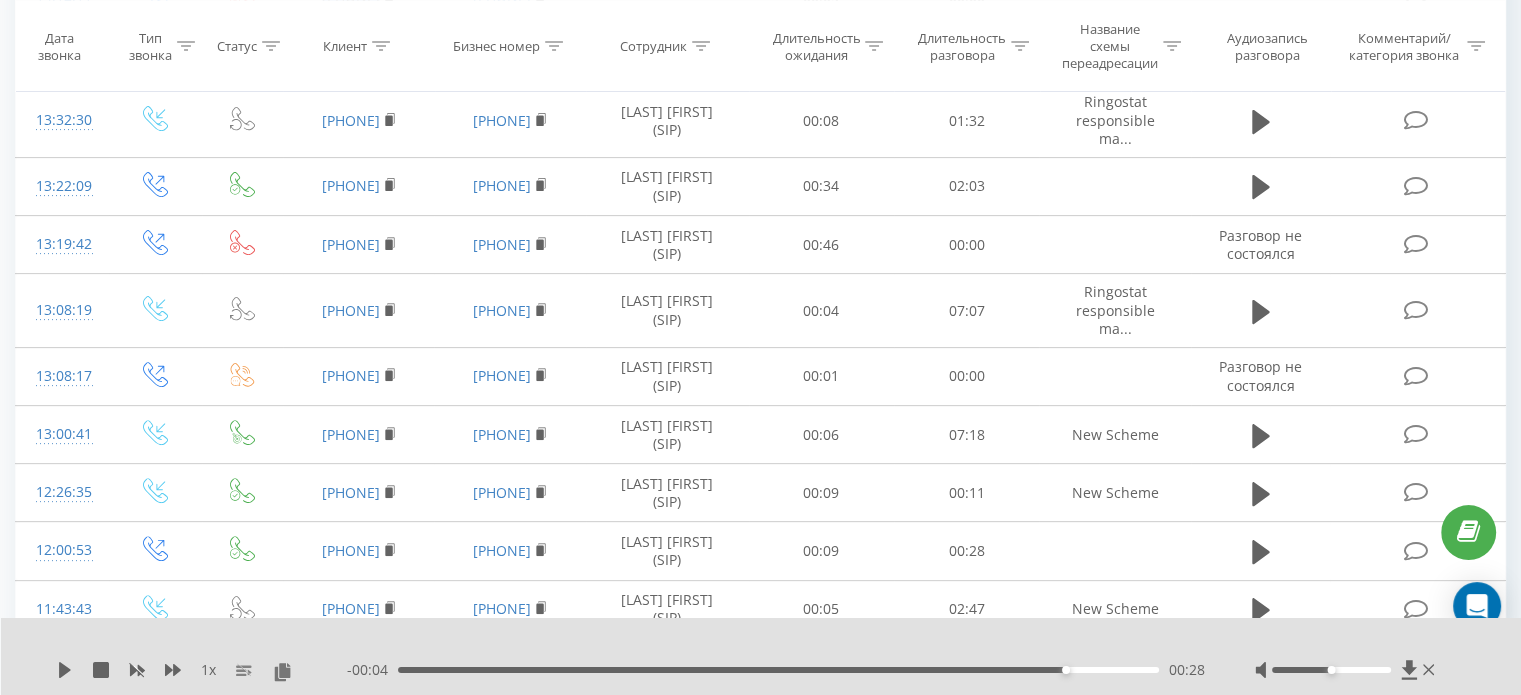 scroll, scrollTop: 600, scrollLeft: 0, axis: vertical 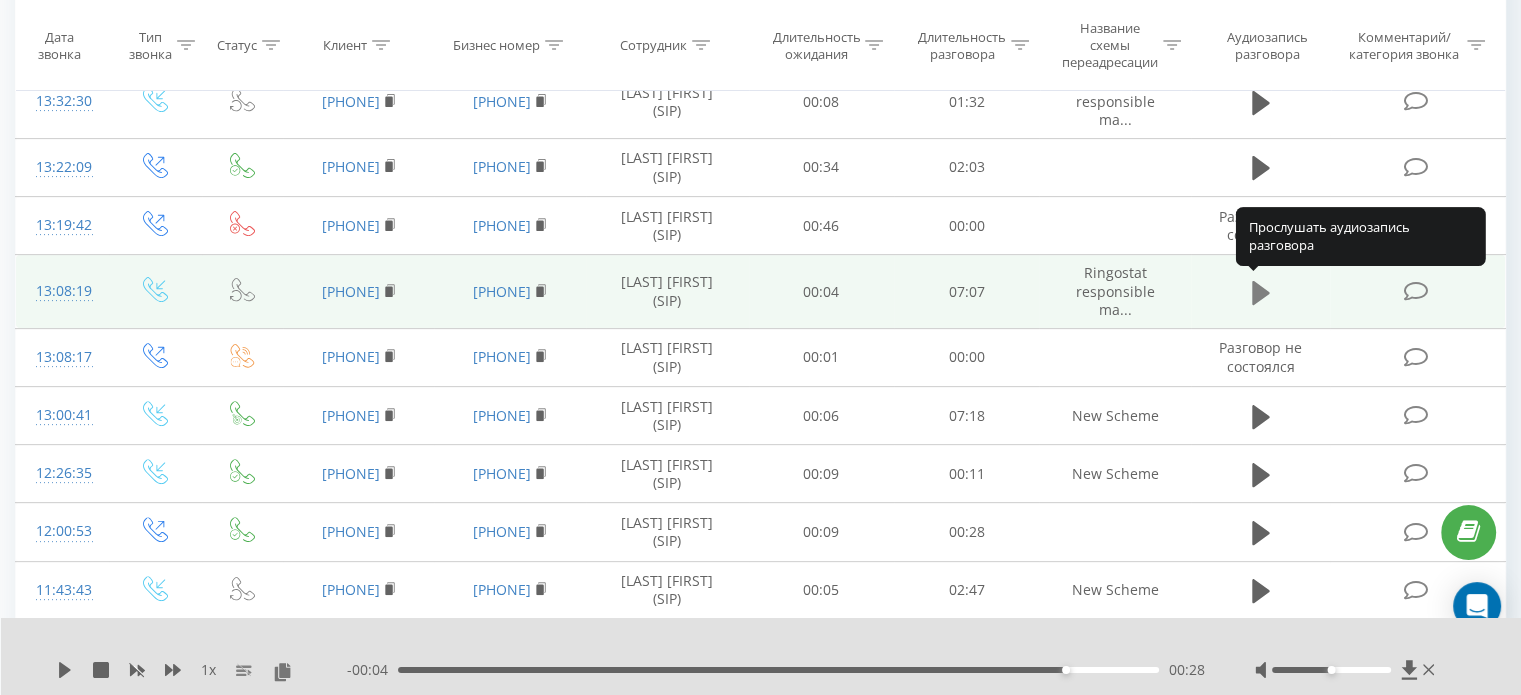 click 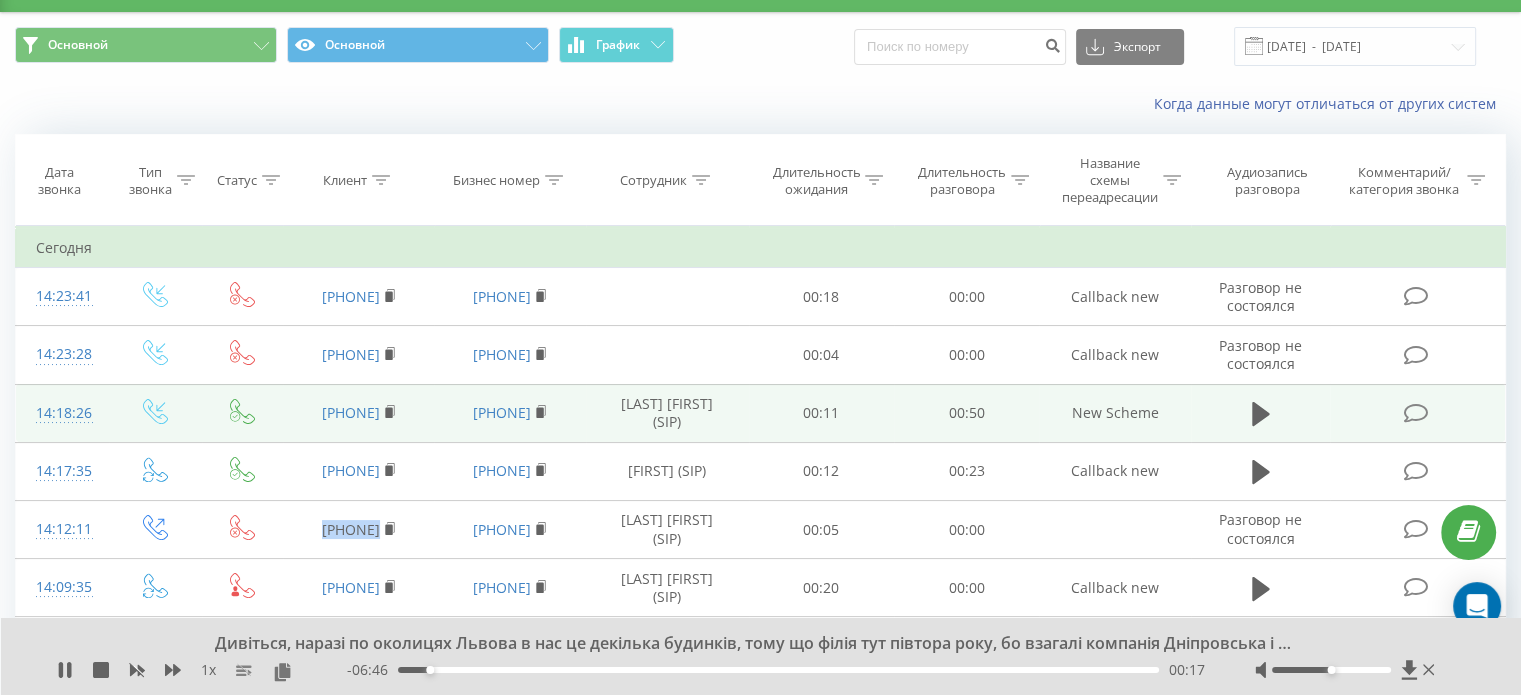 scroll, scrollTop: 0, scrollLeft: 0, axis: both 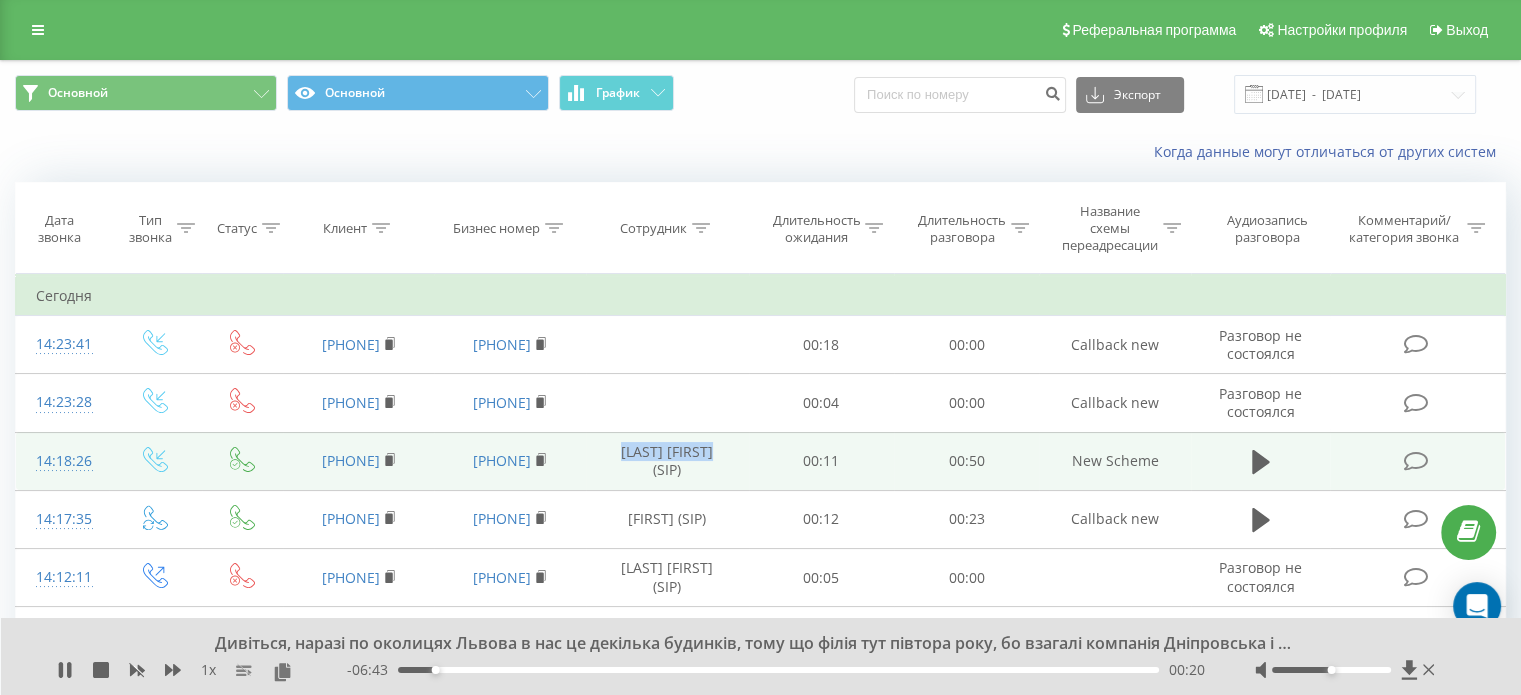 drag, startPoint x: 724, startPoint y: 451, endPoint x: 608, endPoint y: 453, distance: 116.01724 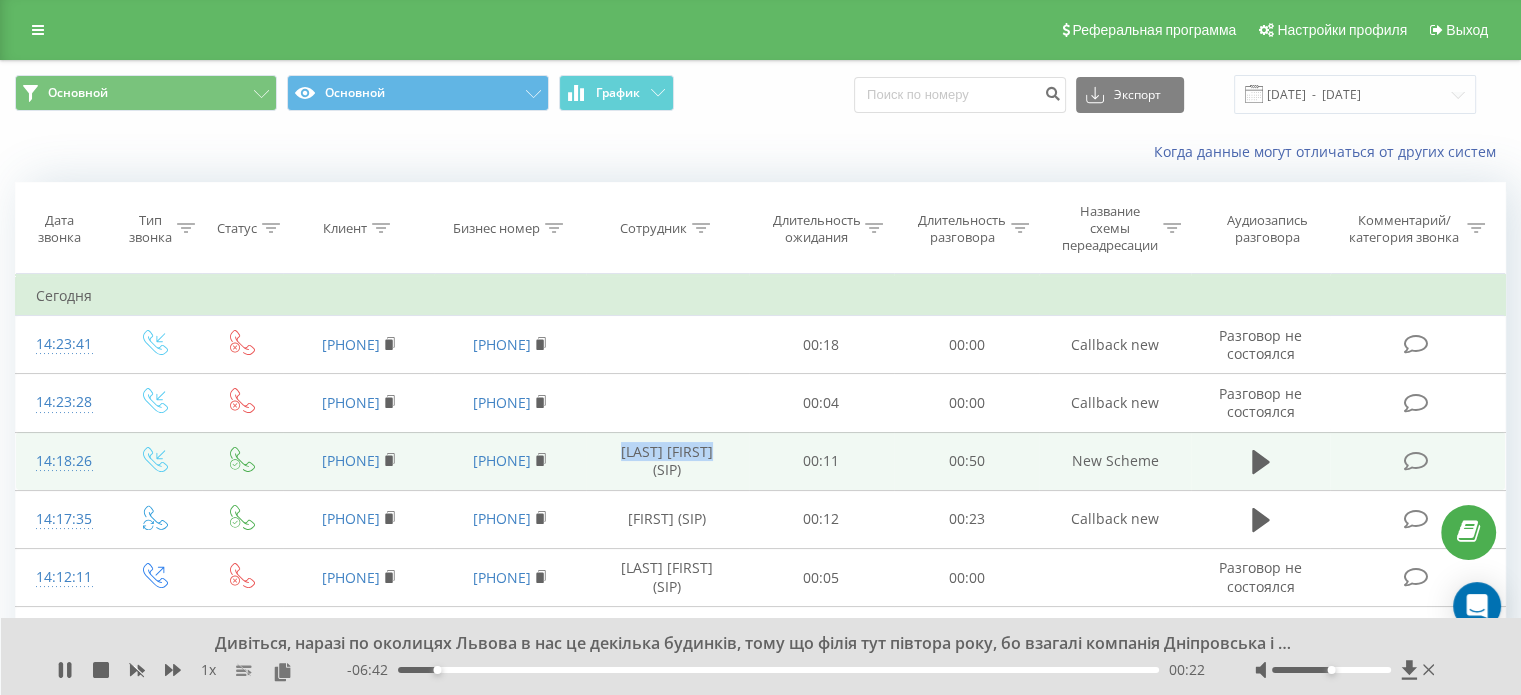 copy on "Маєцький Артем" 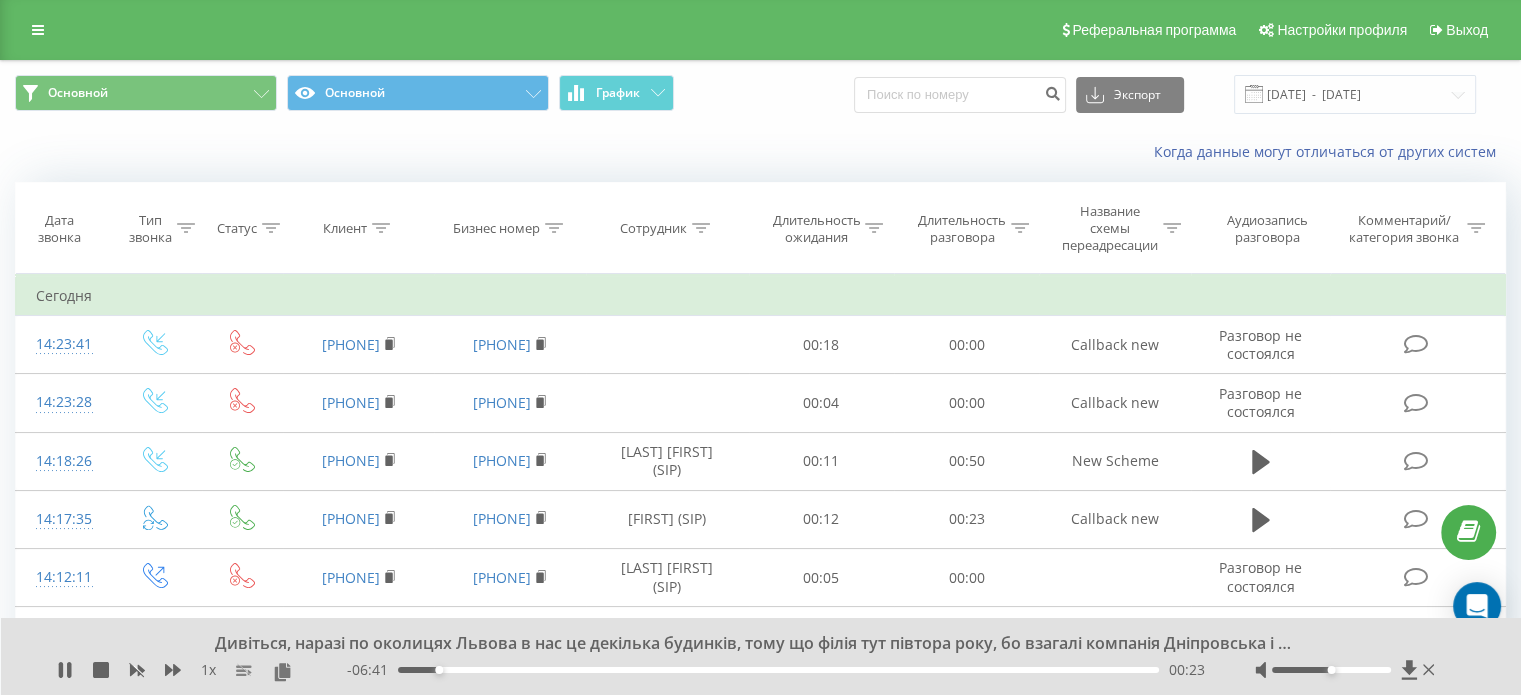 click on "Сотрудник" at bounding box center (665, 228) 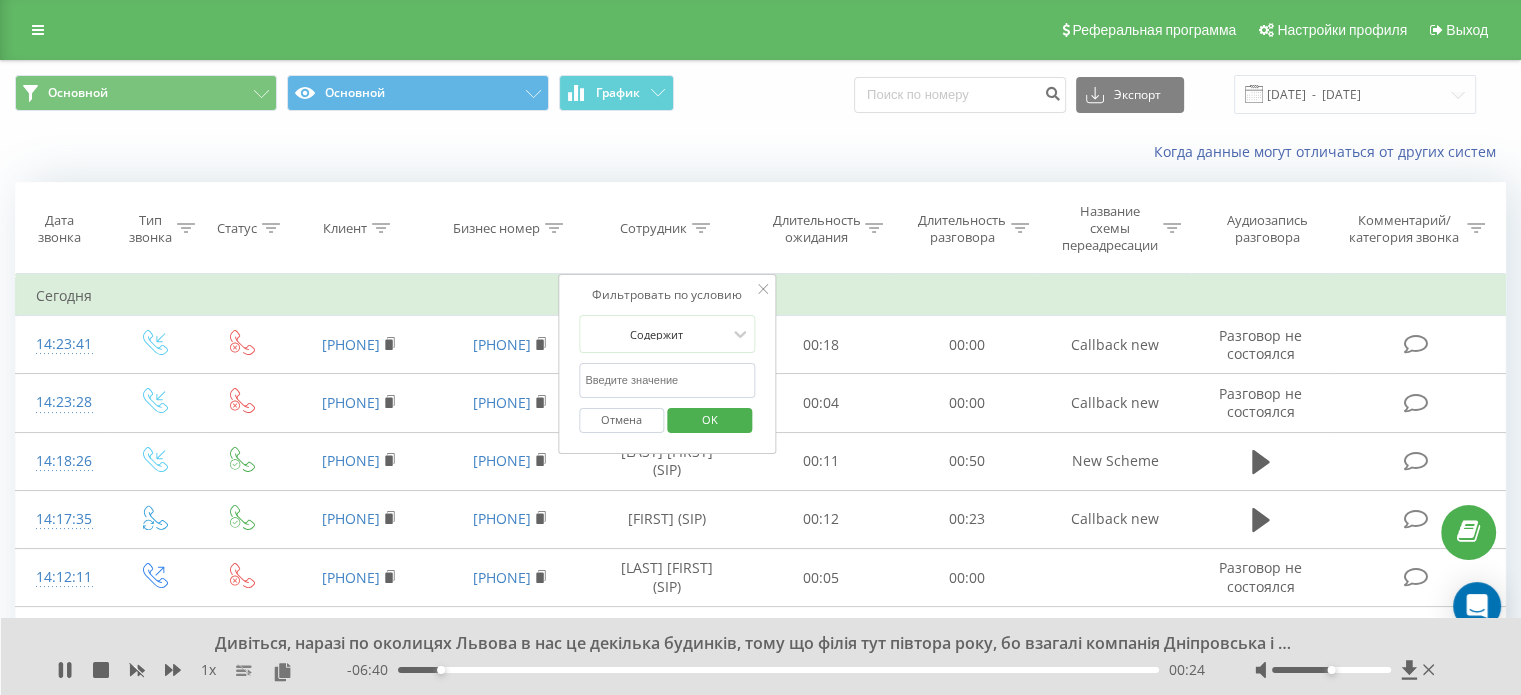 click at bounding box center (667, 380) 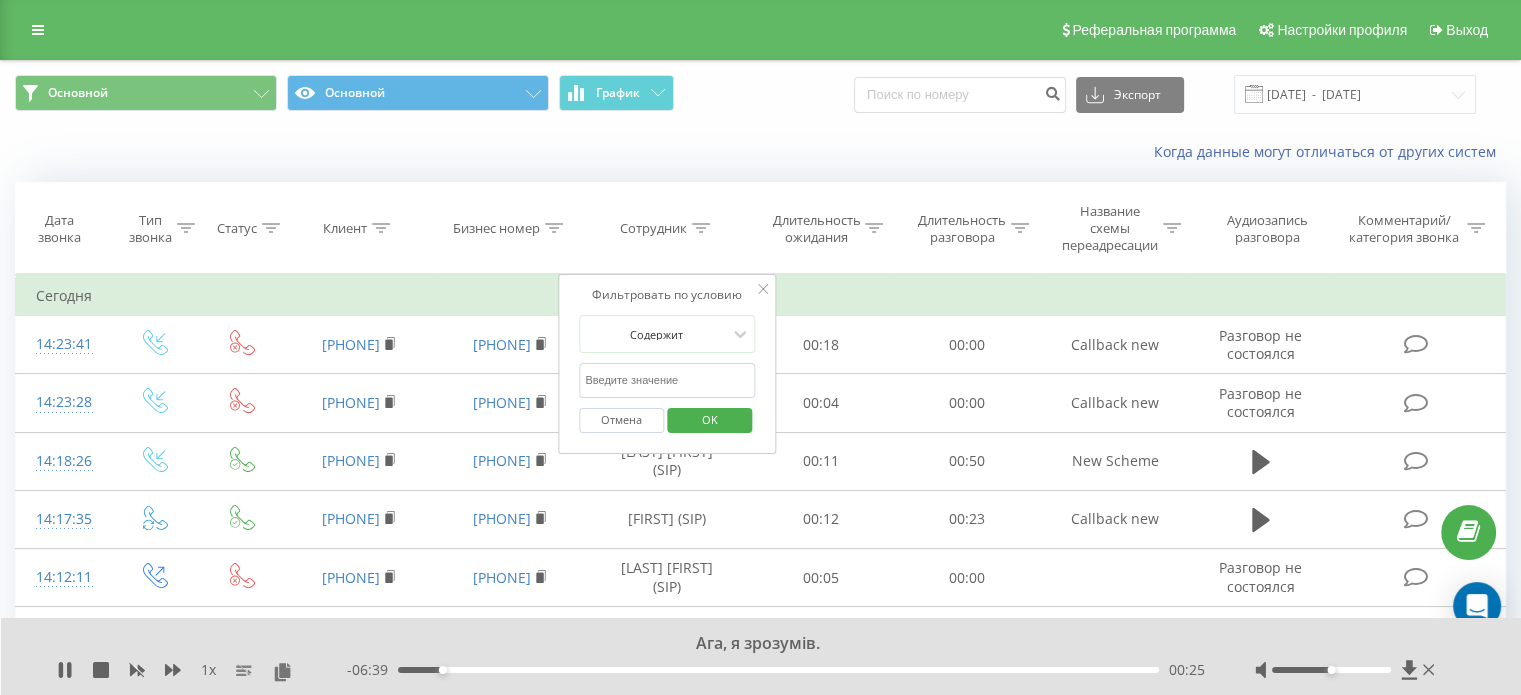 paste on "Маєцький Артем" 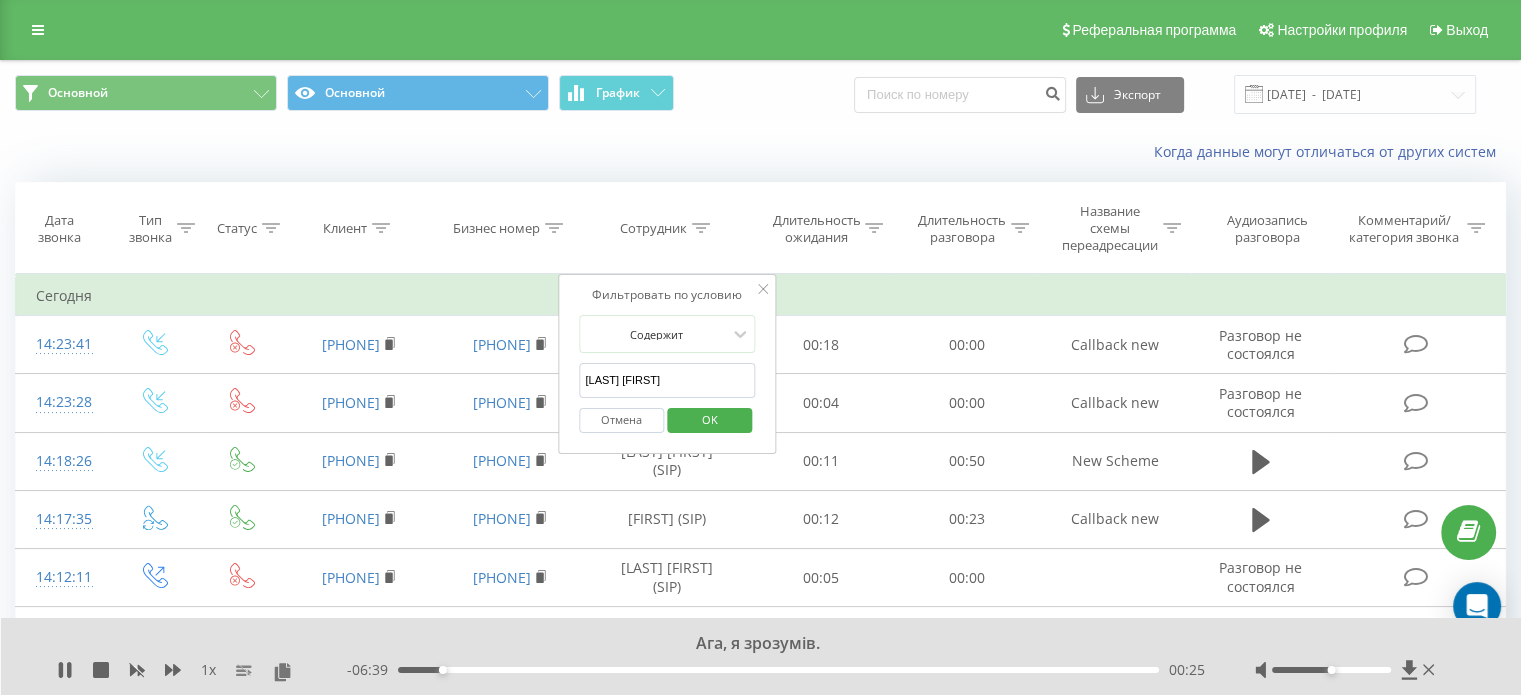 click on "OK" at bounding box center [710, 419] 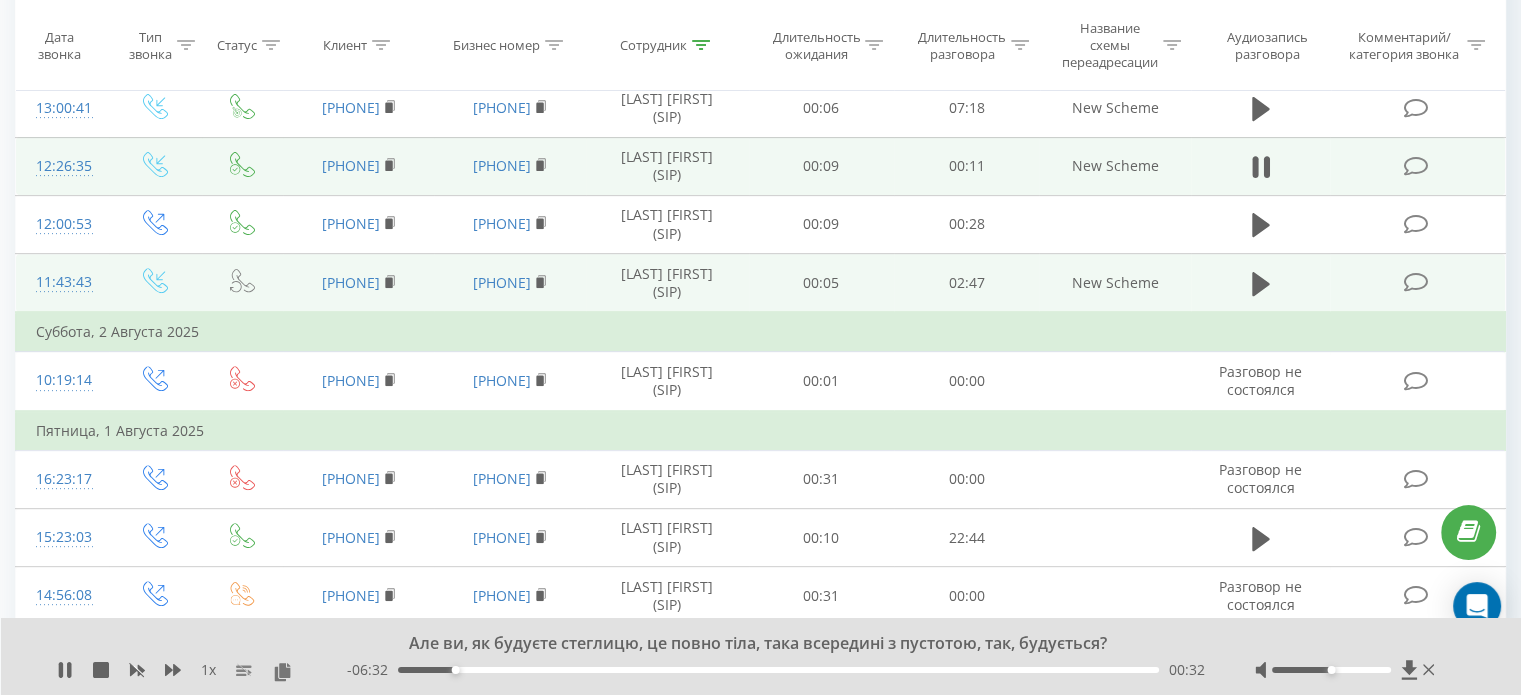 scroll, scrollTop: 700, scrollLeft: 0, axis: vertical 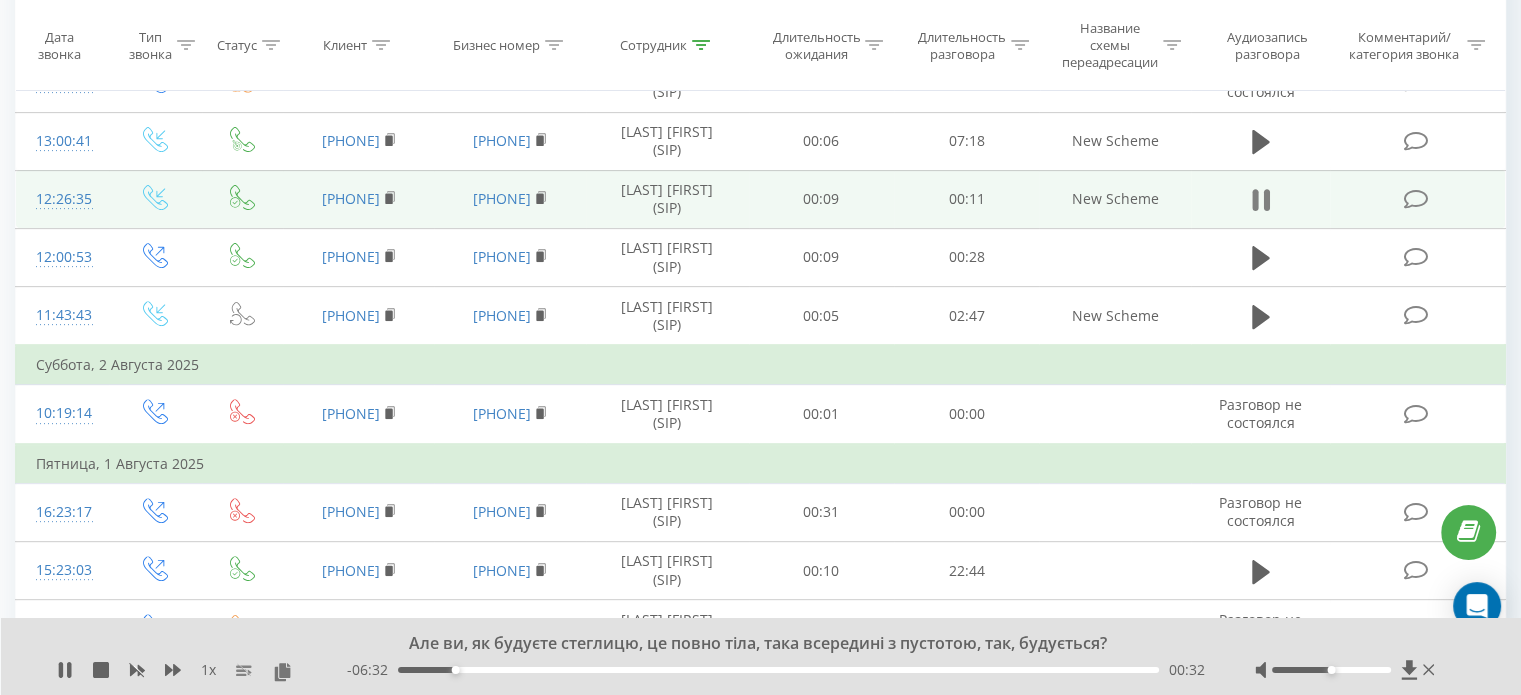click 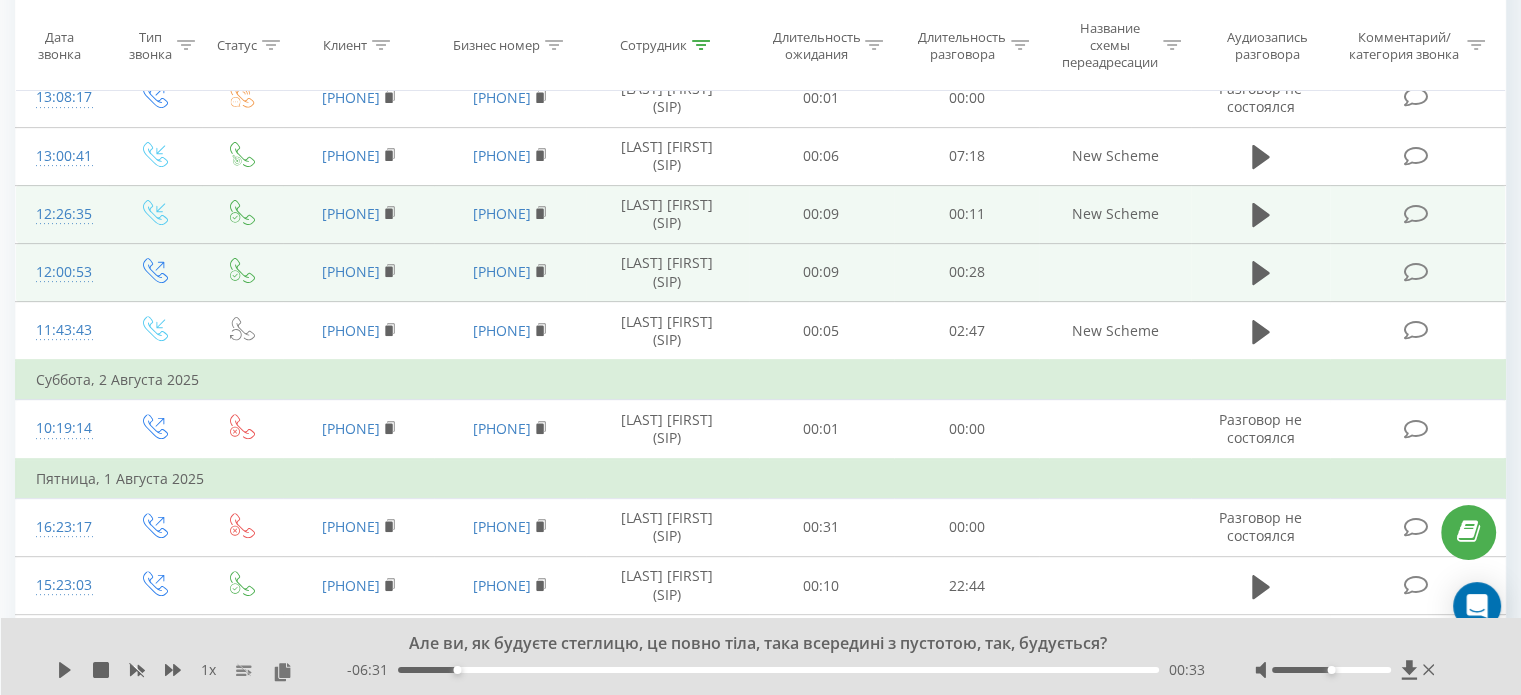 scroll, scrollTop: 600, scrollLeft: 0, axis: vertical 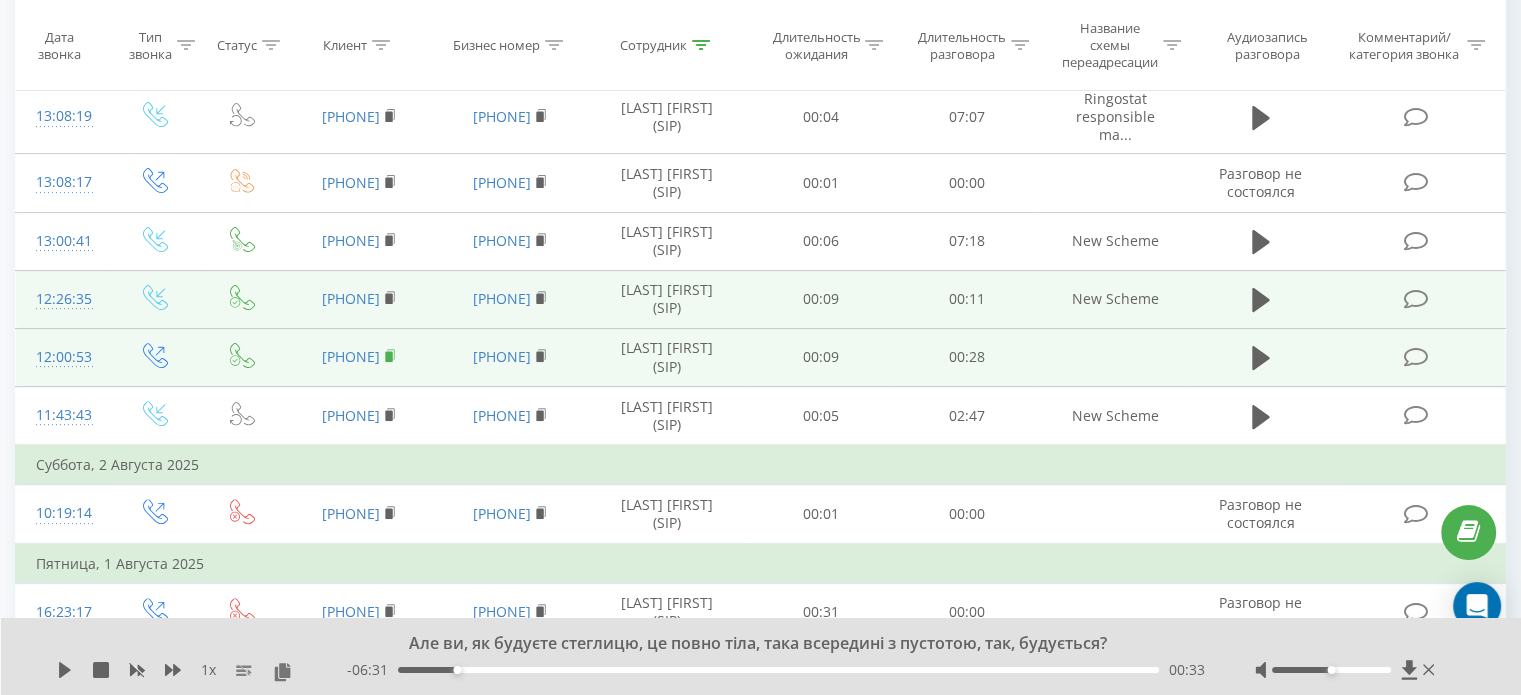 click 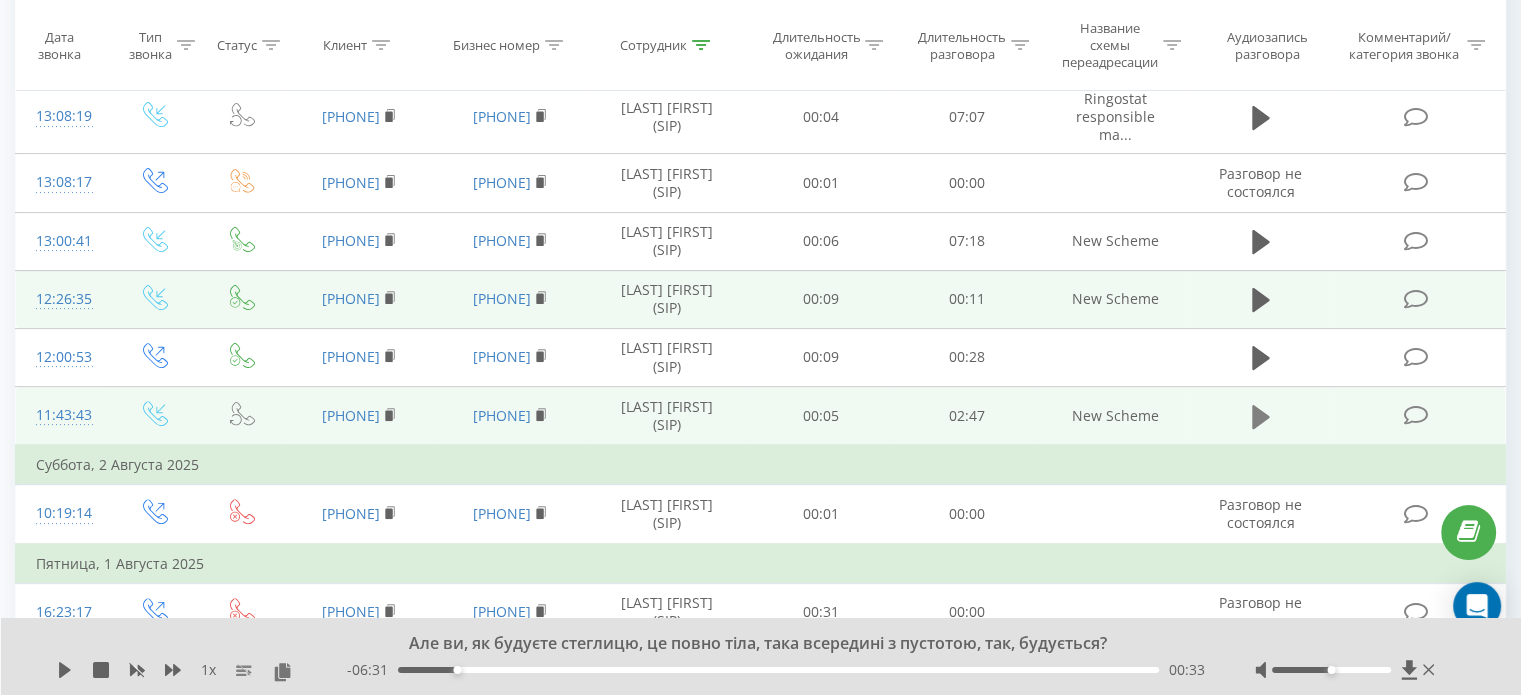 click 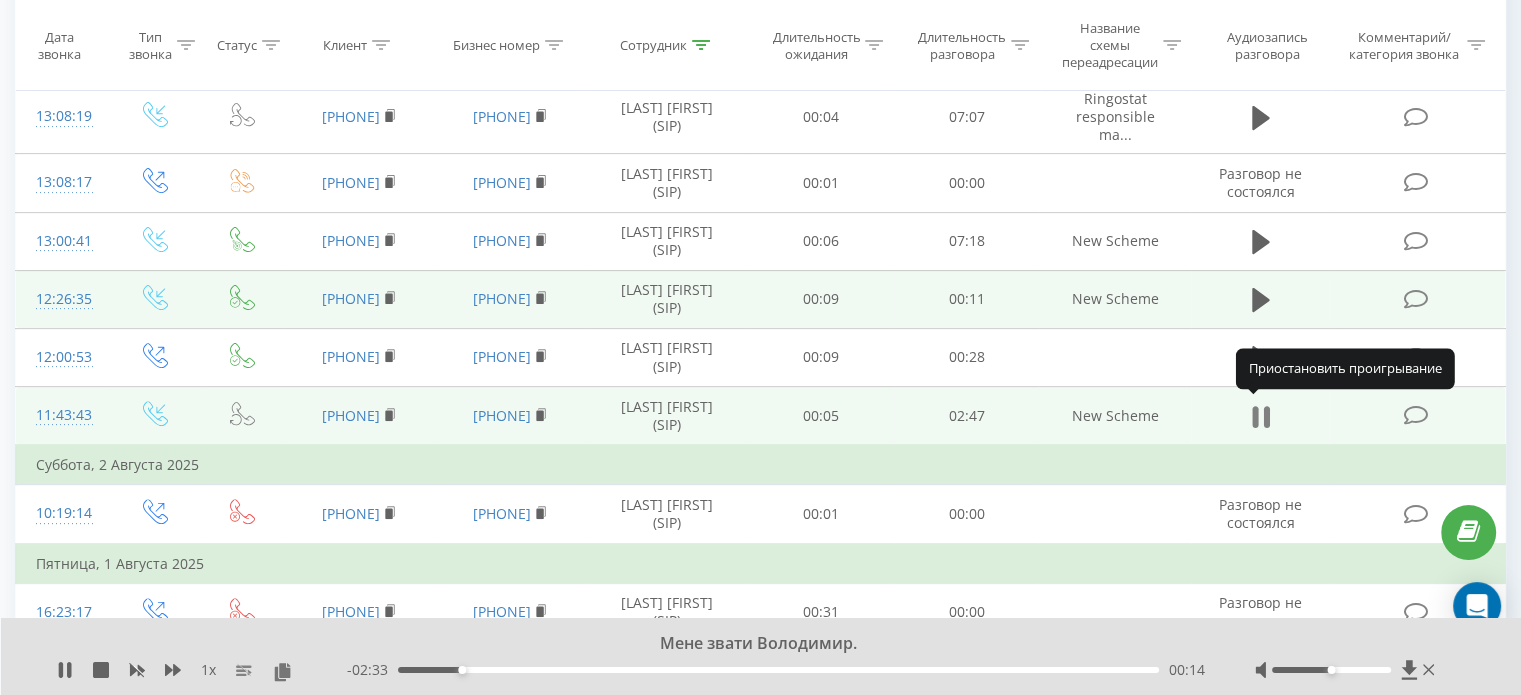click 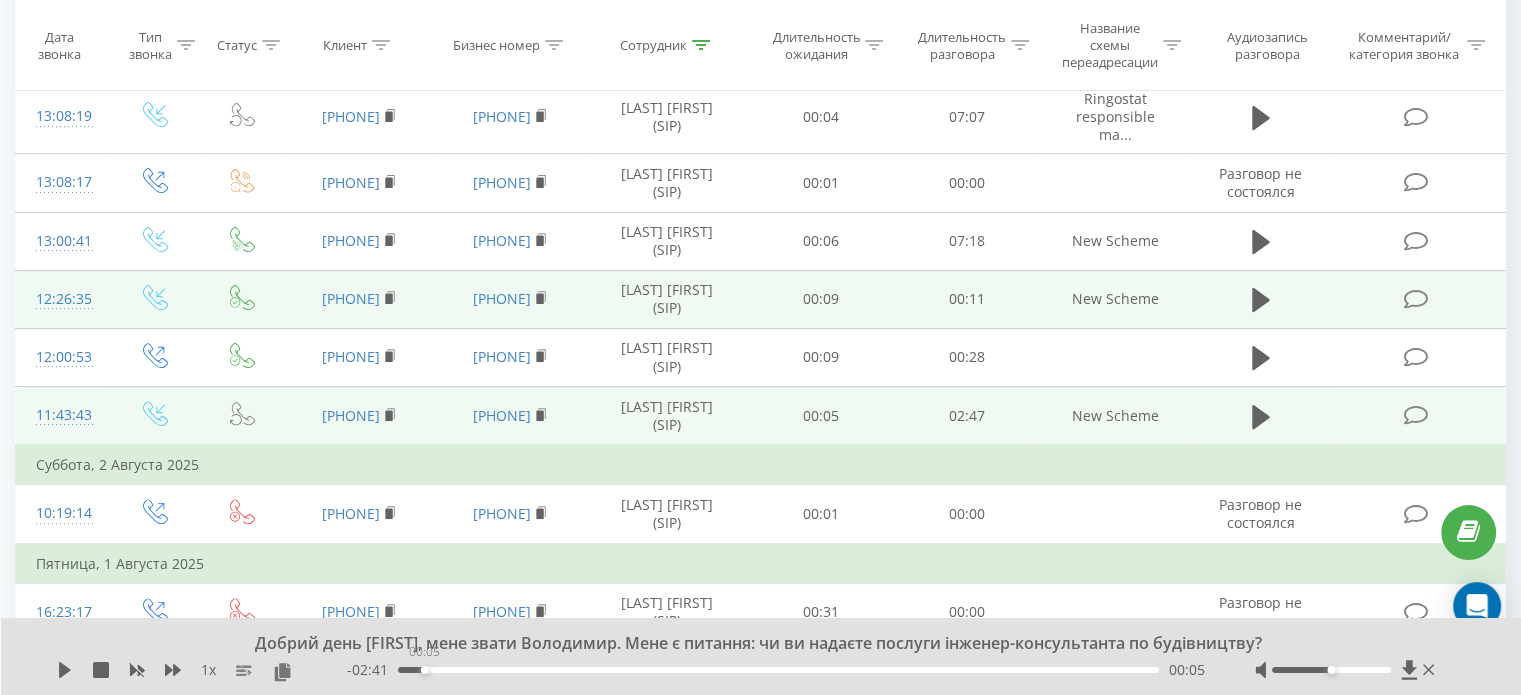 click on "00:05" at bounding box center (778, 670) 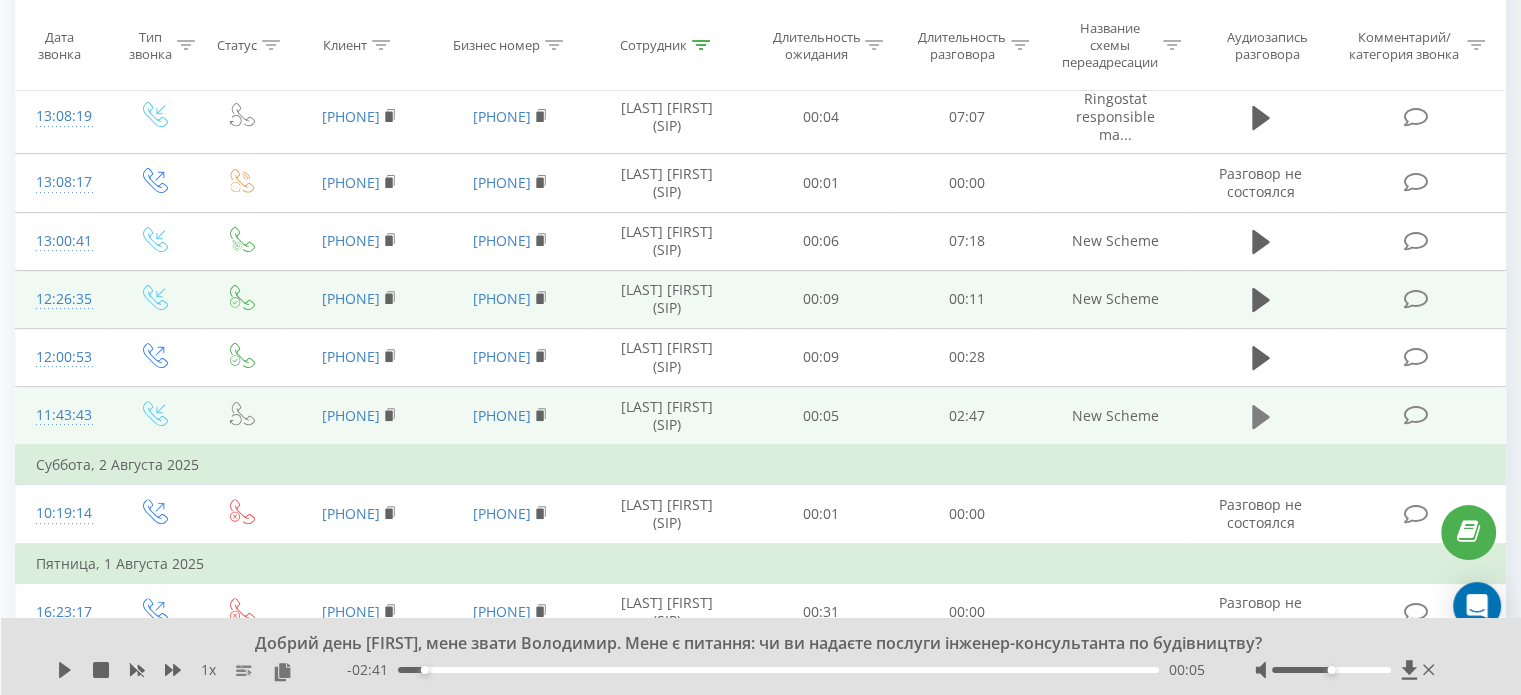 click 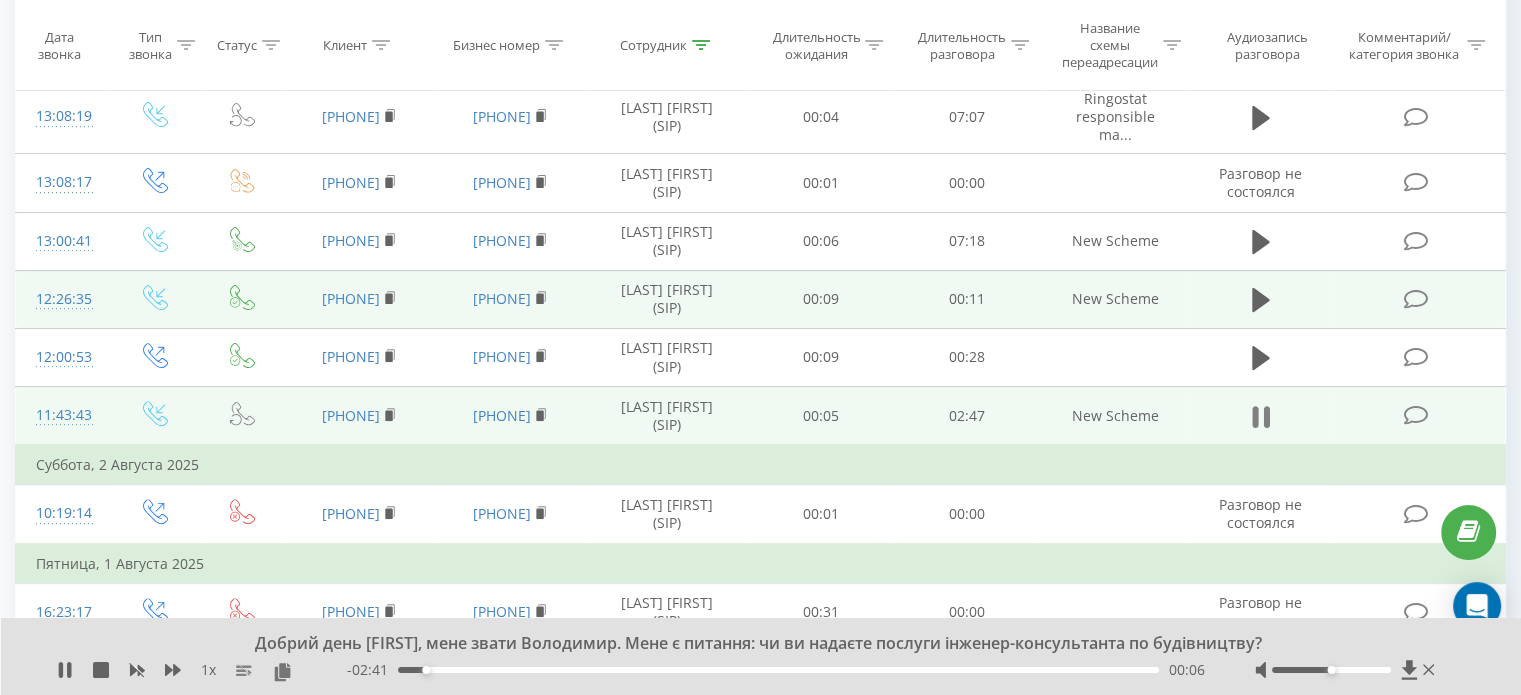 click 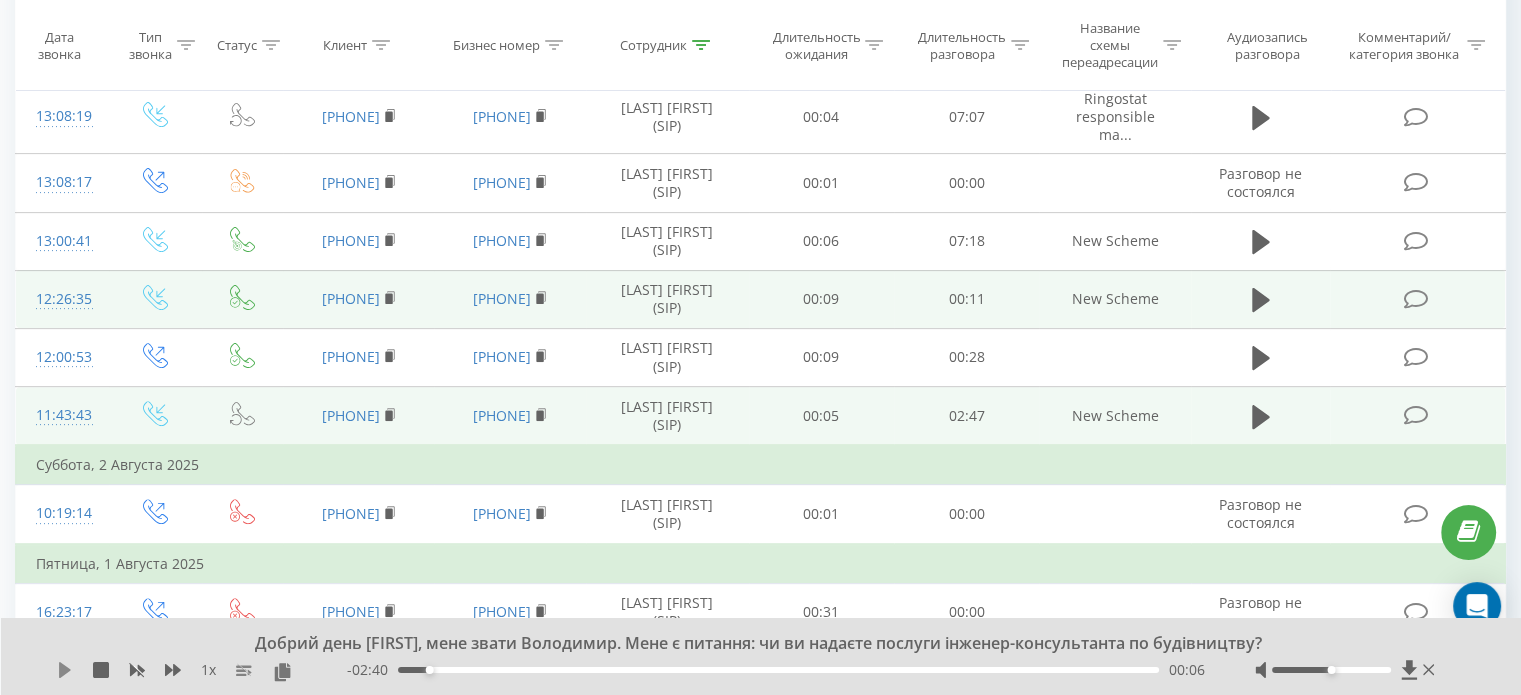 click 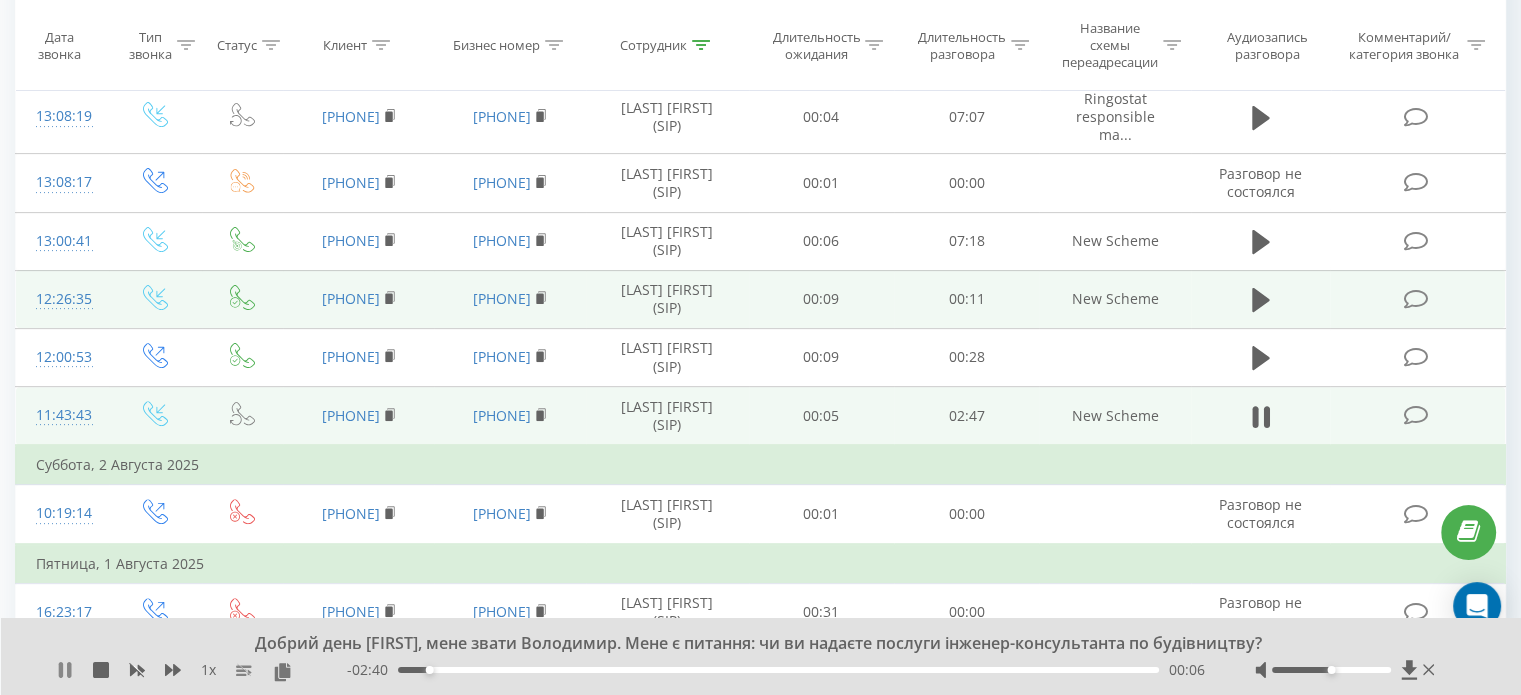 click 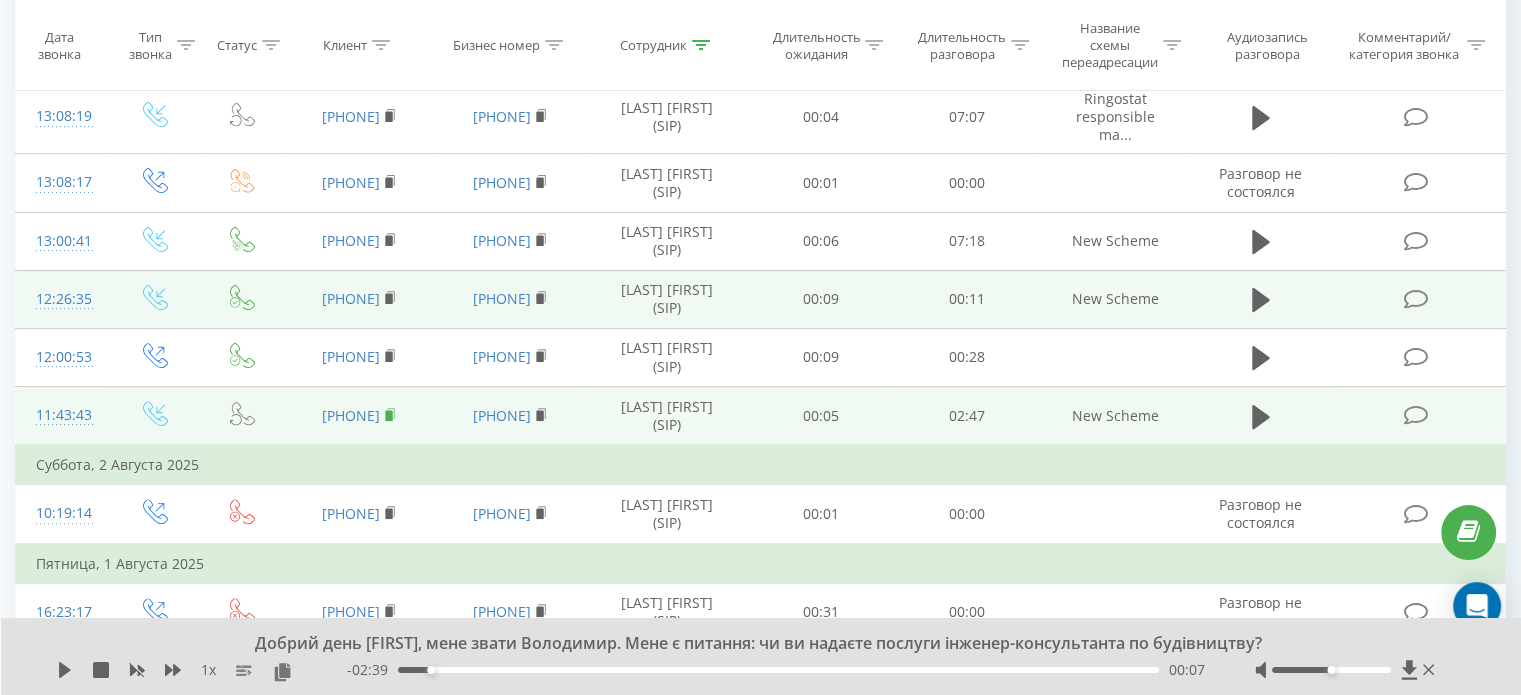 click 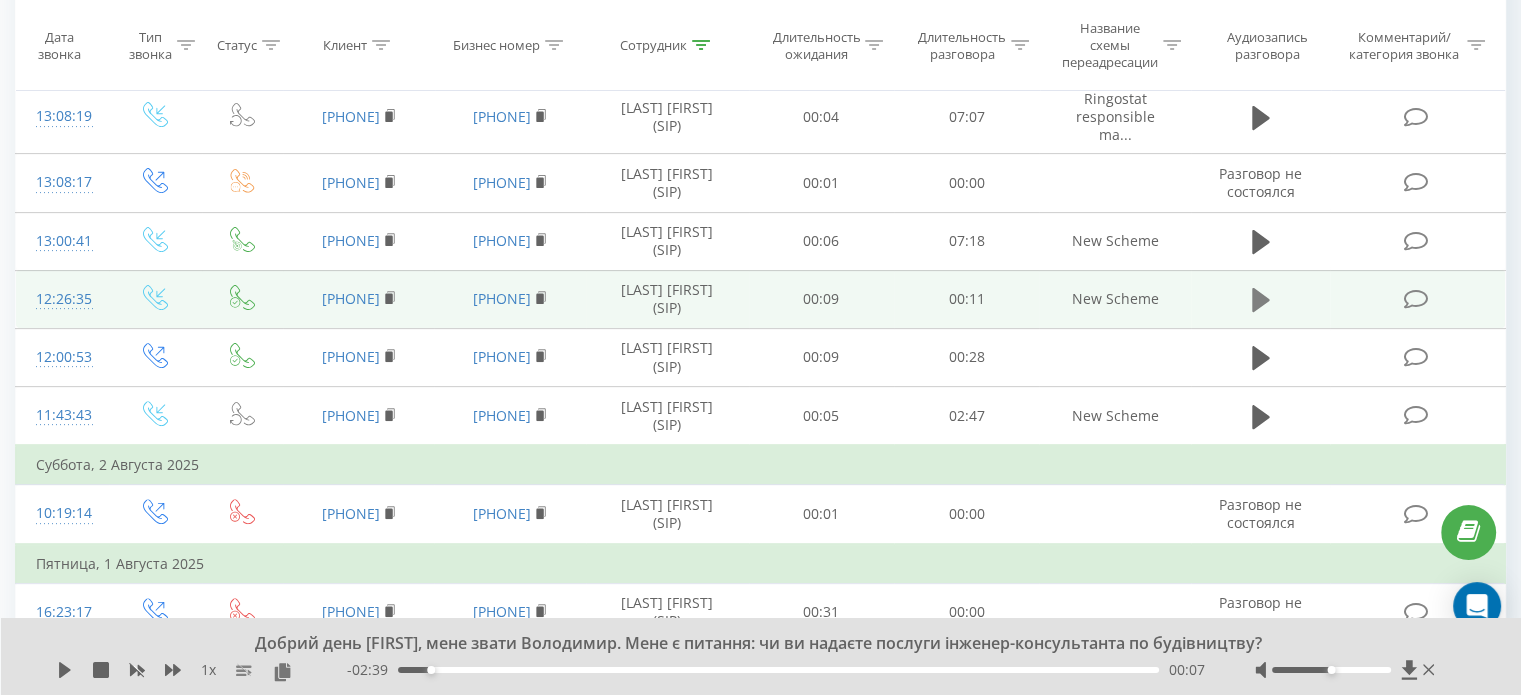 click 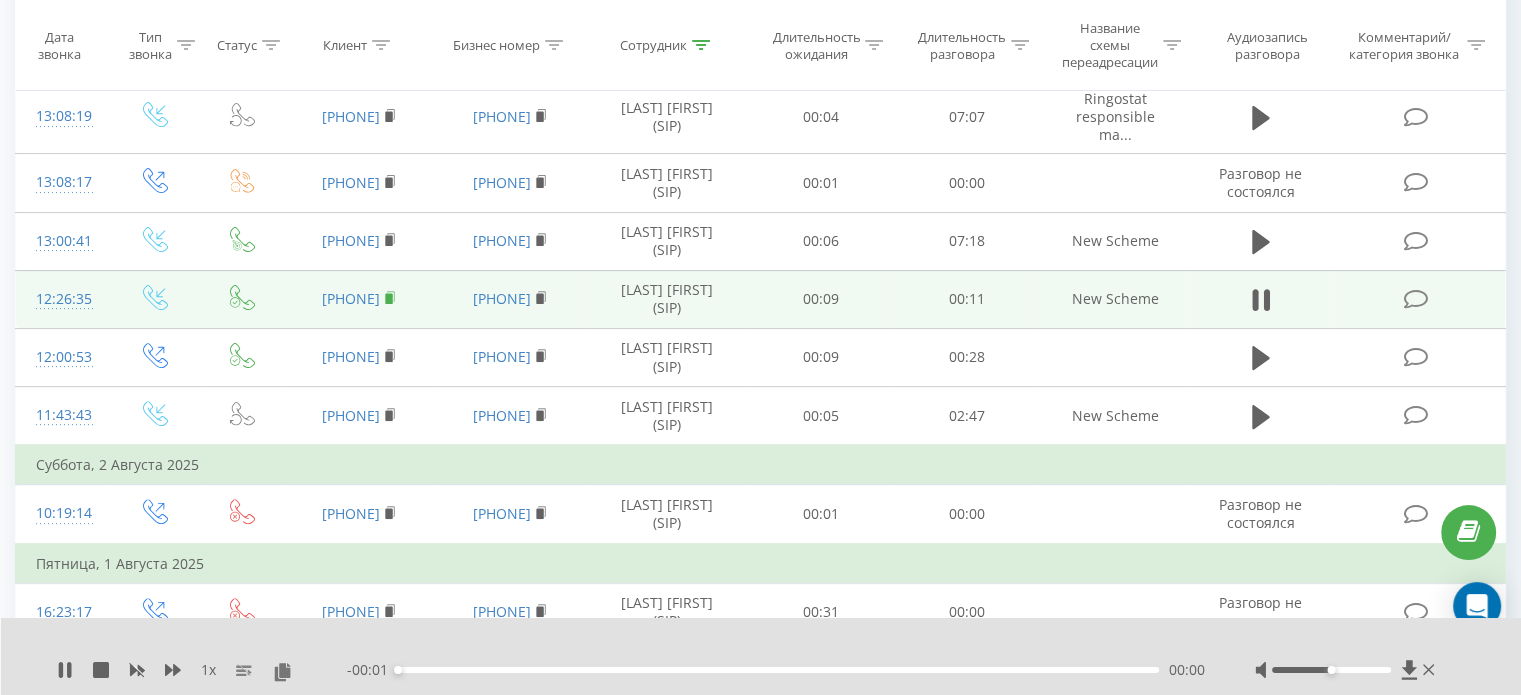 click 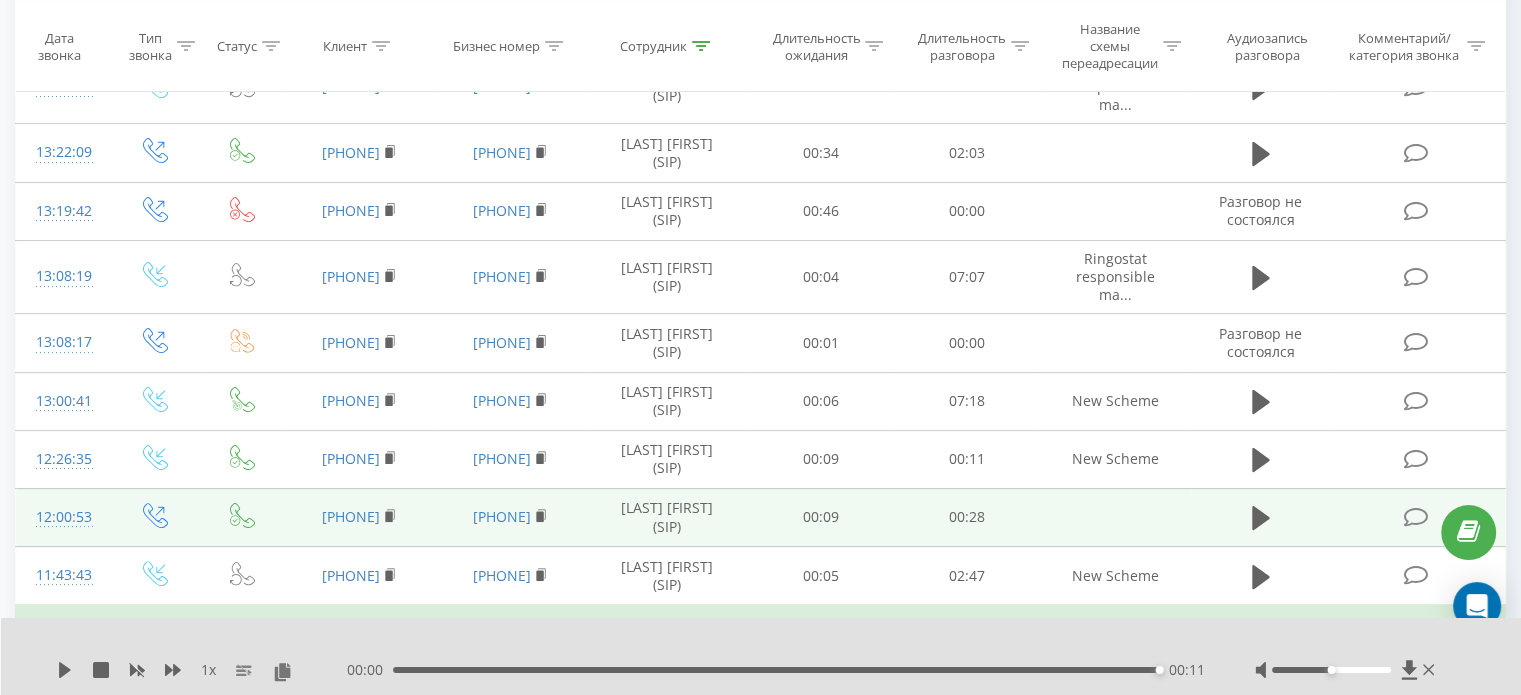 scroll, scrollTop: 500, scrollLeft: 0, axis: vertical 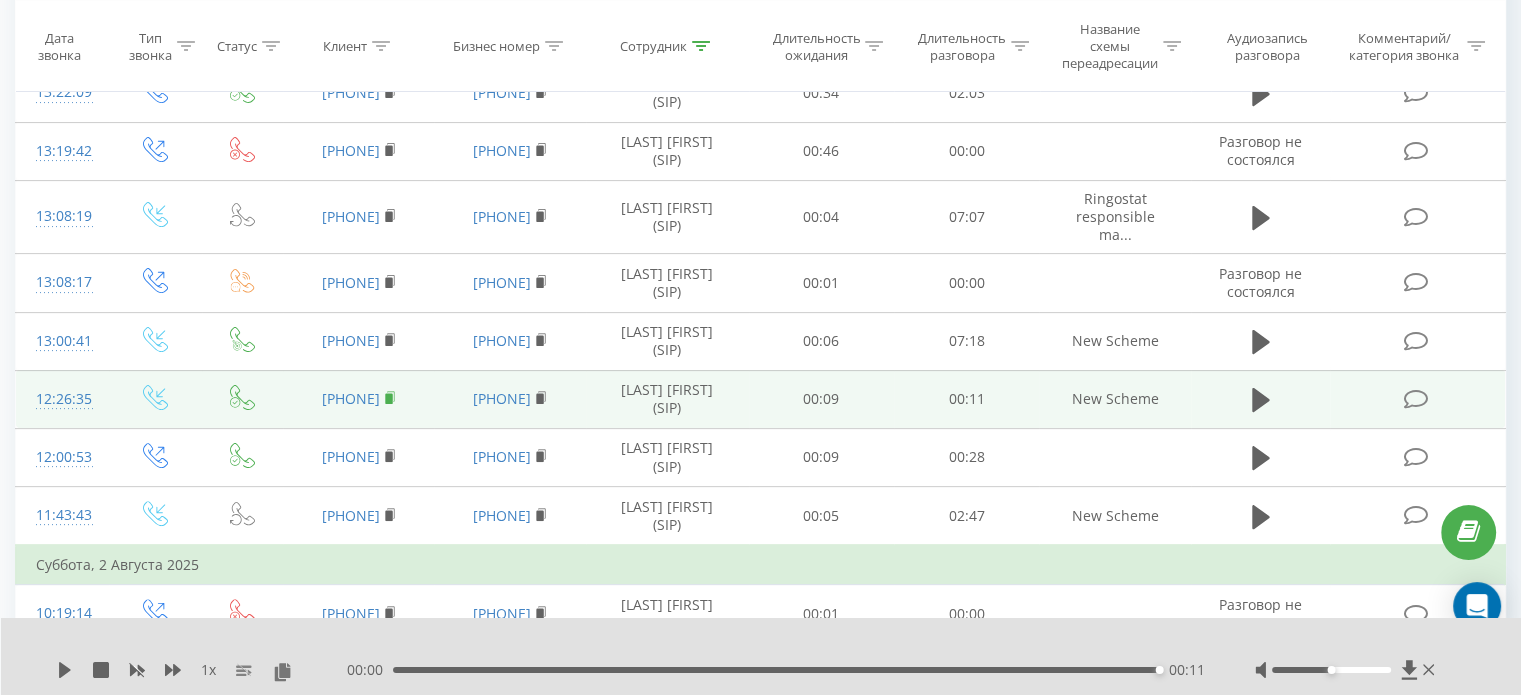 click 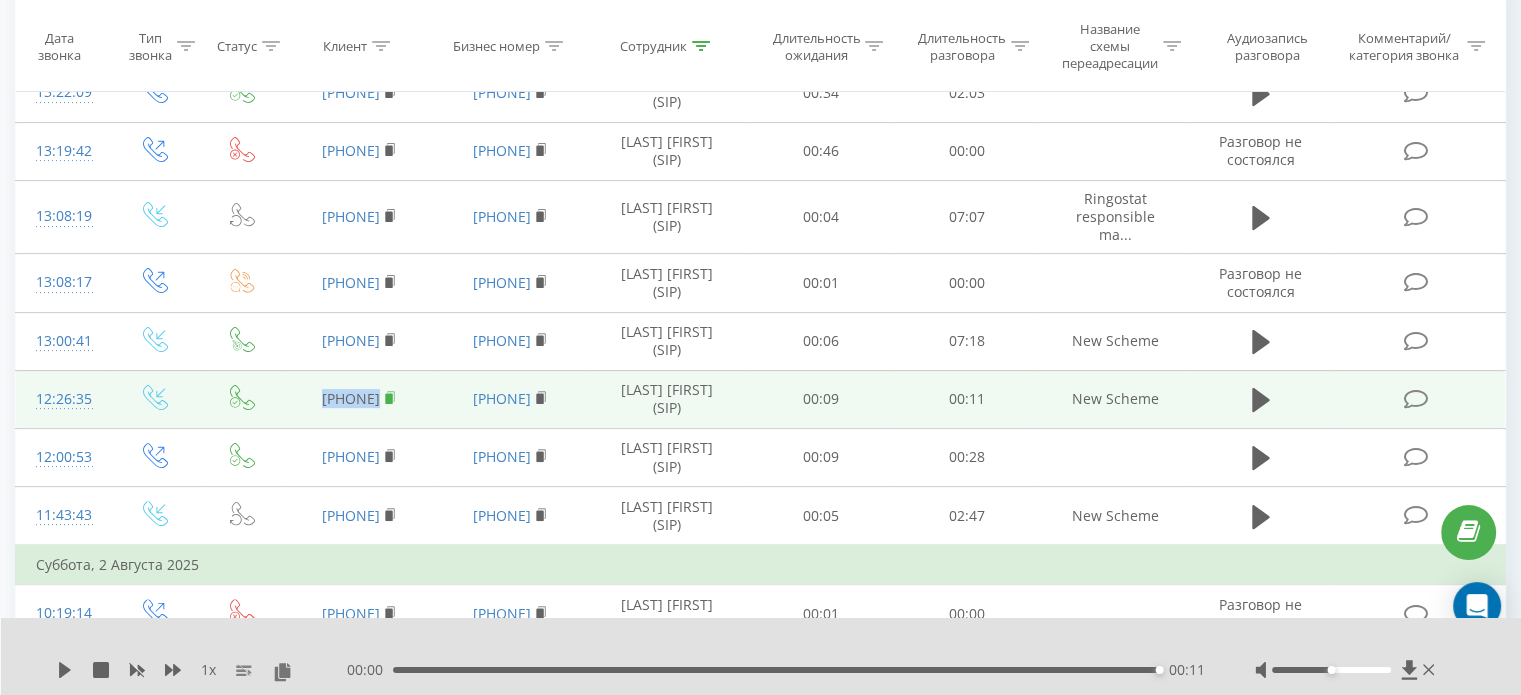 click 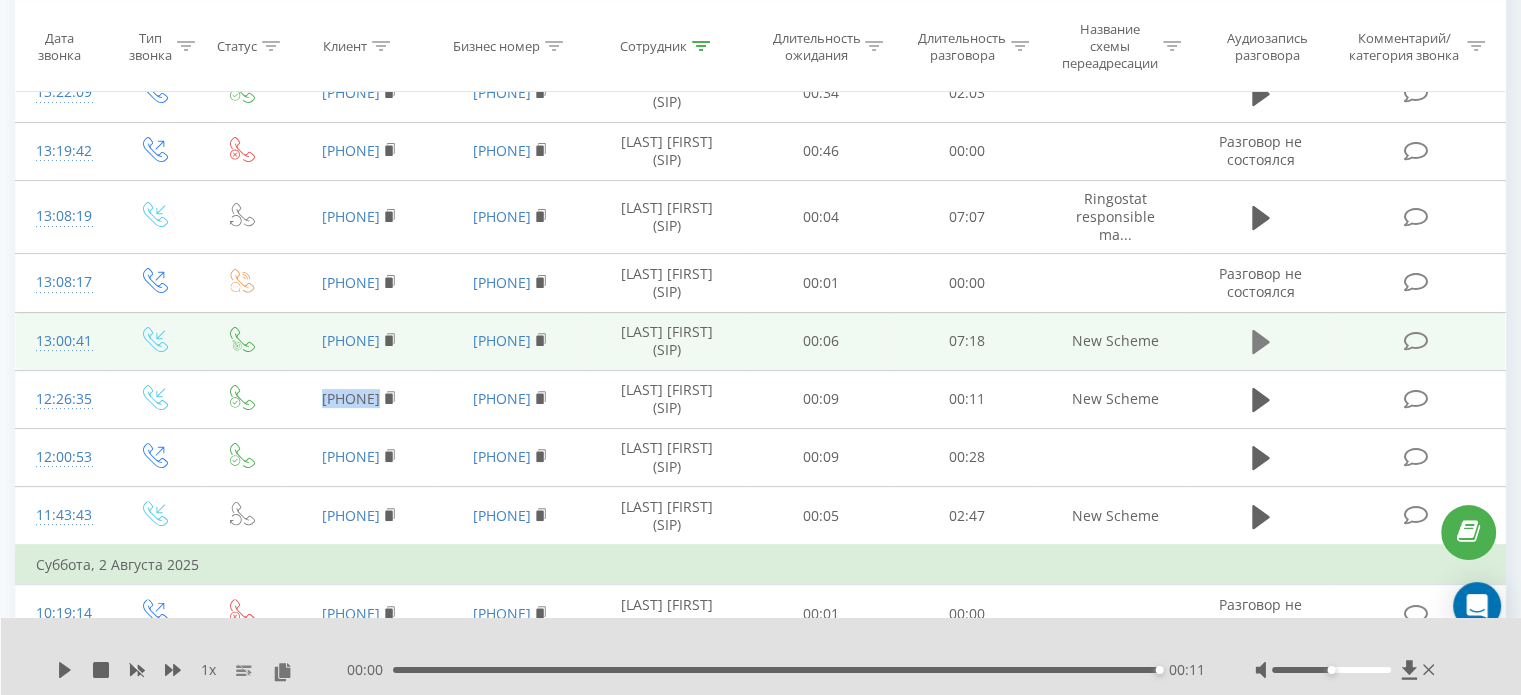 click 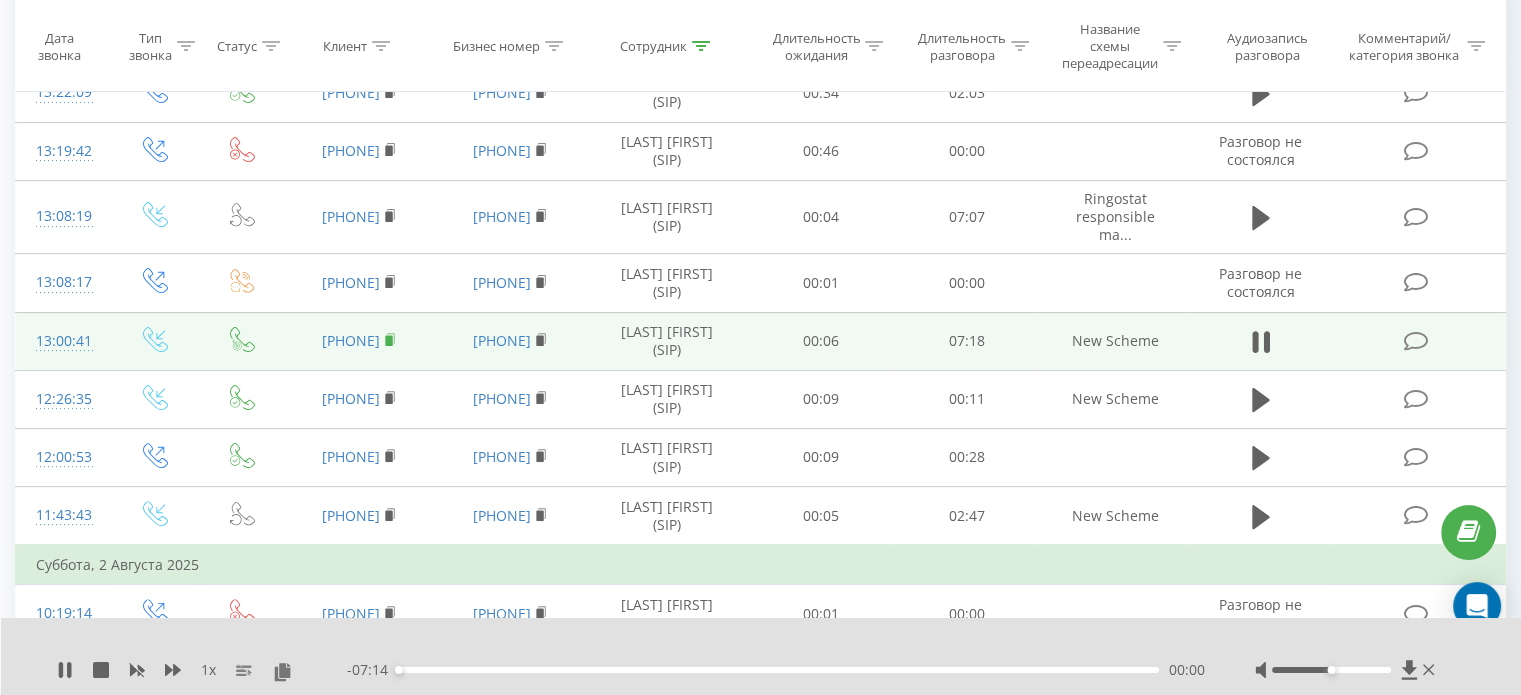 click 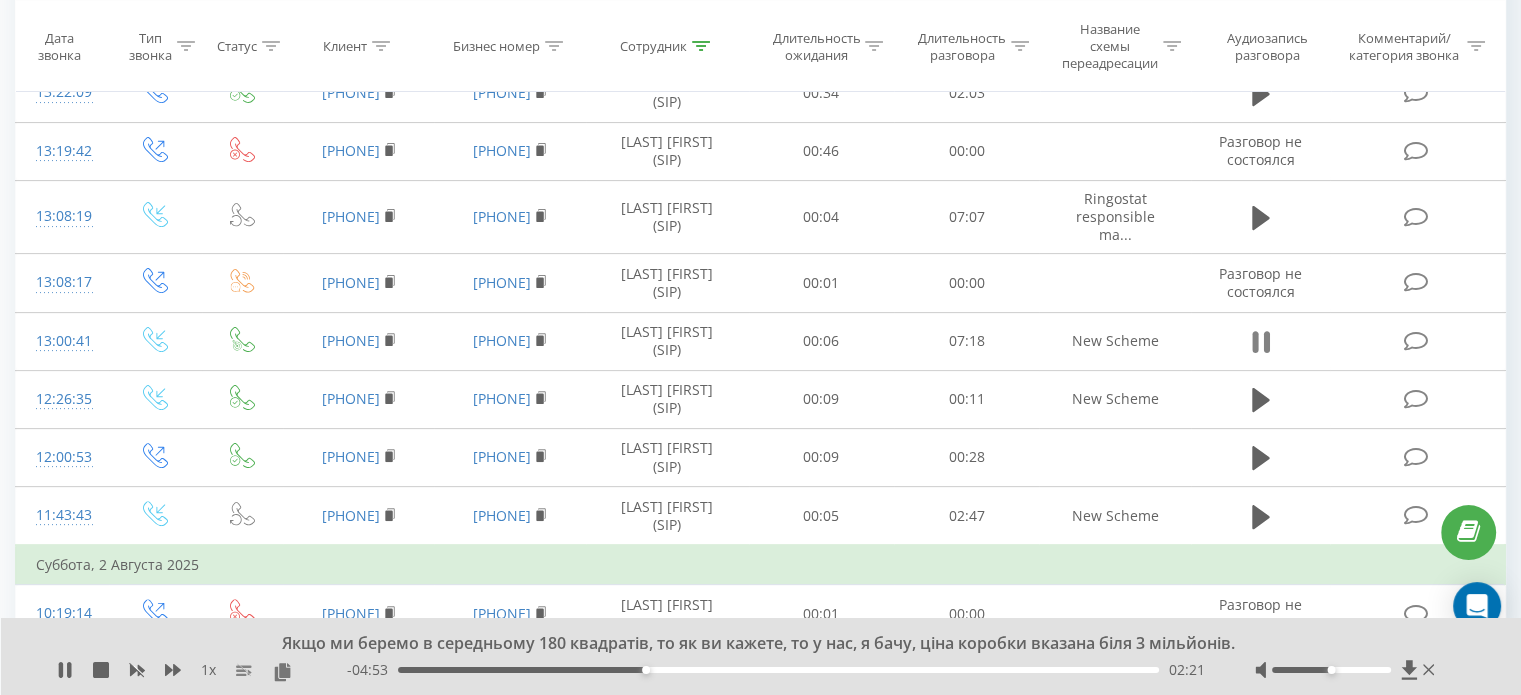 click 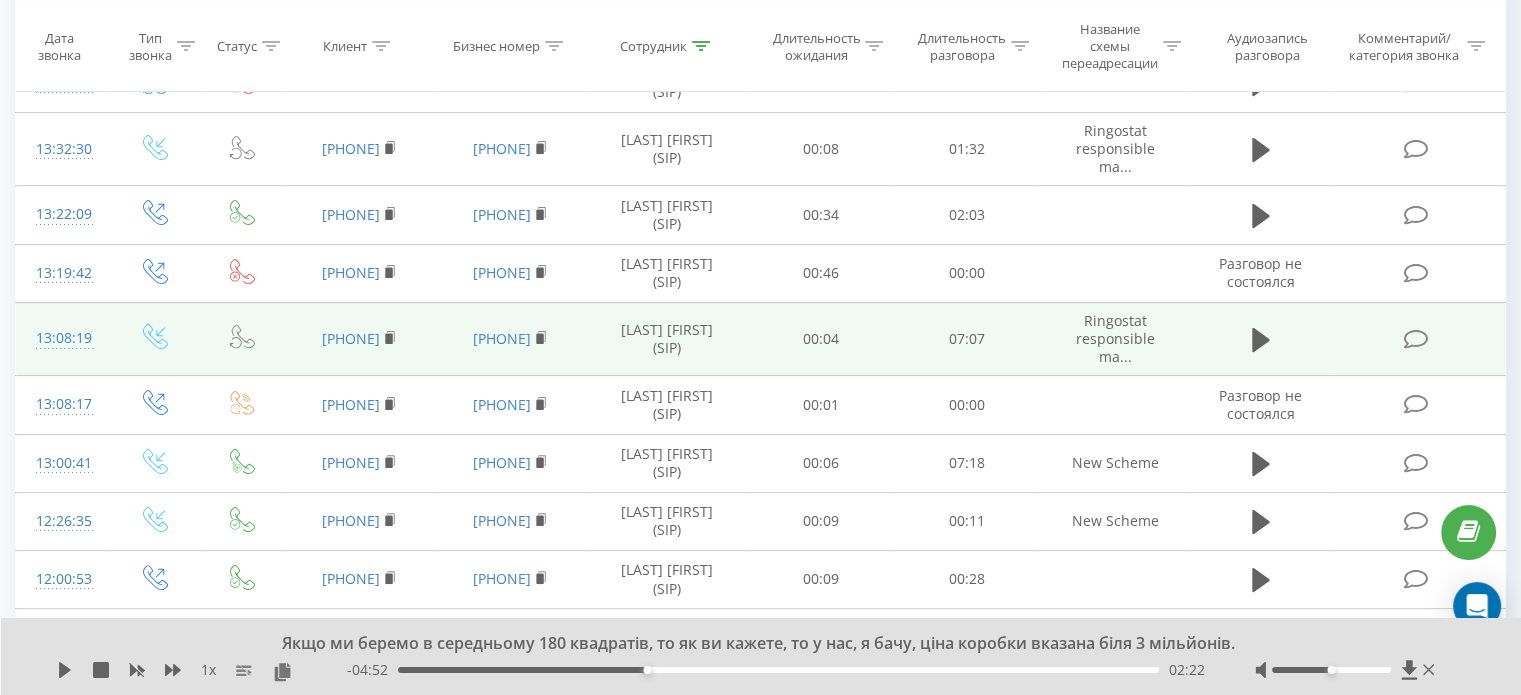 scroll, scrollTop: 300, scrollLeft: 0, axis: vertical 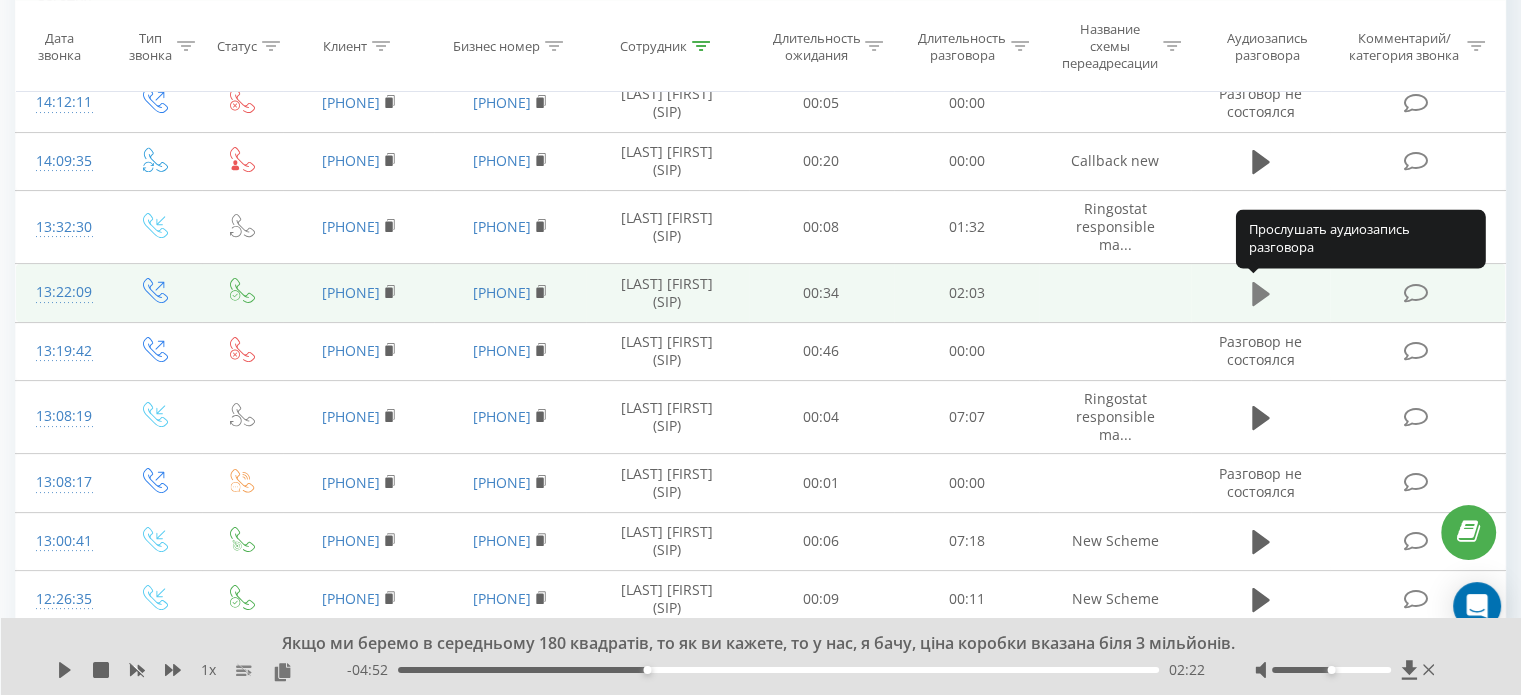 click 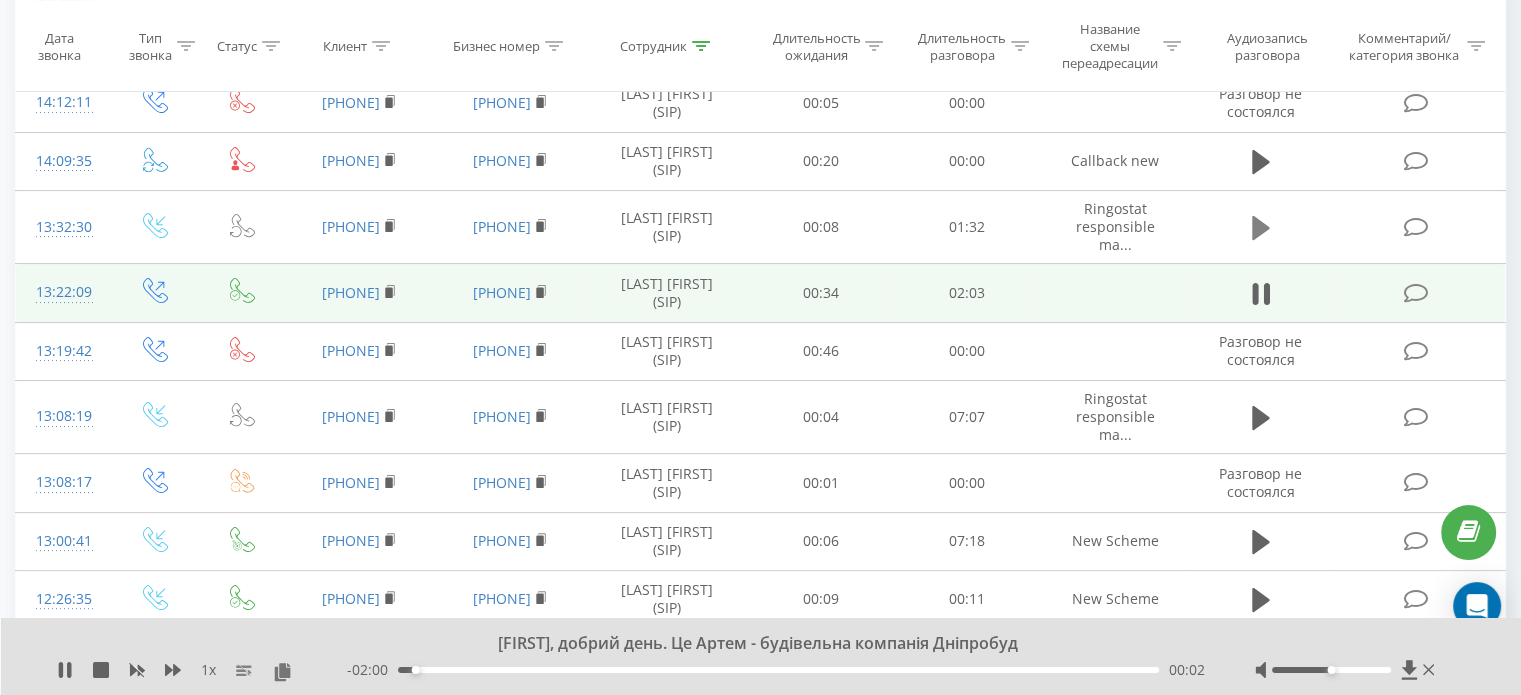 click 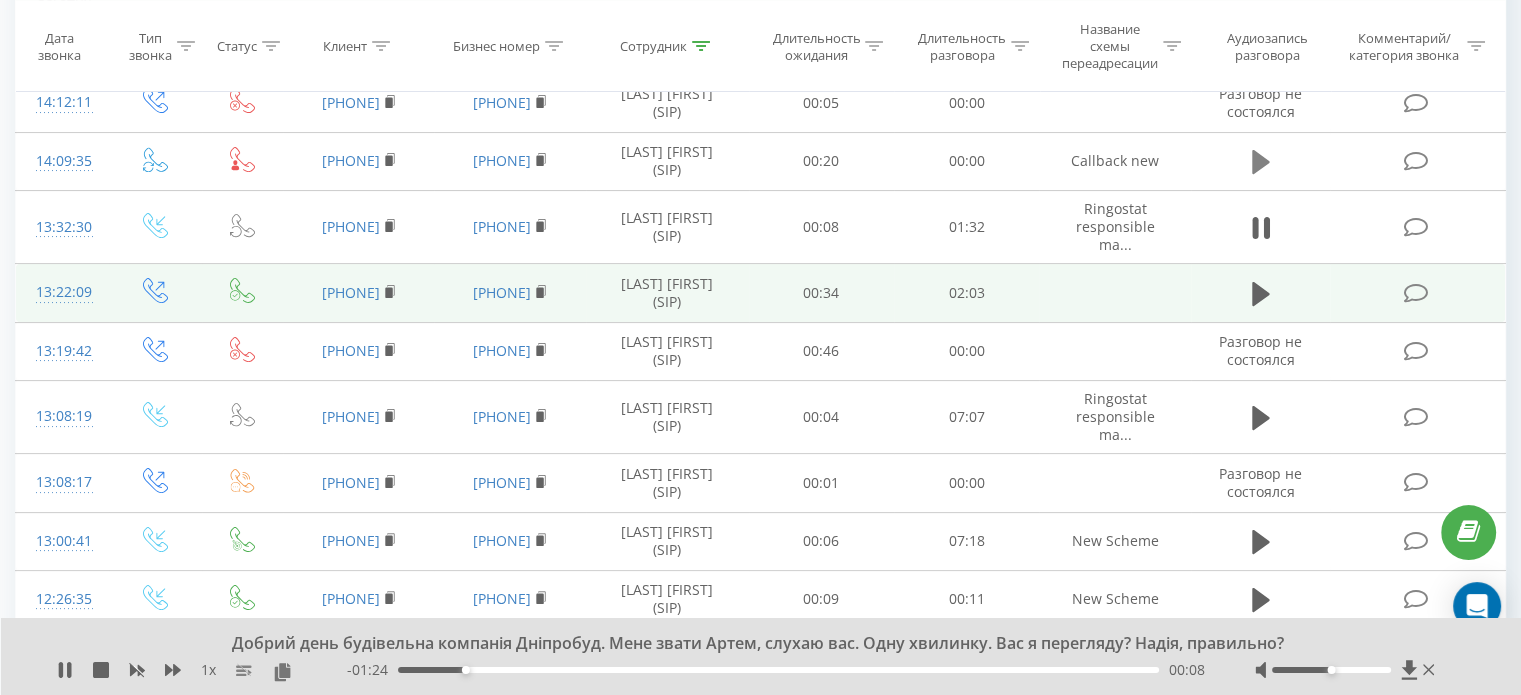 click 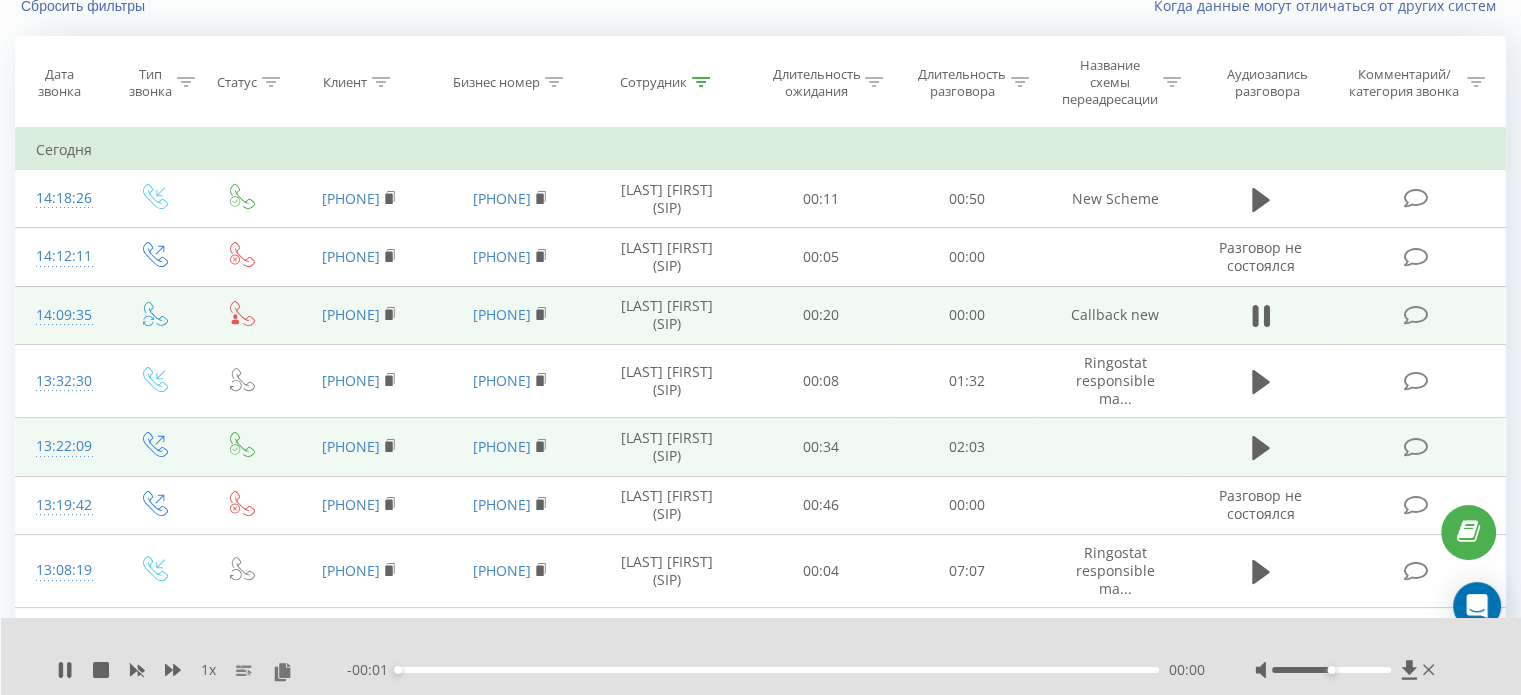 scroll, scrollTop: 100, scrollLeft: 0, axis: vertical 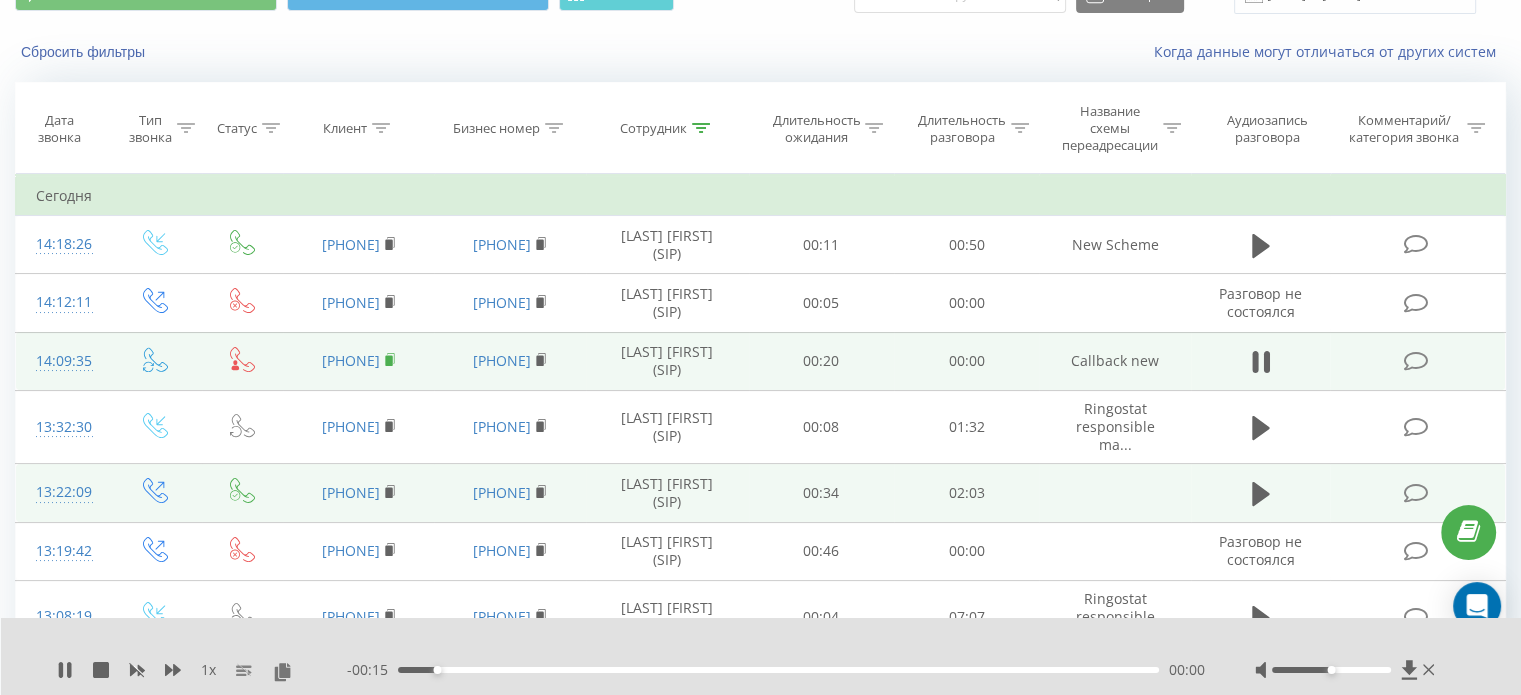 click 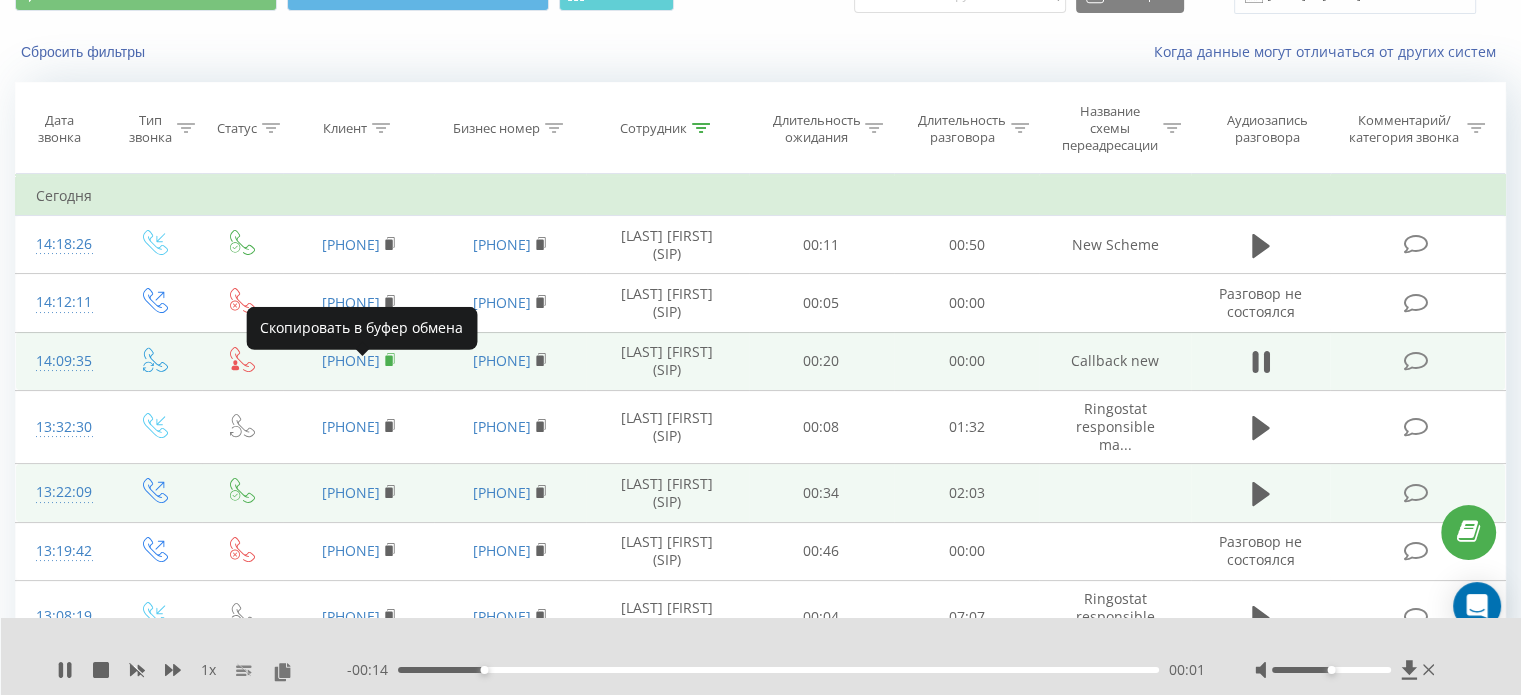 click 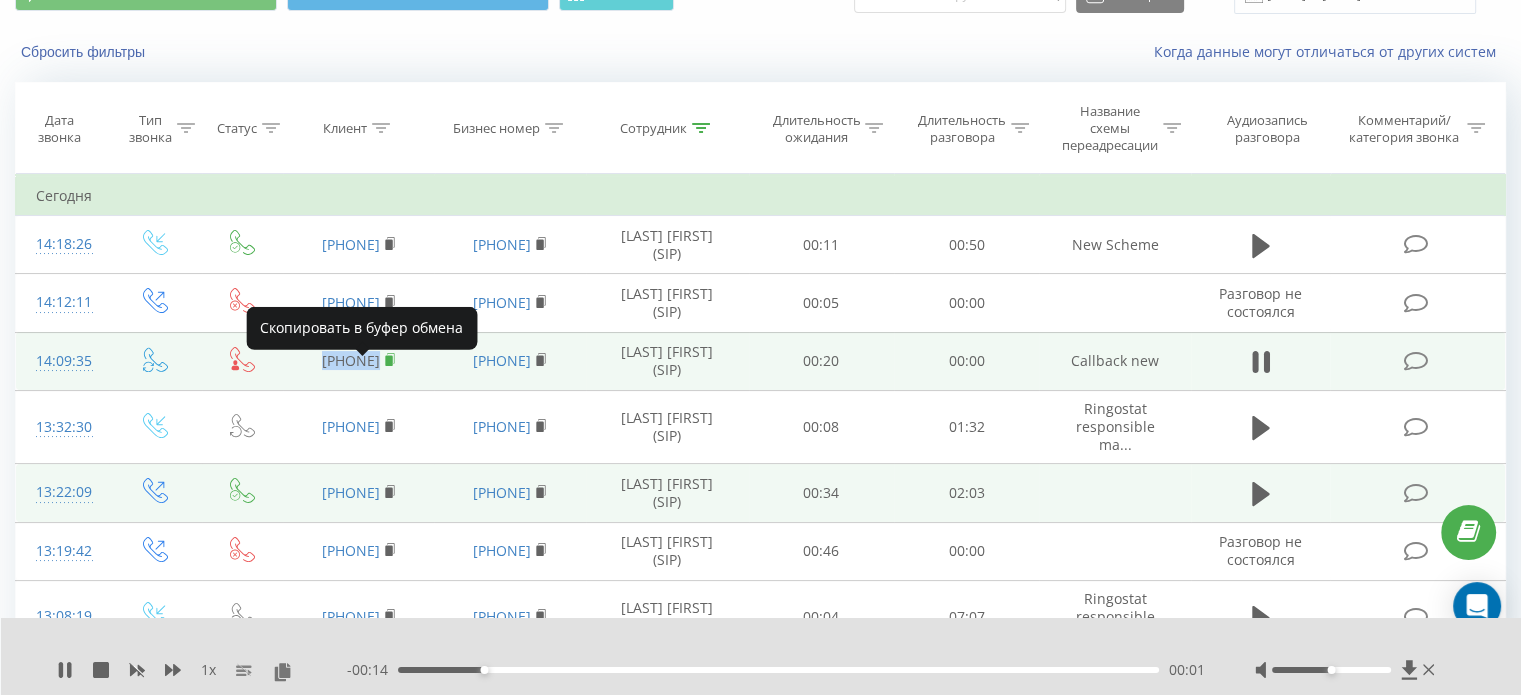 click 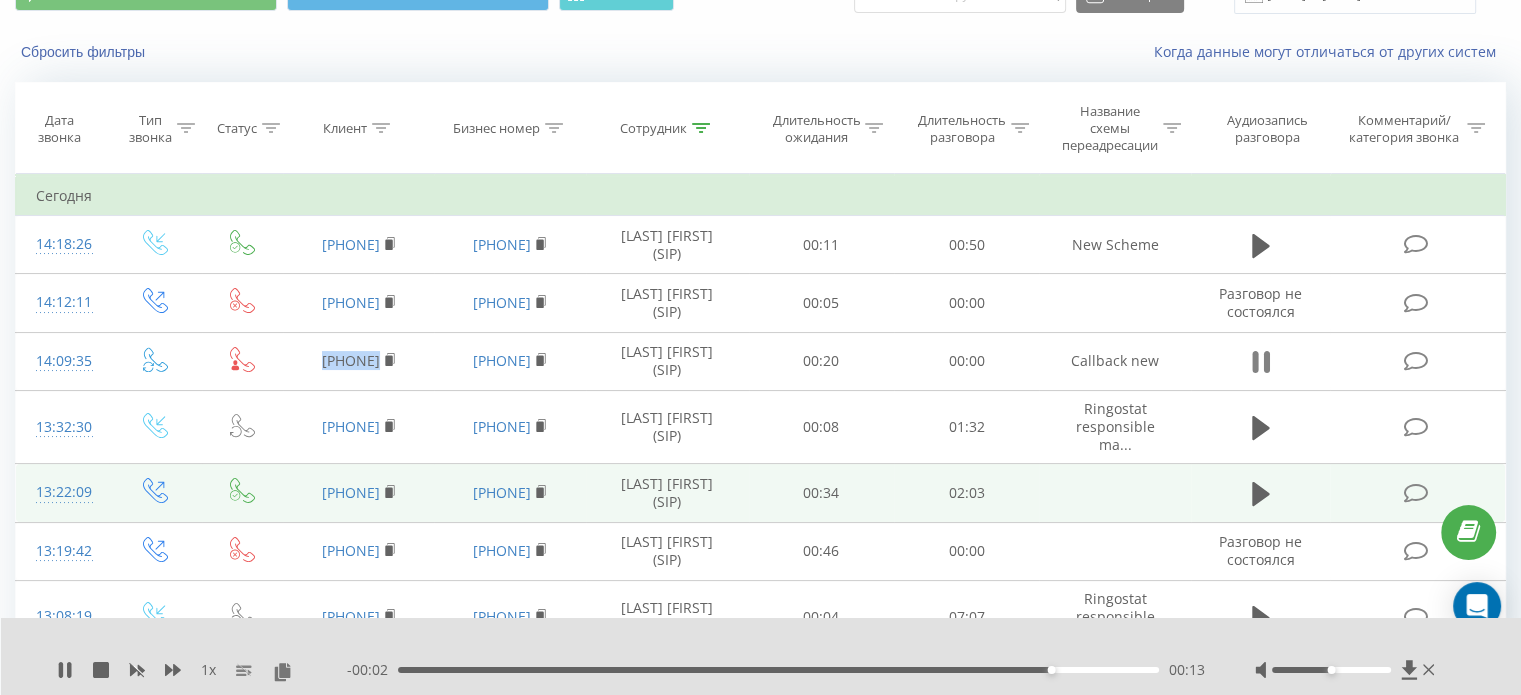 click 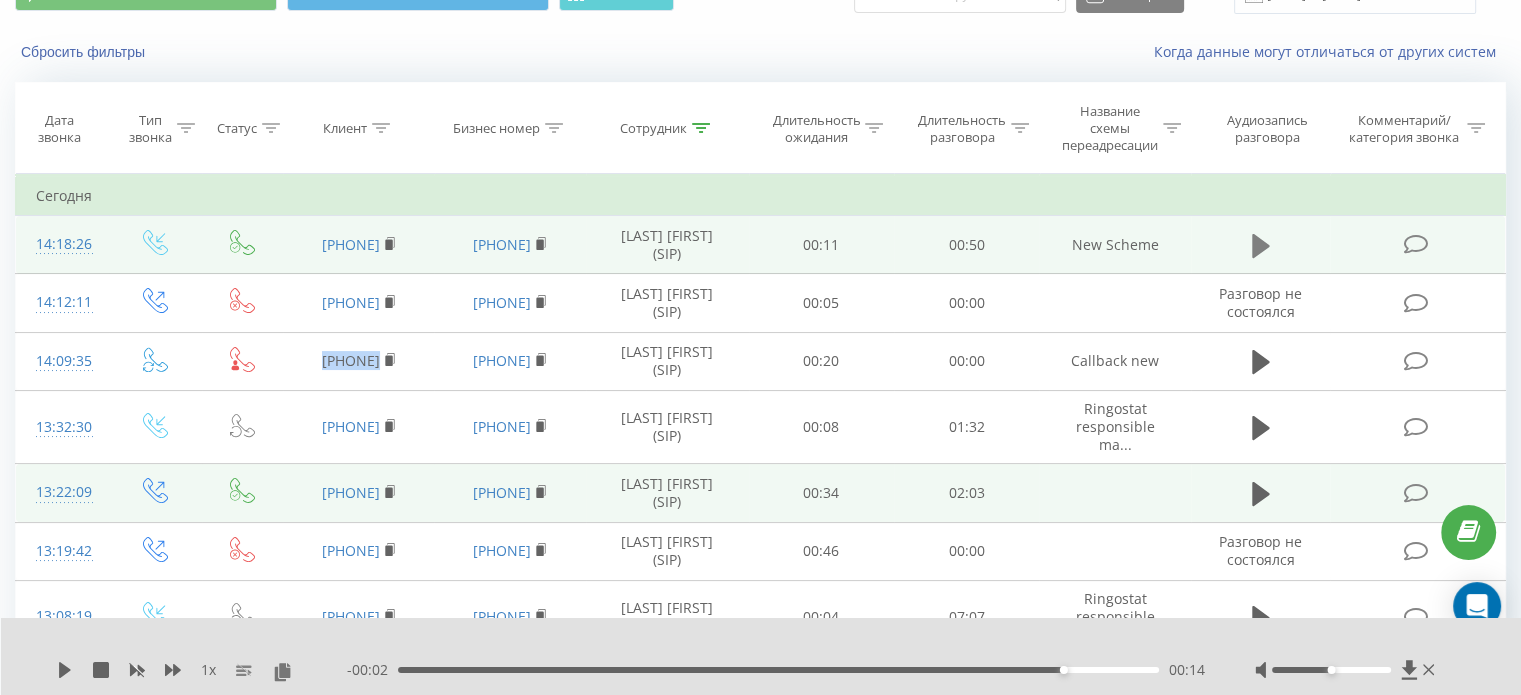 click 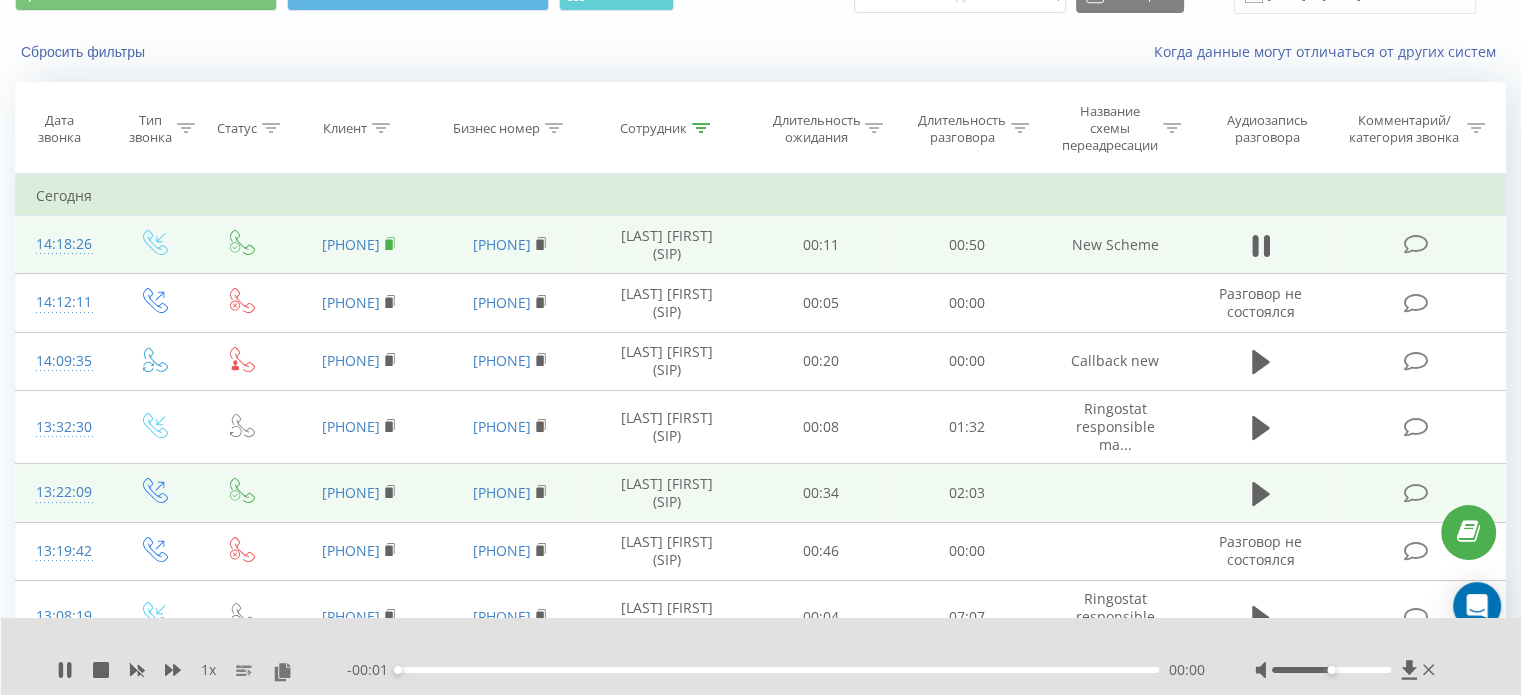 click 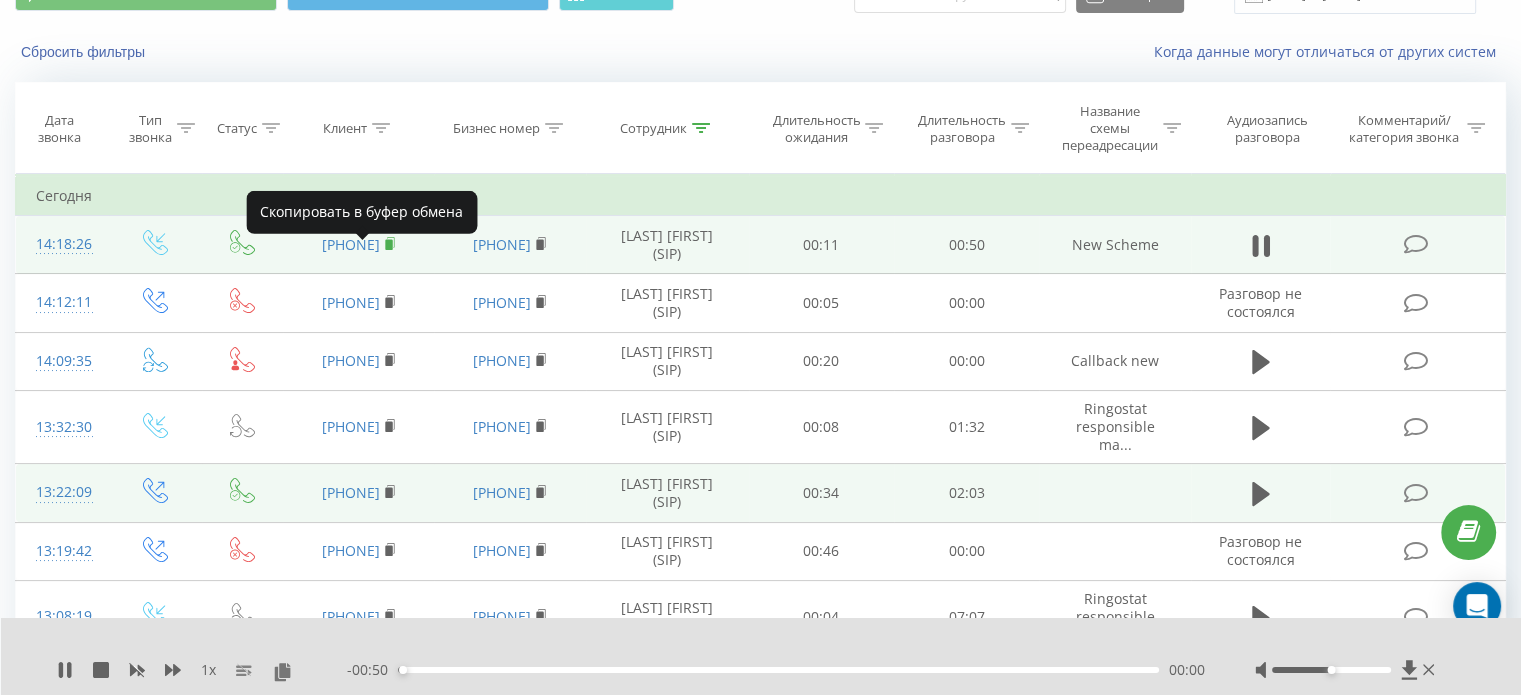 click 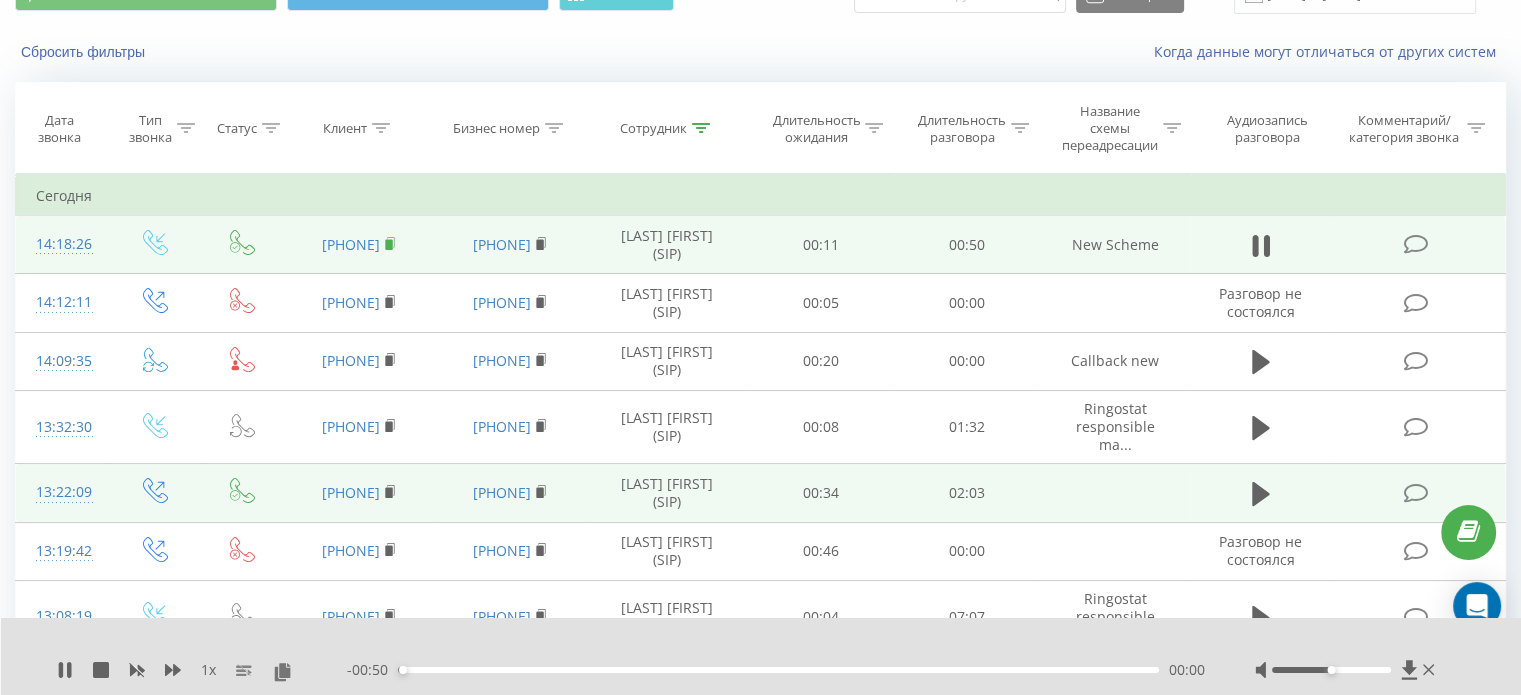 click 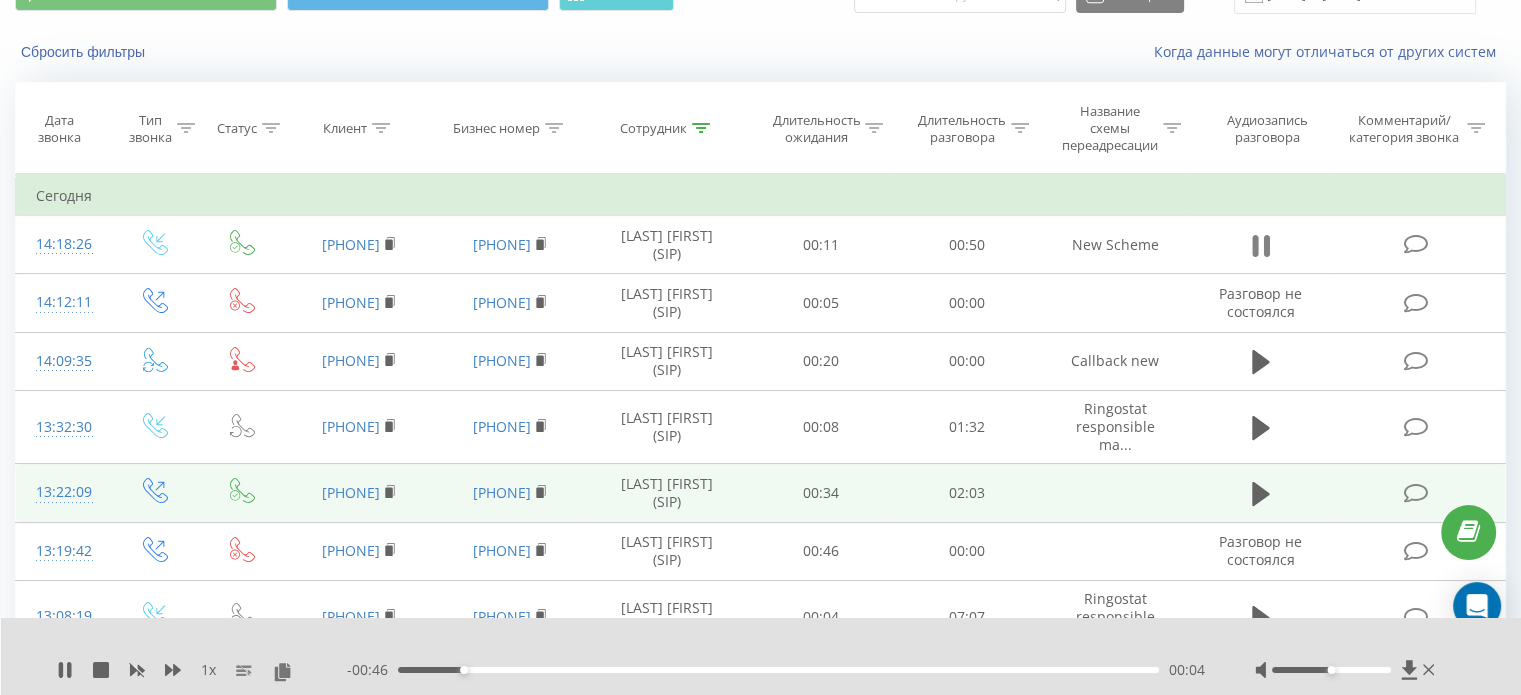 click 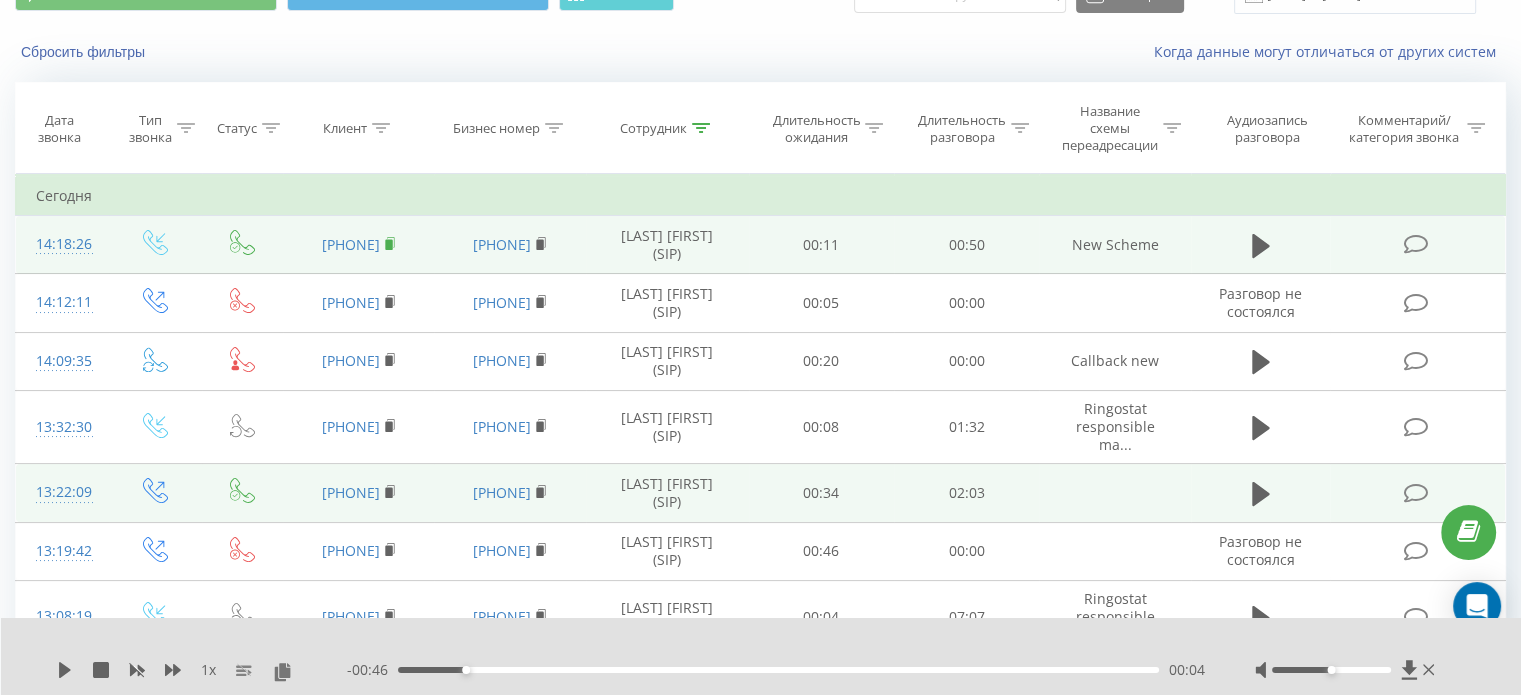click 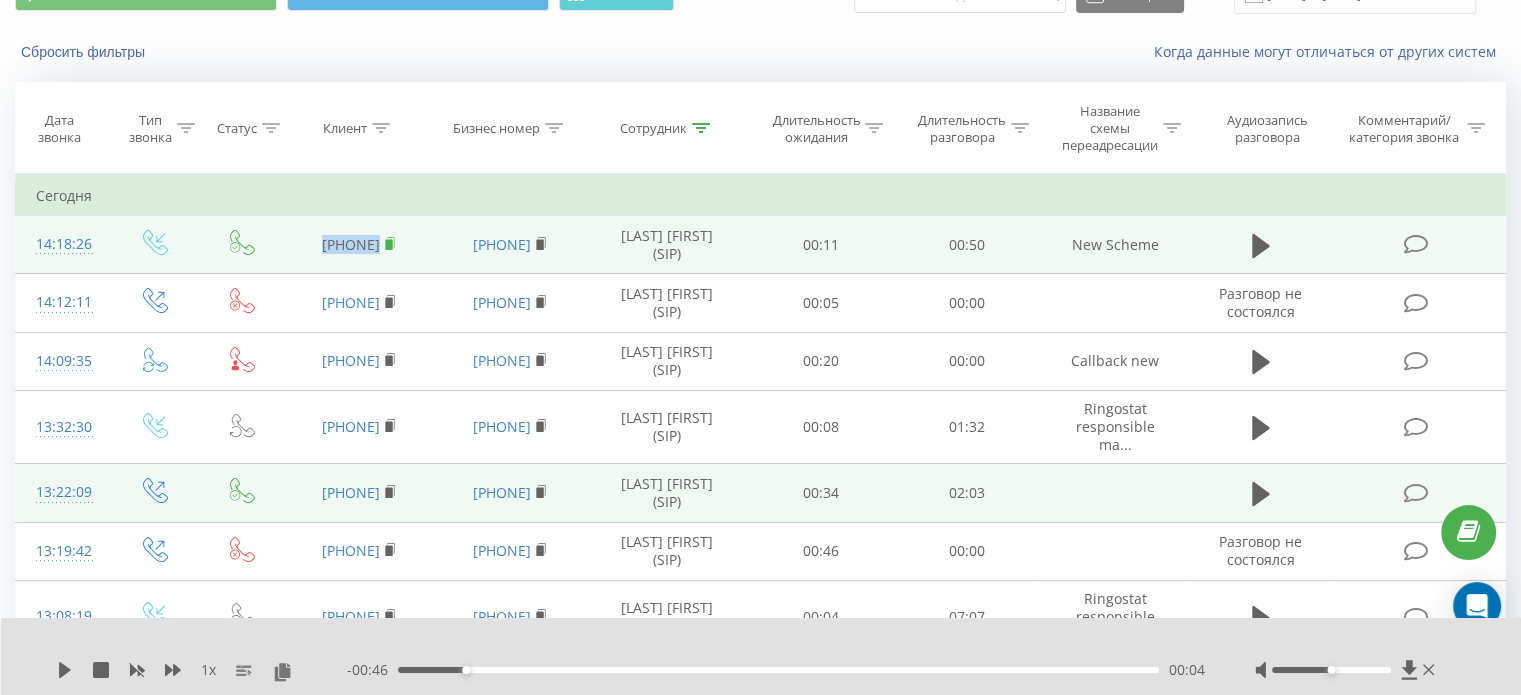 click 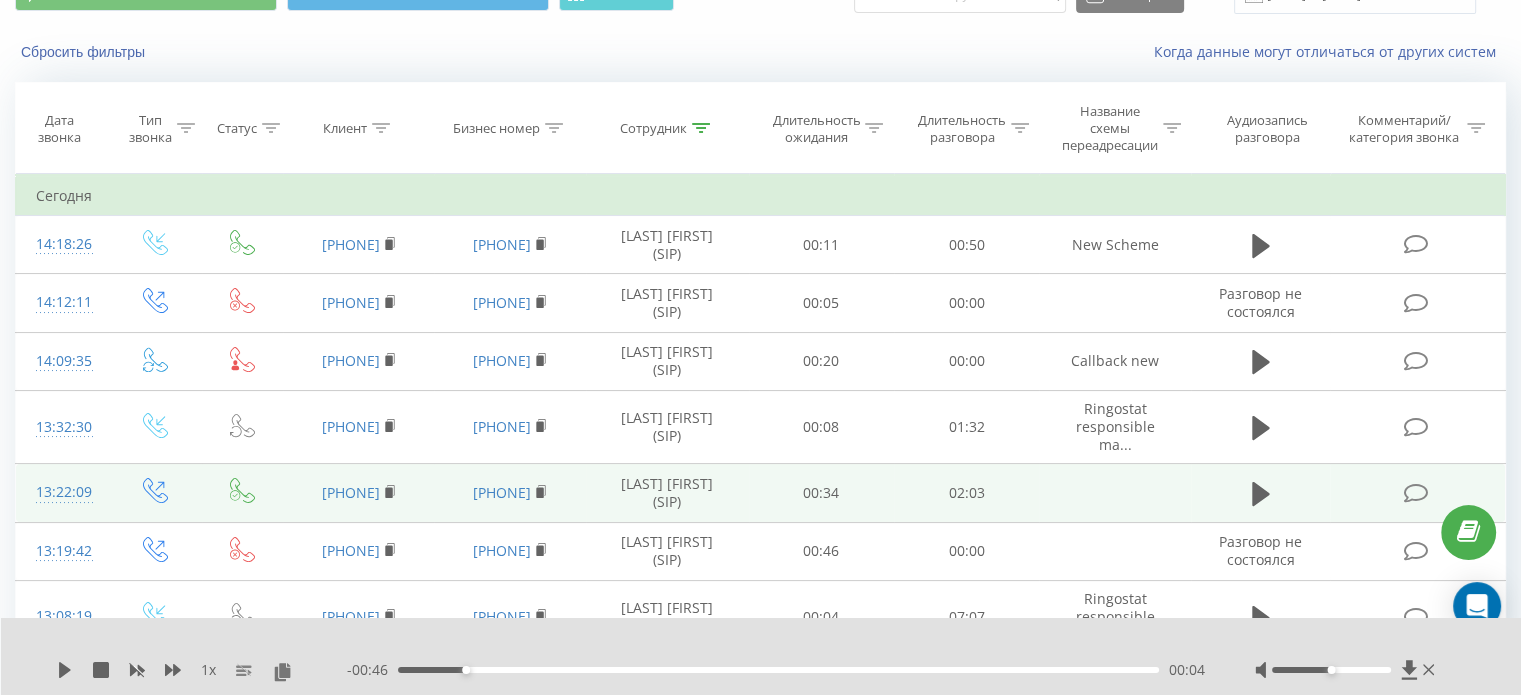 click on "Название схемы переадресации" at bounding box center (1115, 128) 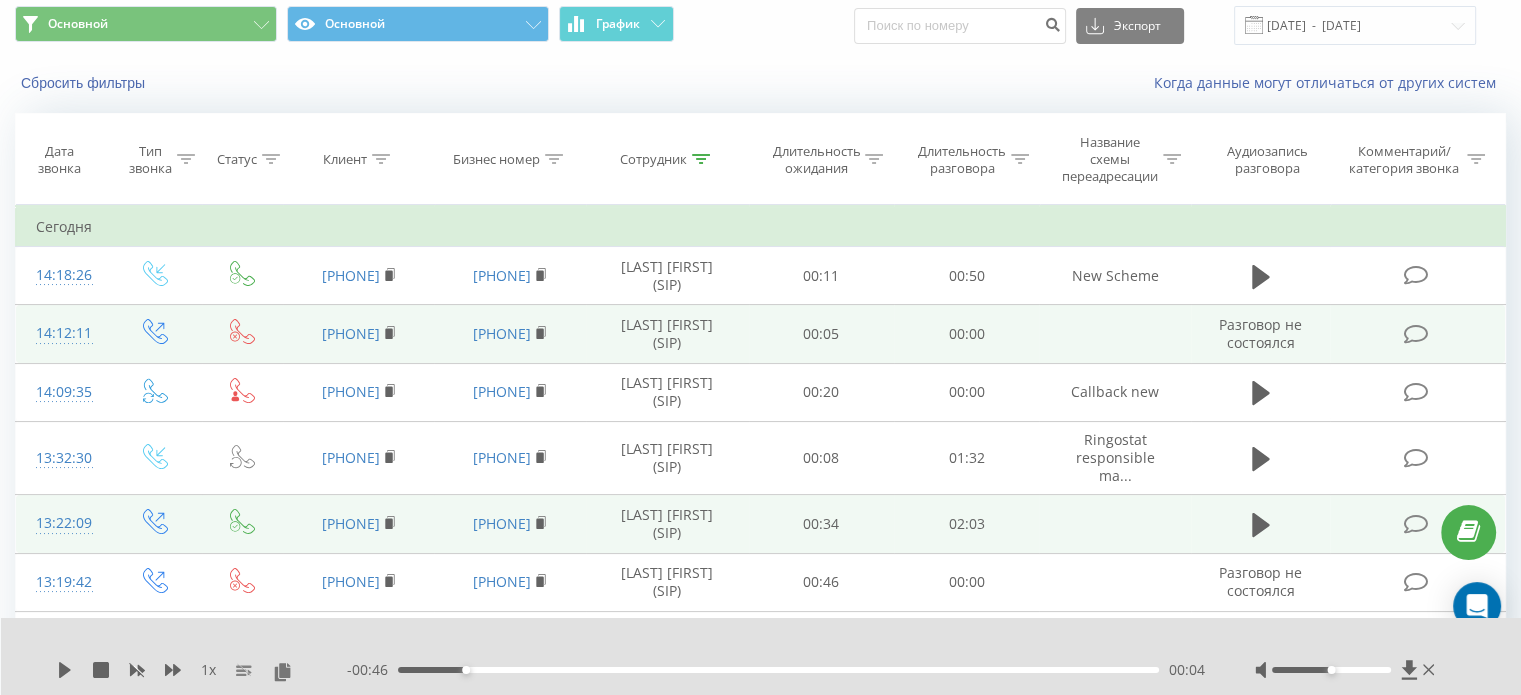 scroll, scrollTop: 100, scrollLeft: 0, axis: vertical 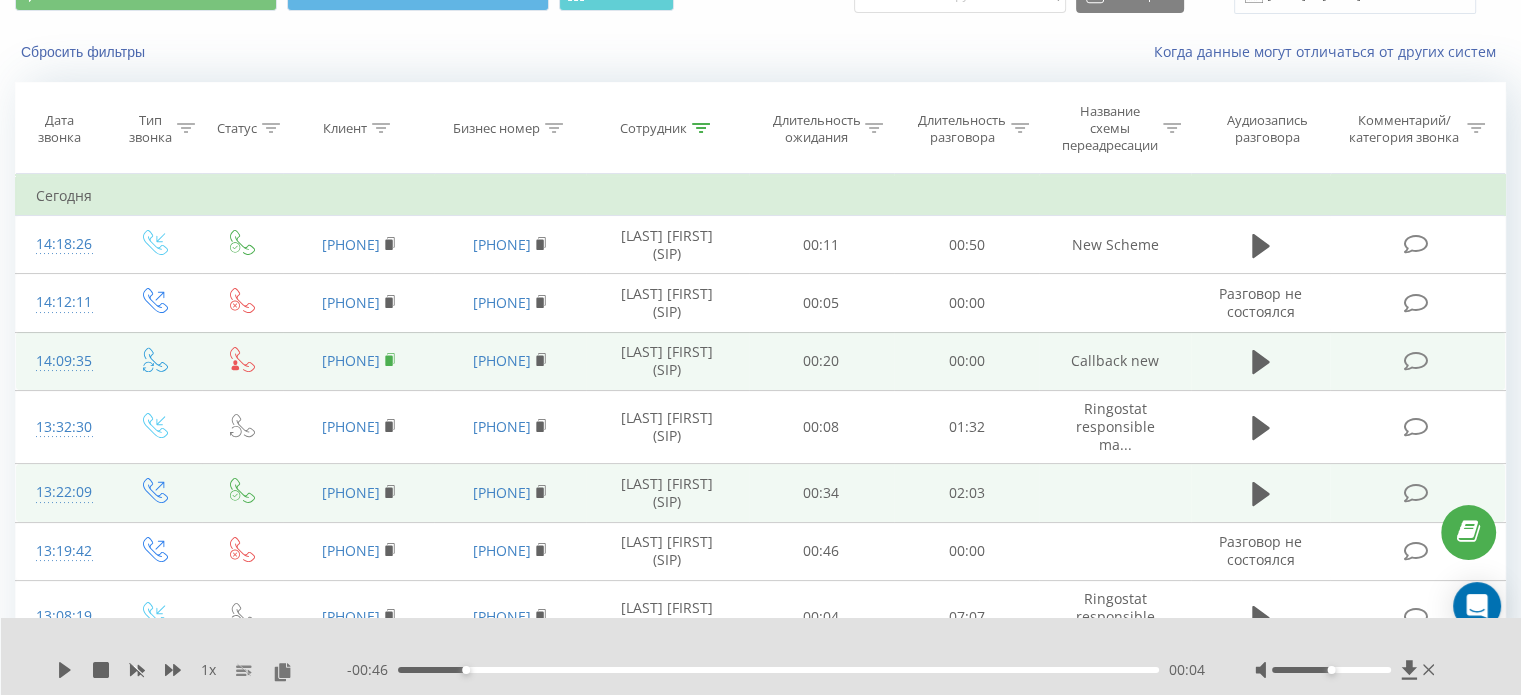 click 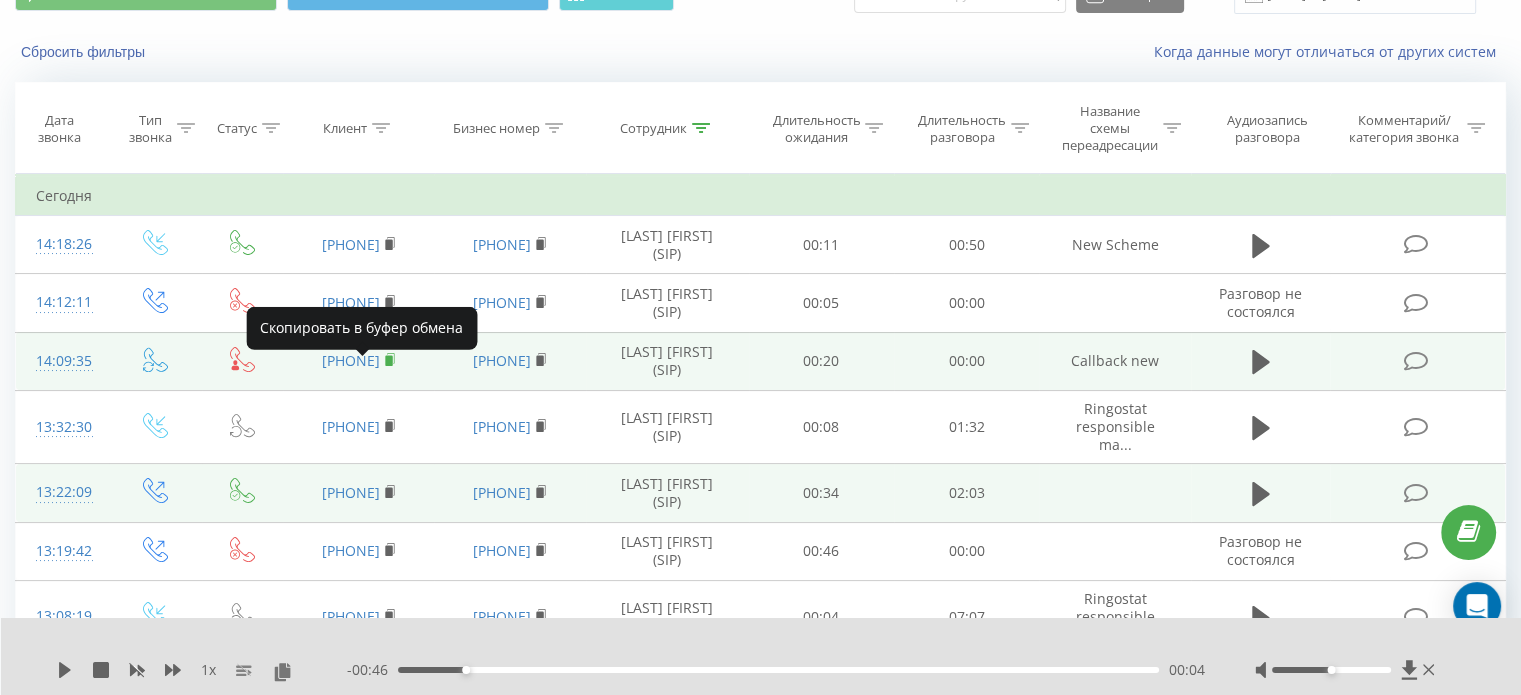 click 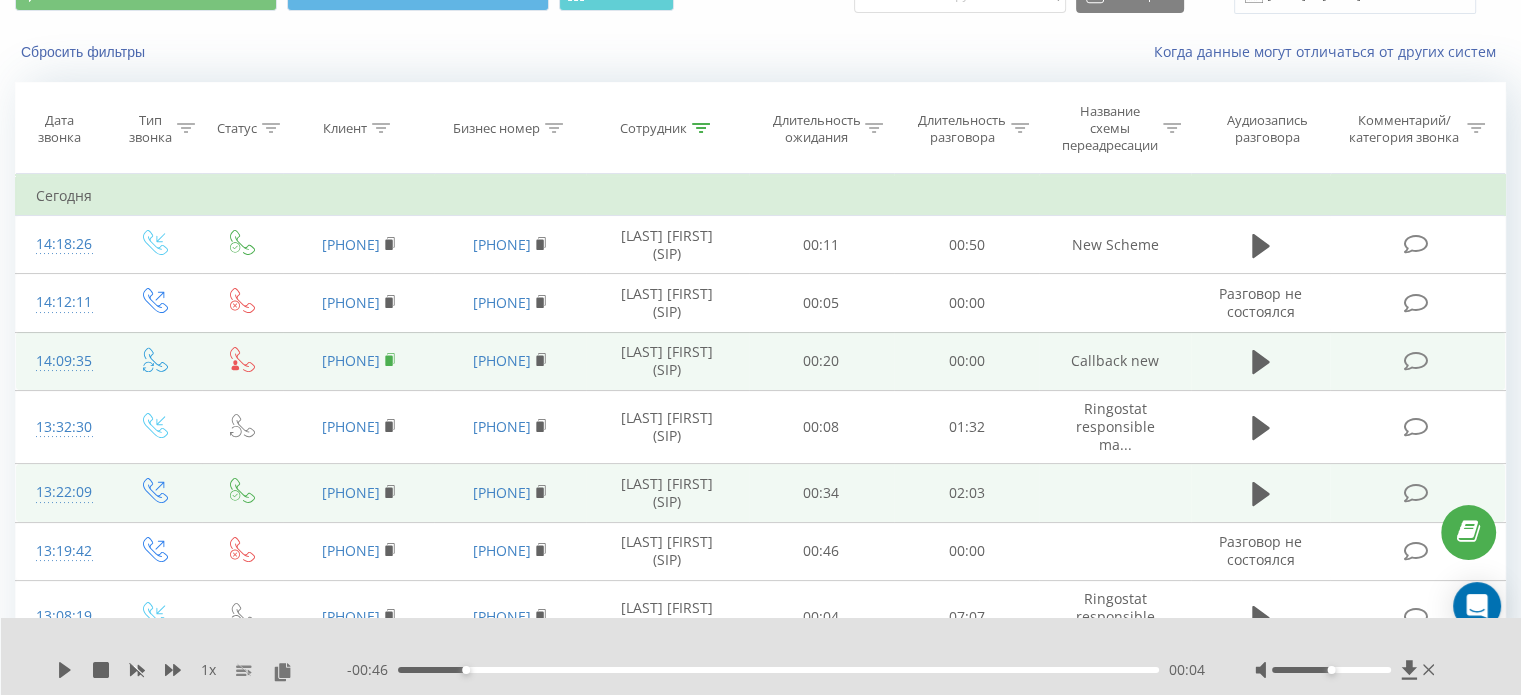 click 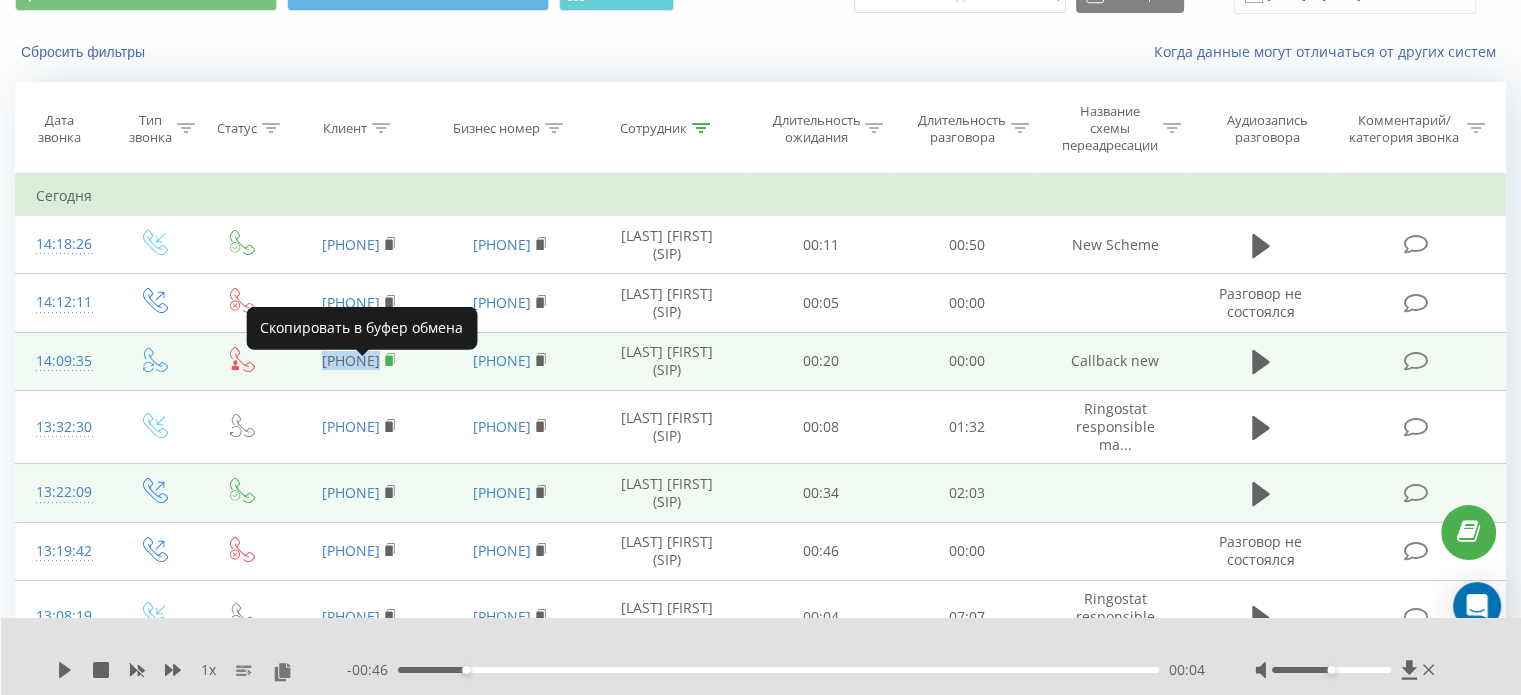 click 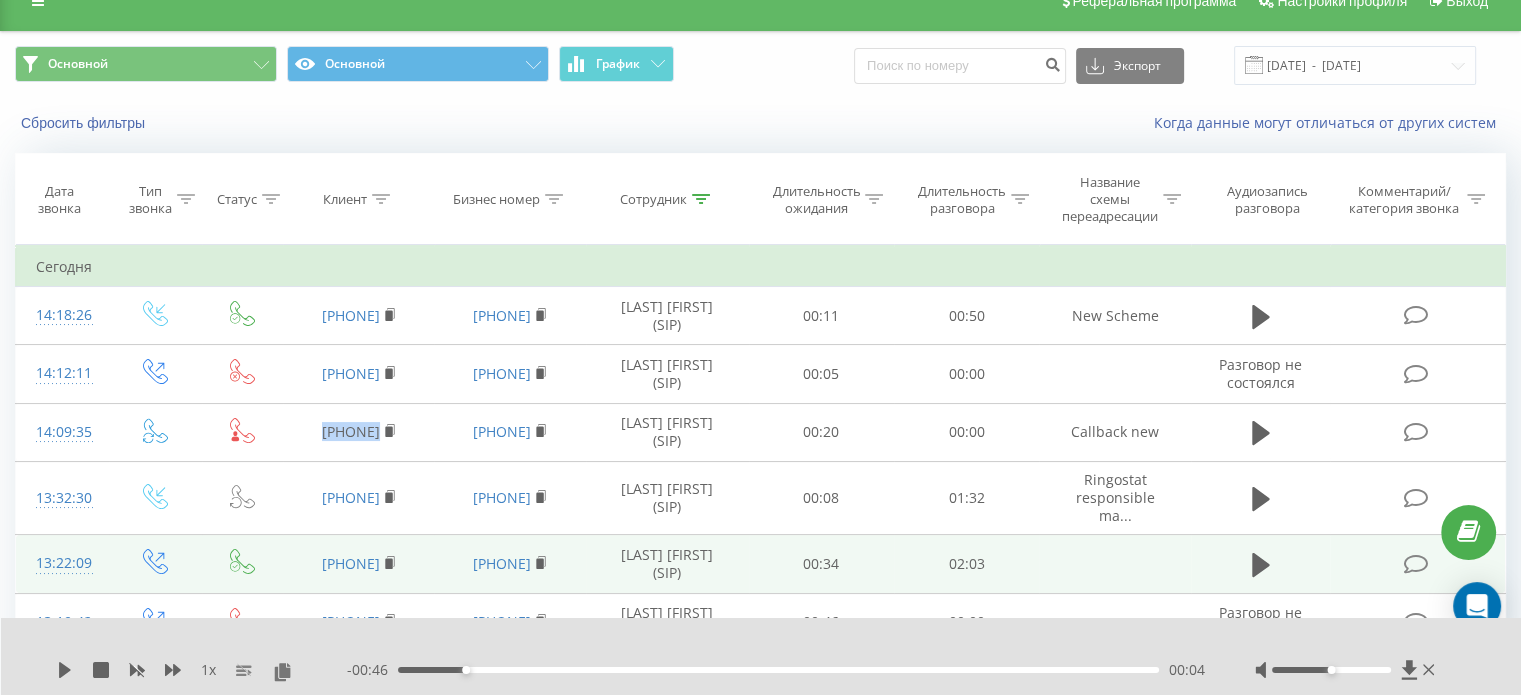 scroll, scrollTop: 0, scrollLeft: 0, axis: both 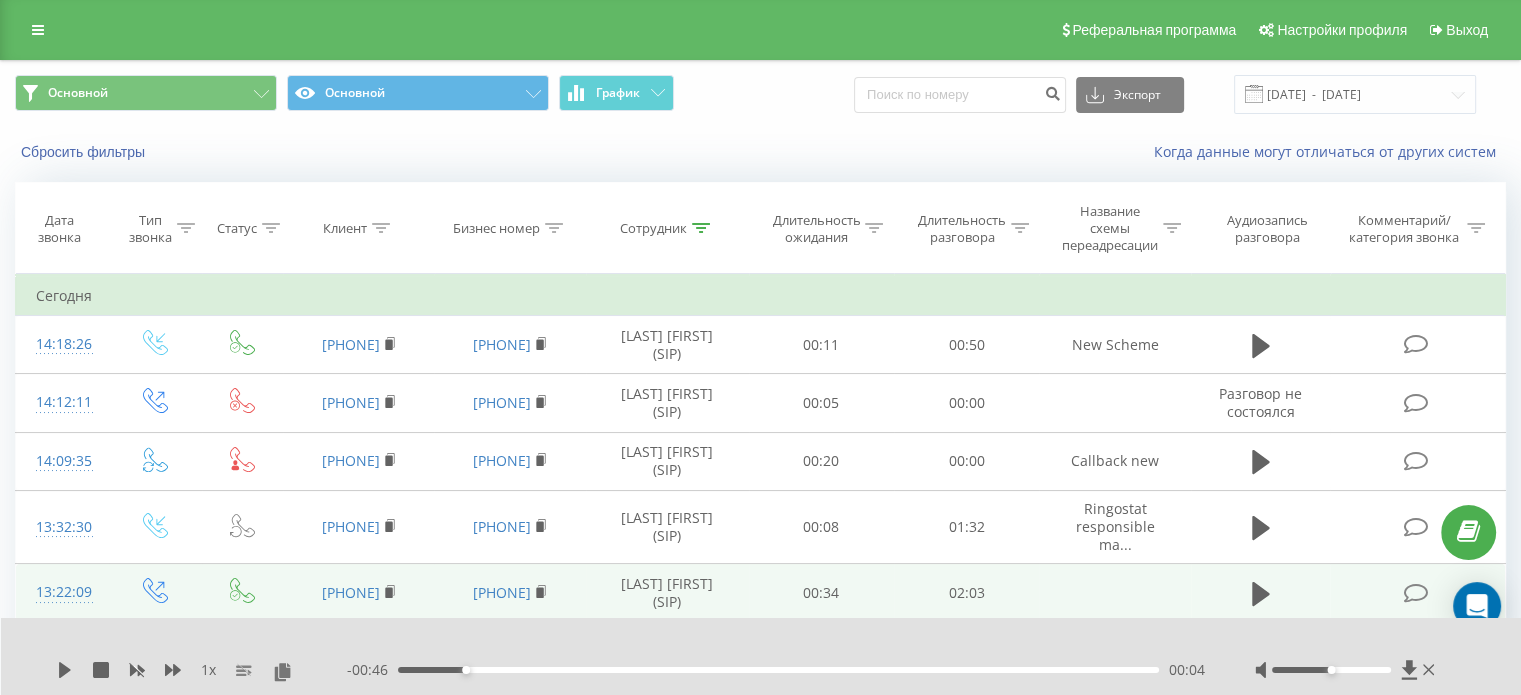 click on "Сегодня" at bounding box center [761, 296] 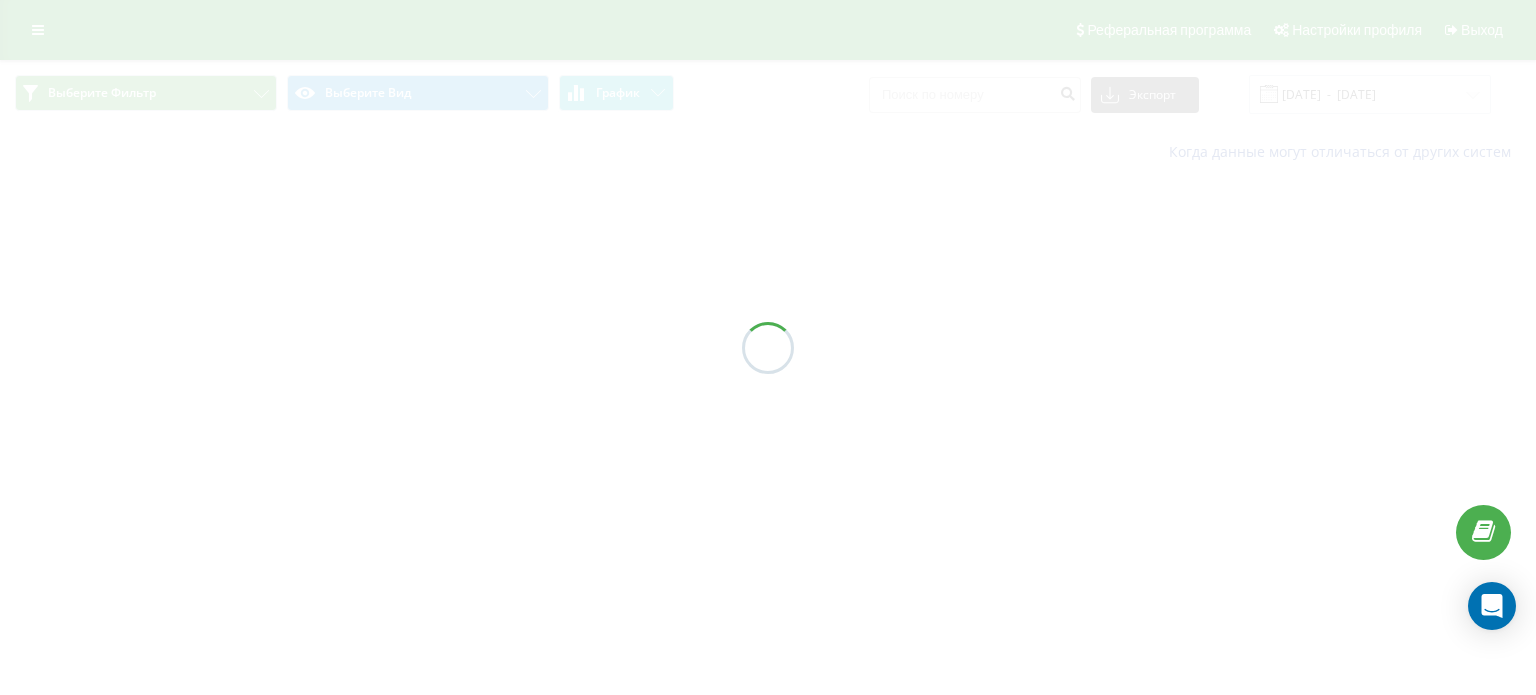 scroll, scrollTop: 0, scrollLeft: 0, axis: both 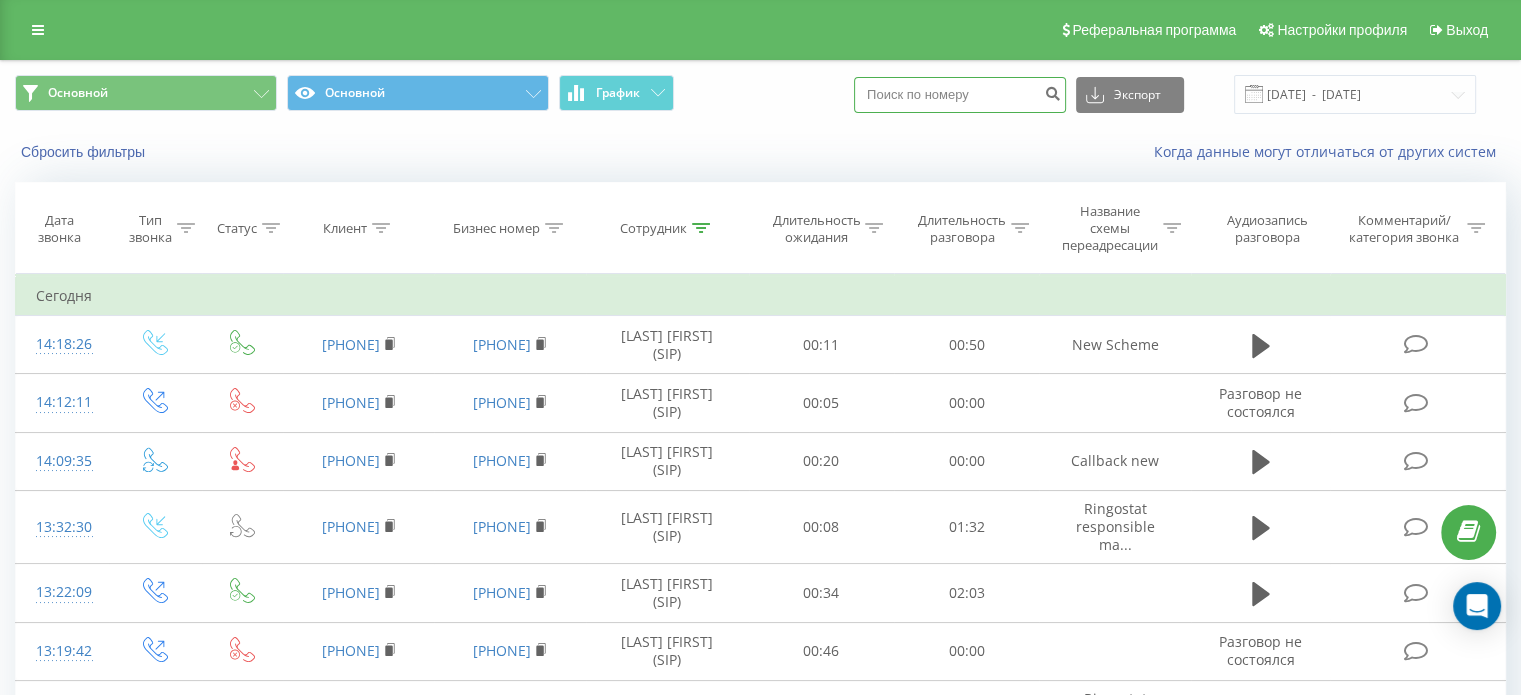 click at bounding box center [960, 95] 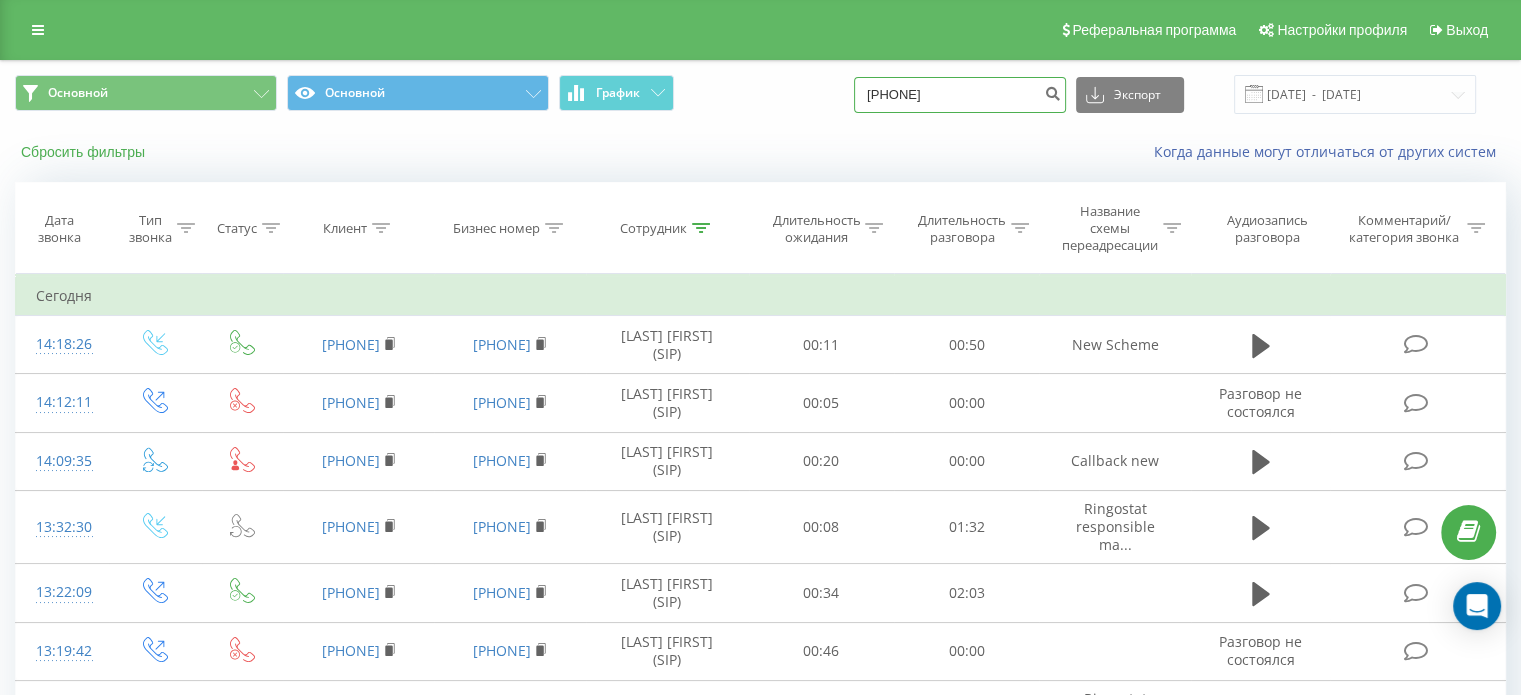 type on "[PHONE]" 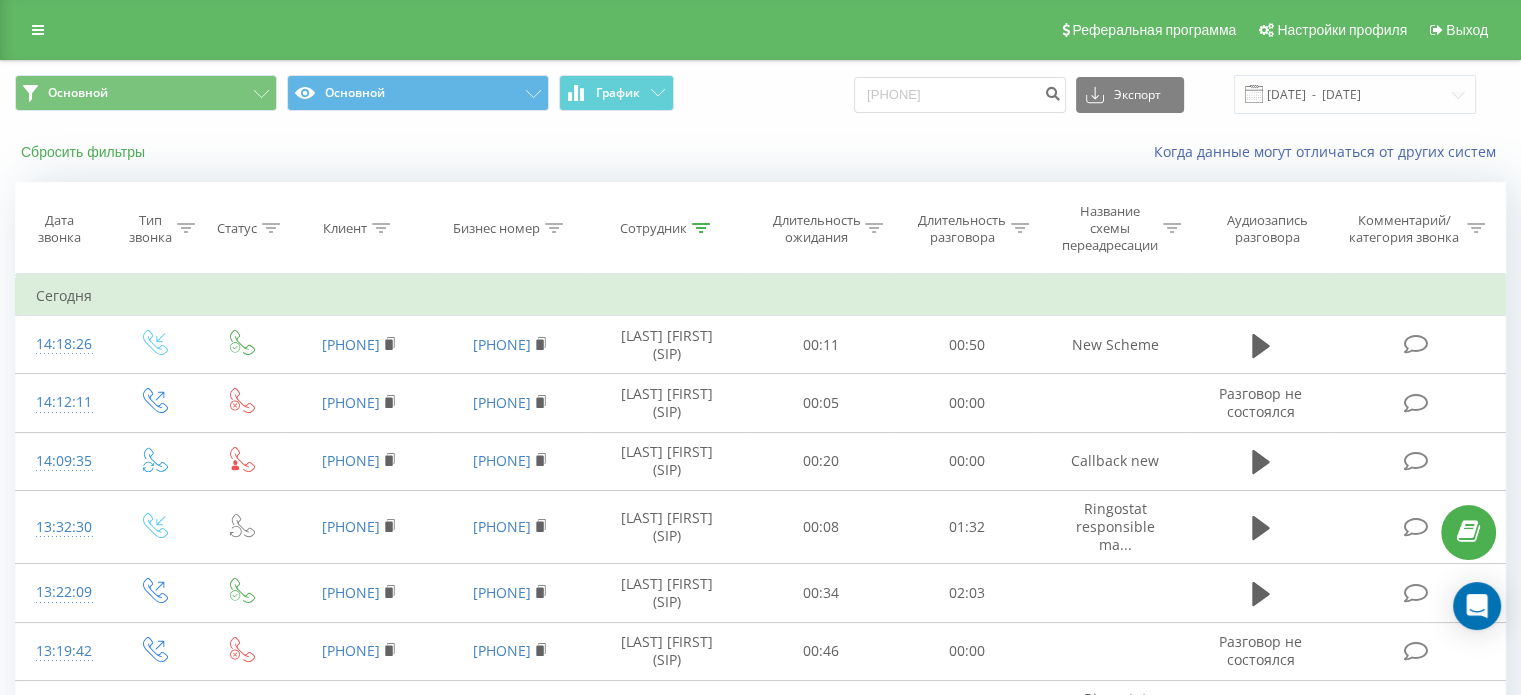 click on "Сбросить фильтры" at bounding box center [85, 152] 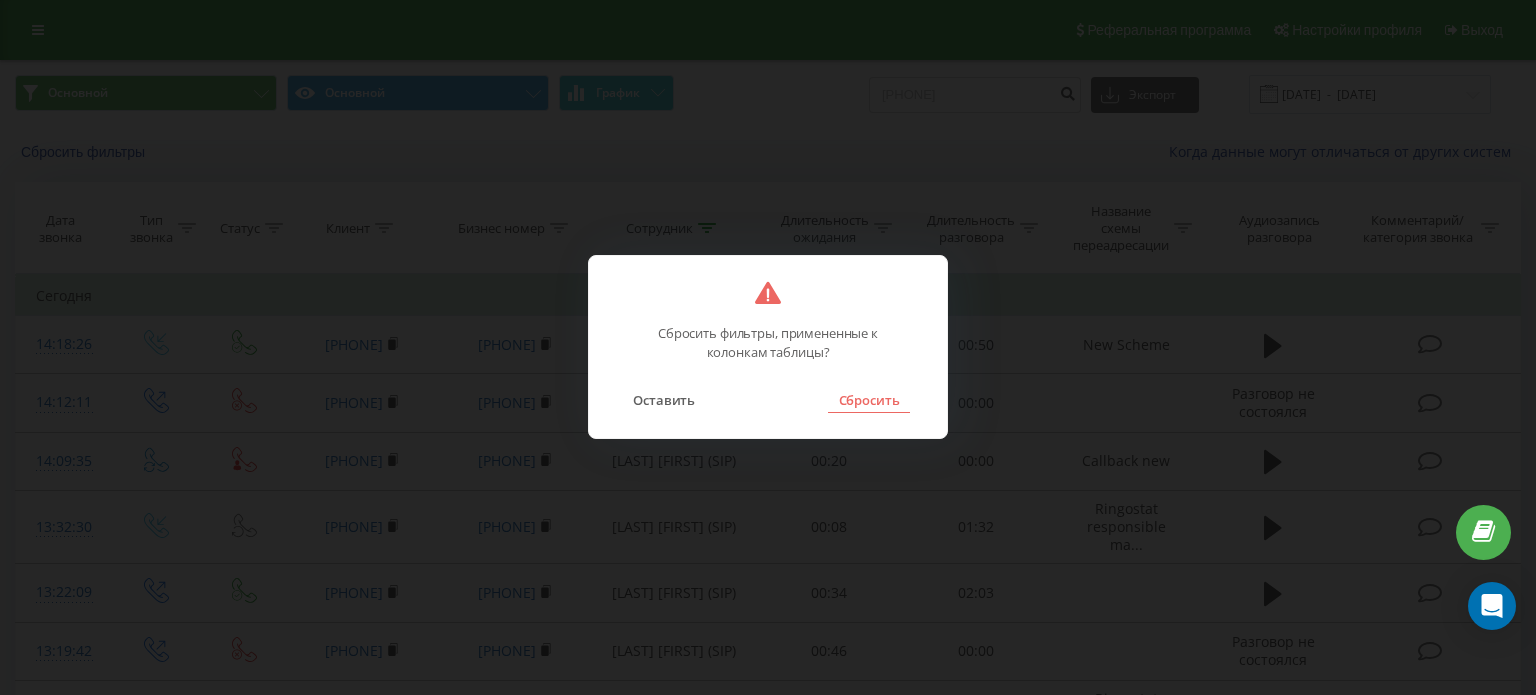 click on "Сбросить" at bounding box center [868, 400] 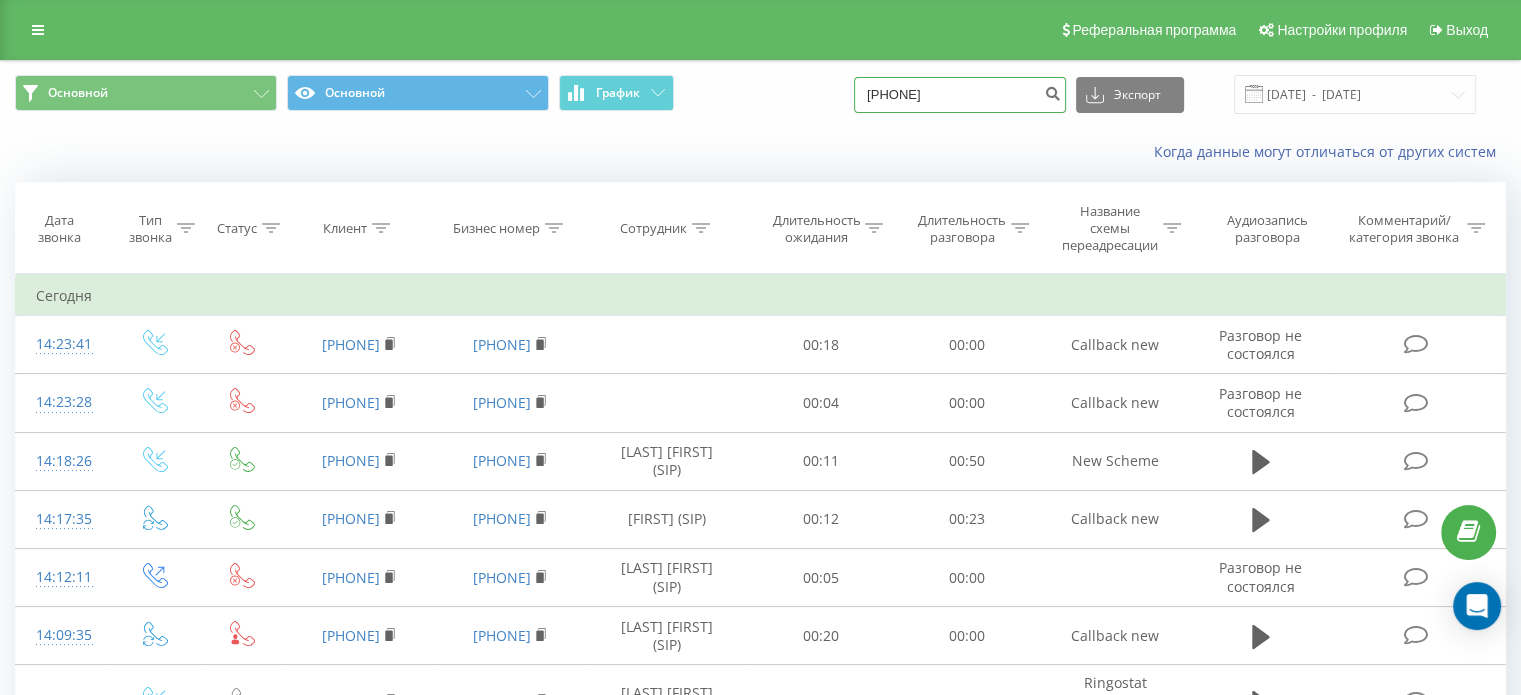click on "[PHONE]" at bounding box center [960, 95] 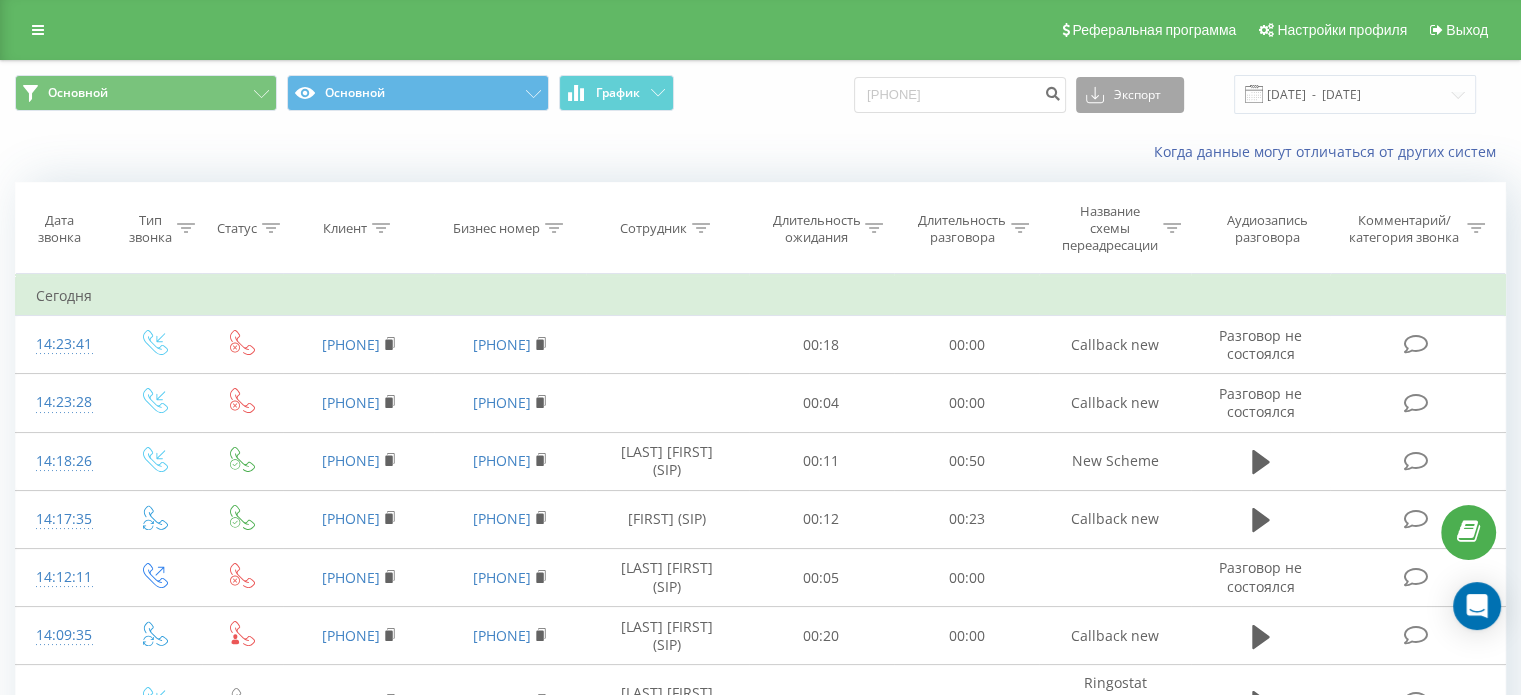 click on "Экспорт" at bounding box center [1130, 95] 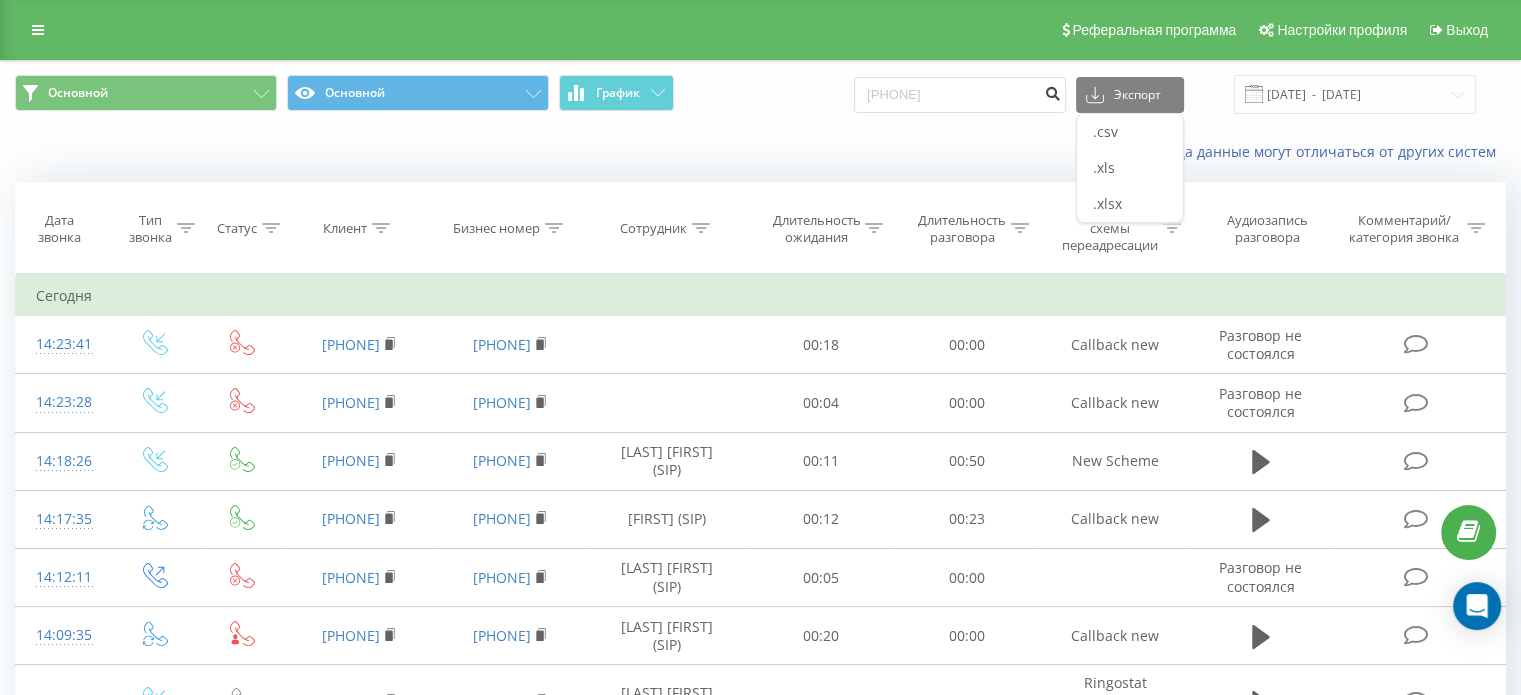 click at bounding box center [1052, 91] 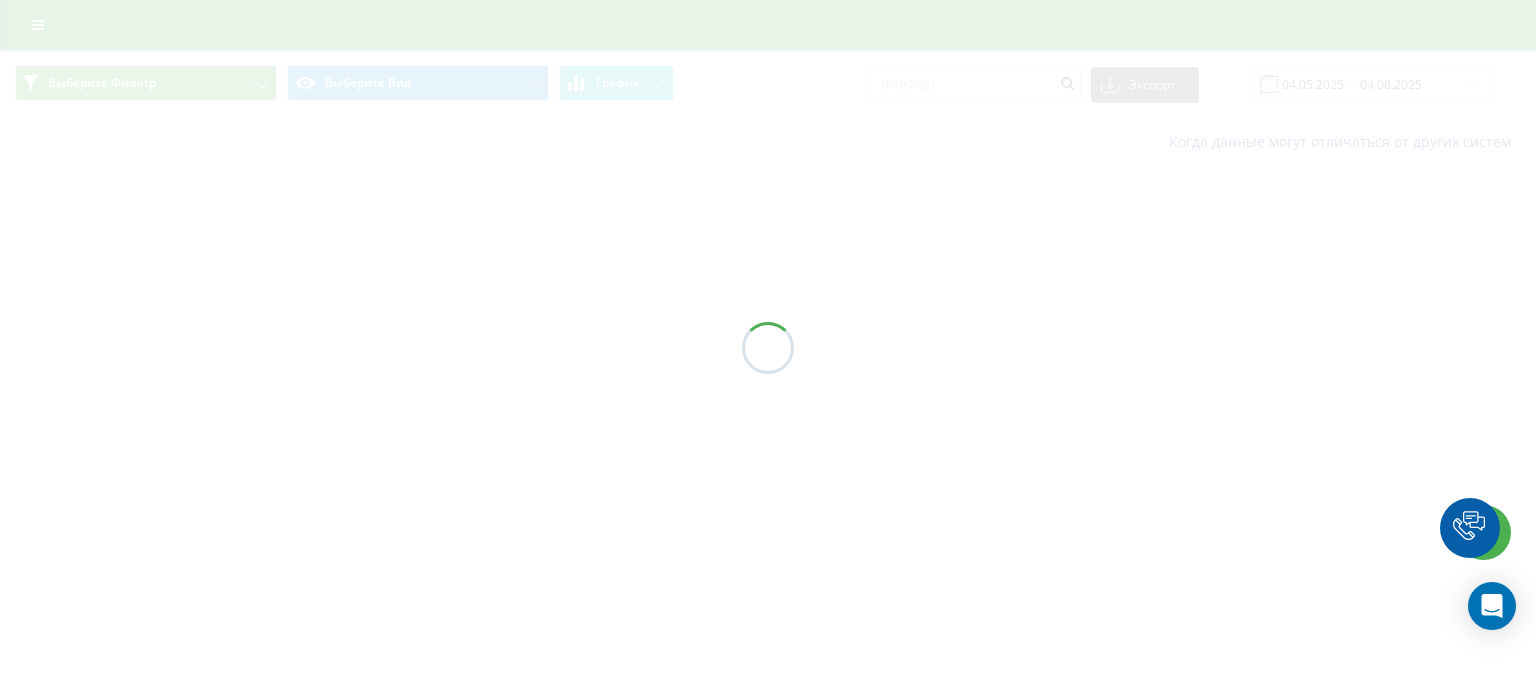 scroll, scrollTop: 0, scrollLeft: 0, axis: both 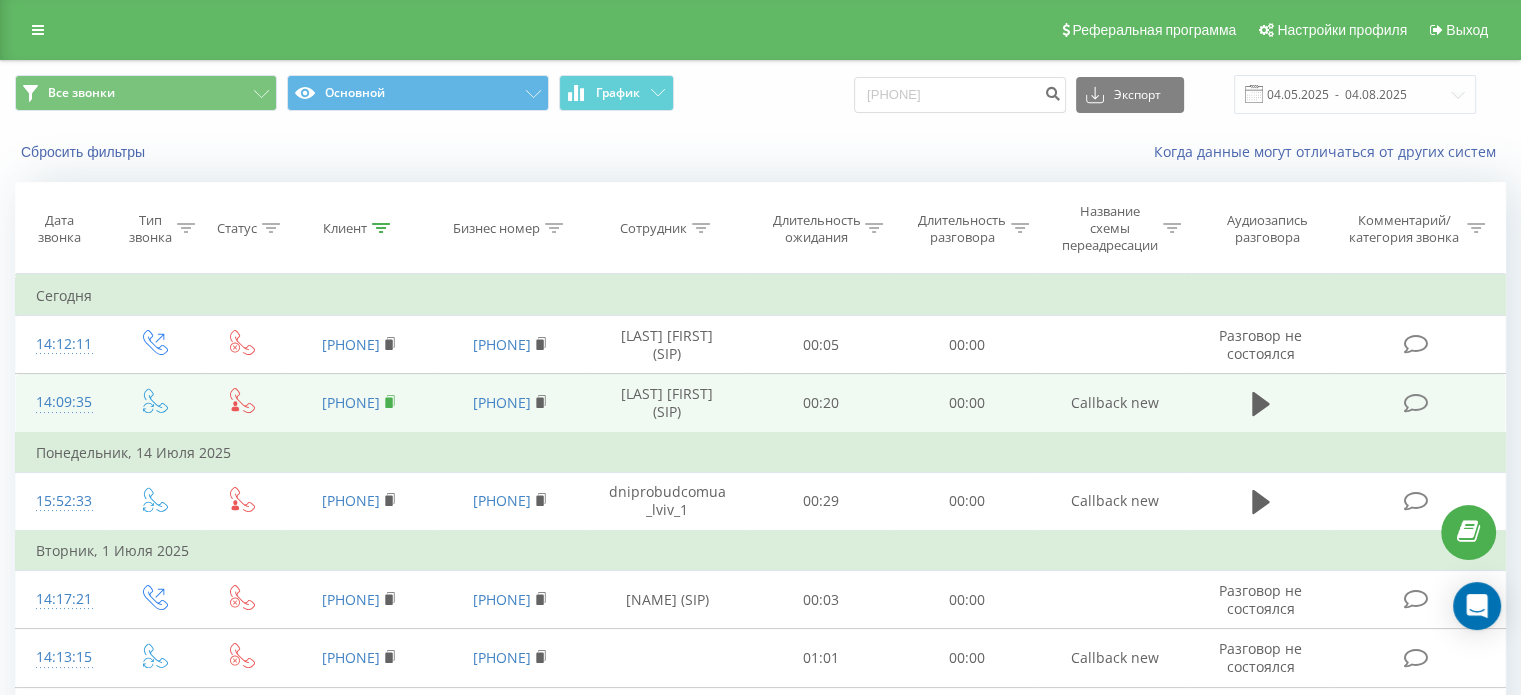 click 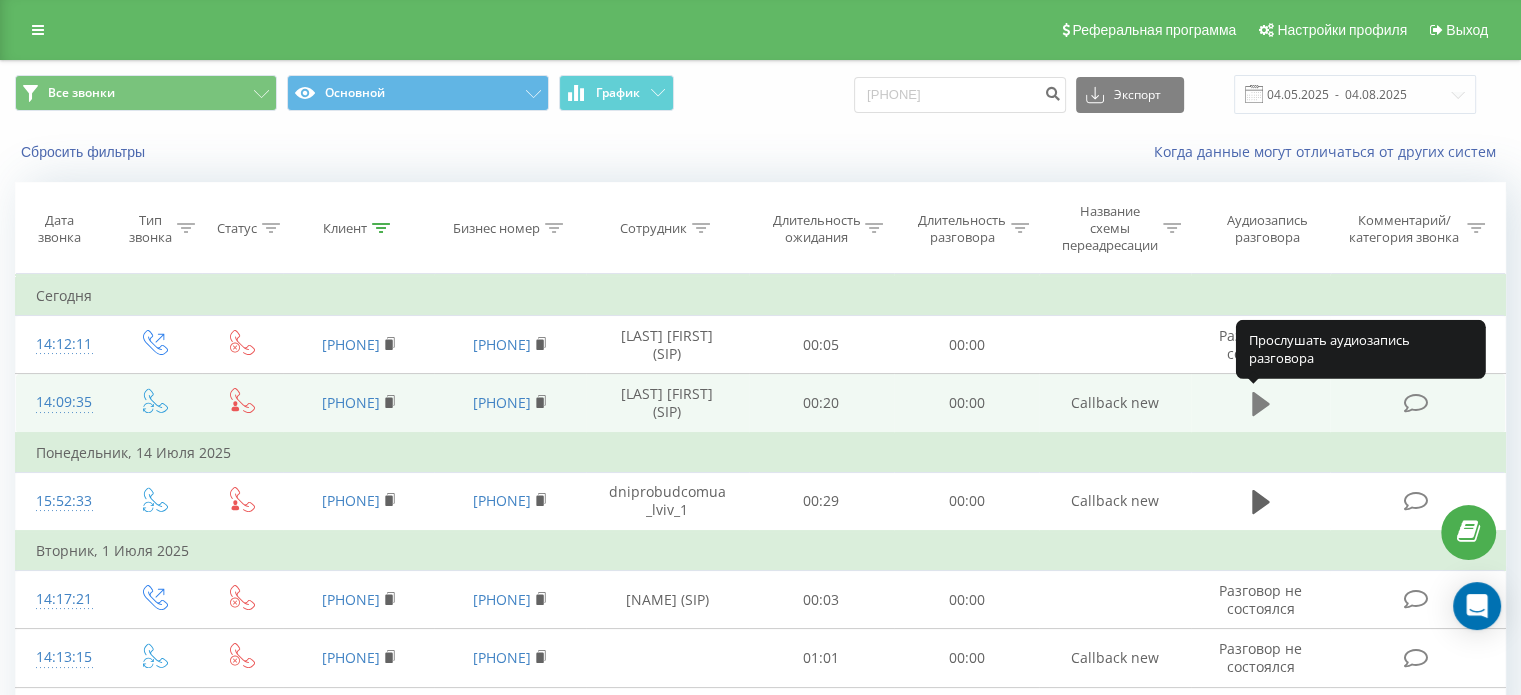 click 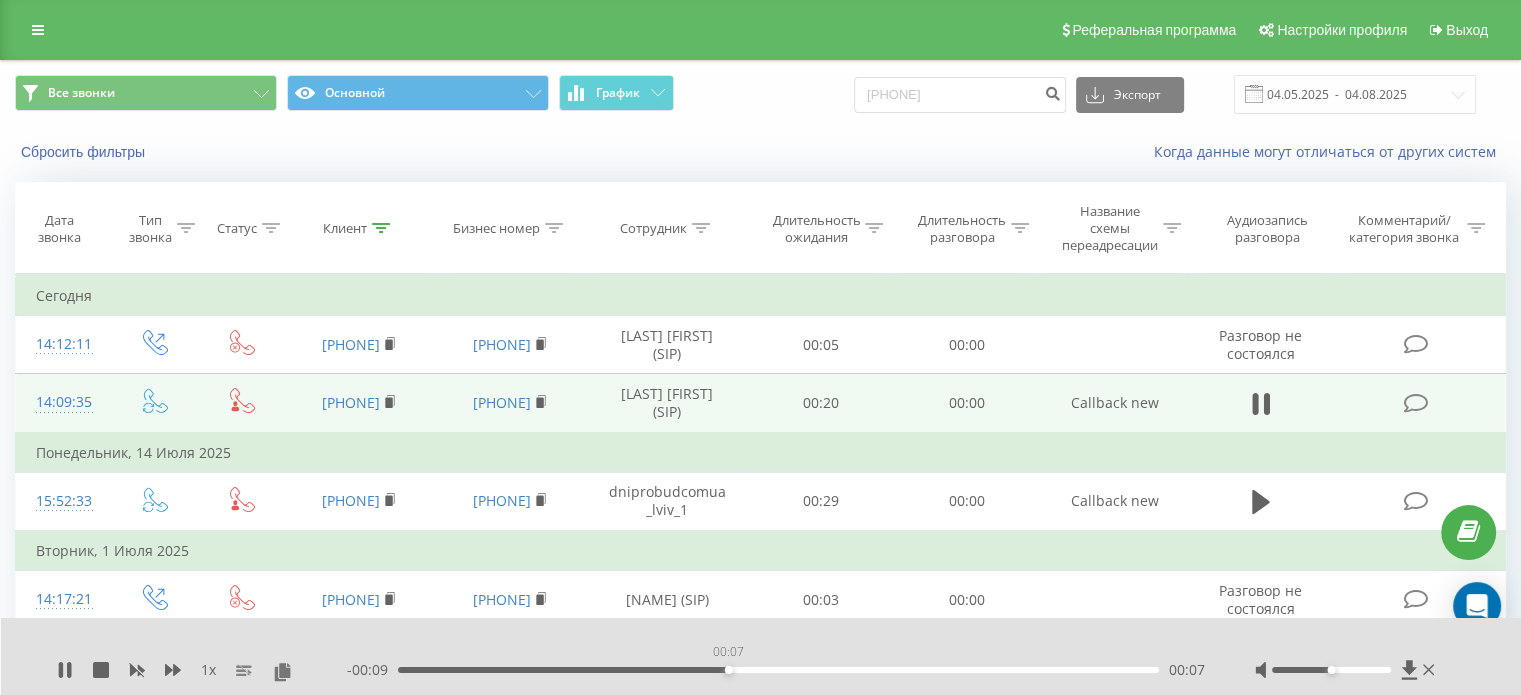 click on "00:07" at bounding box center (778, 670) 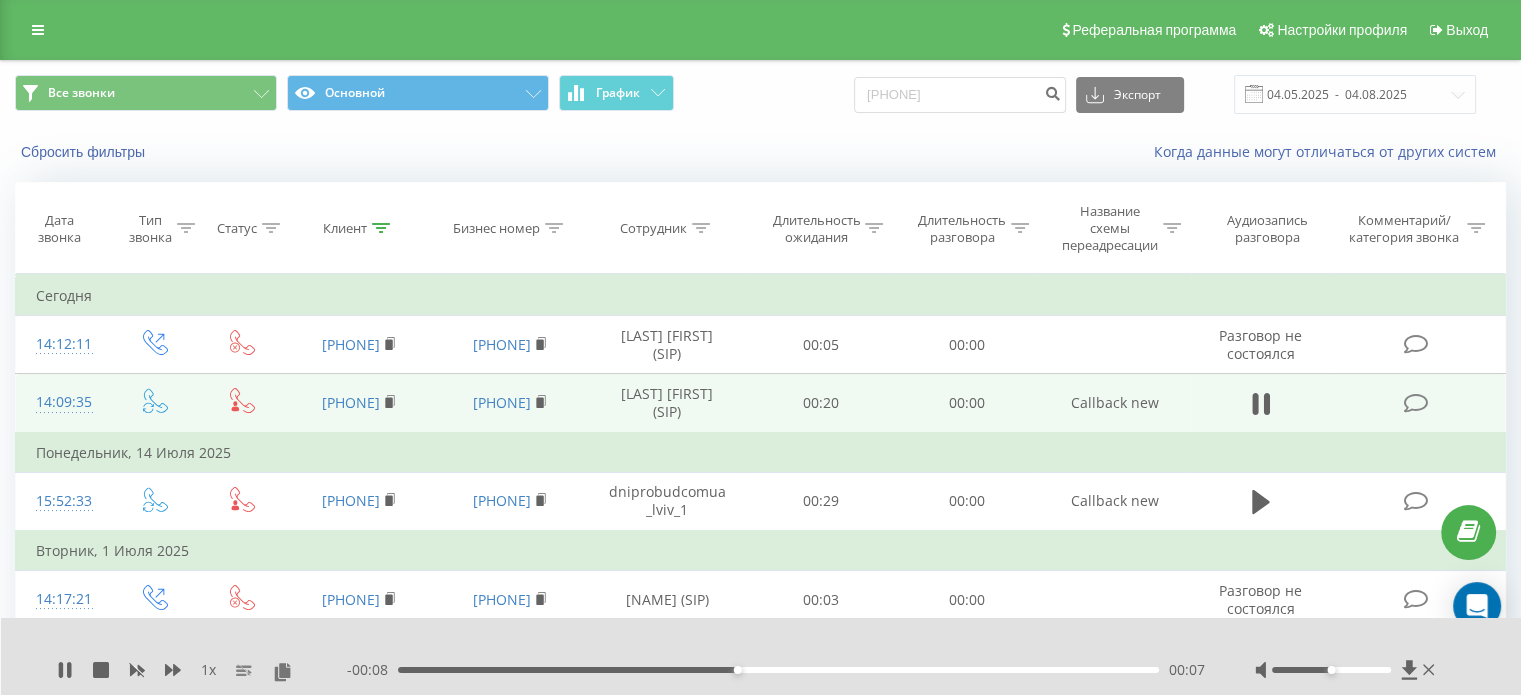 click on "00:07" at bounding box center [778, 670] 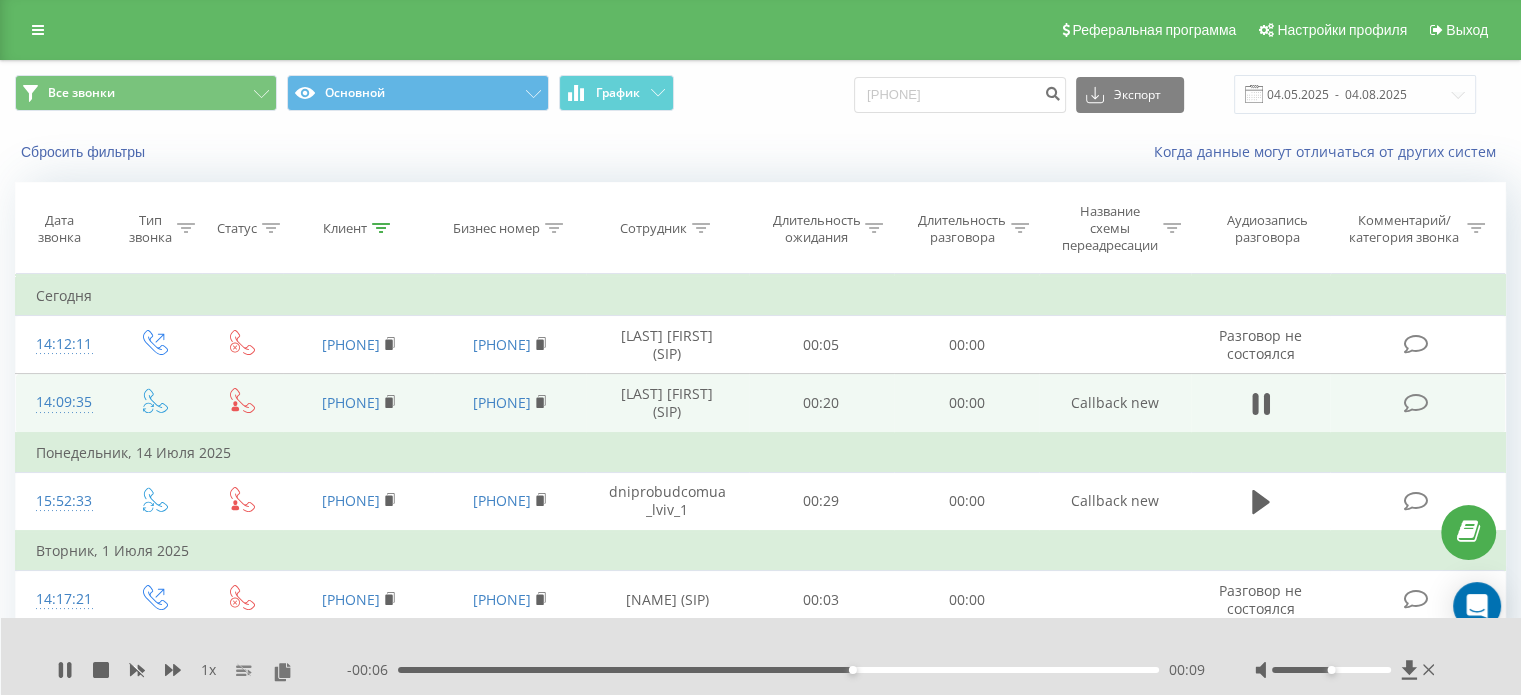 click on "- 00:06 00:09   00:09" at bounding box center [776, 670] 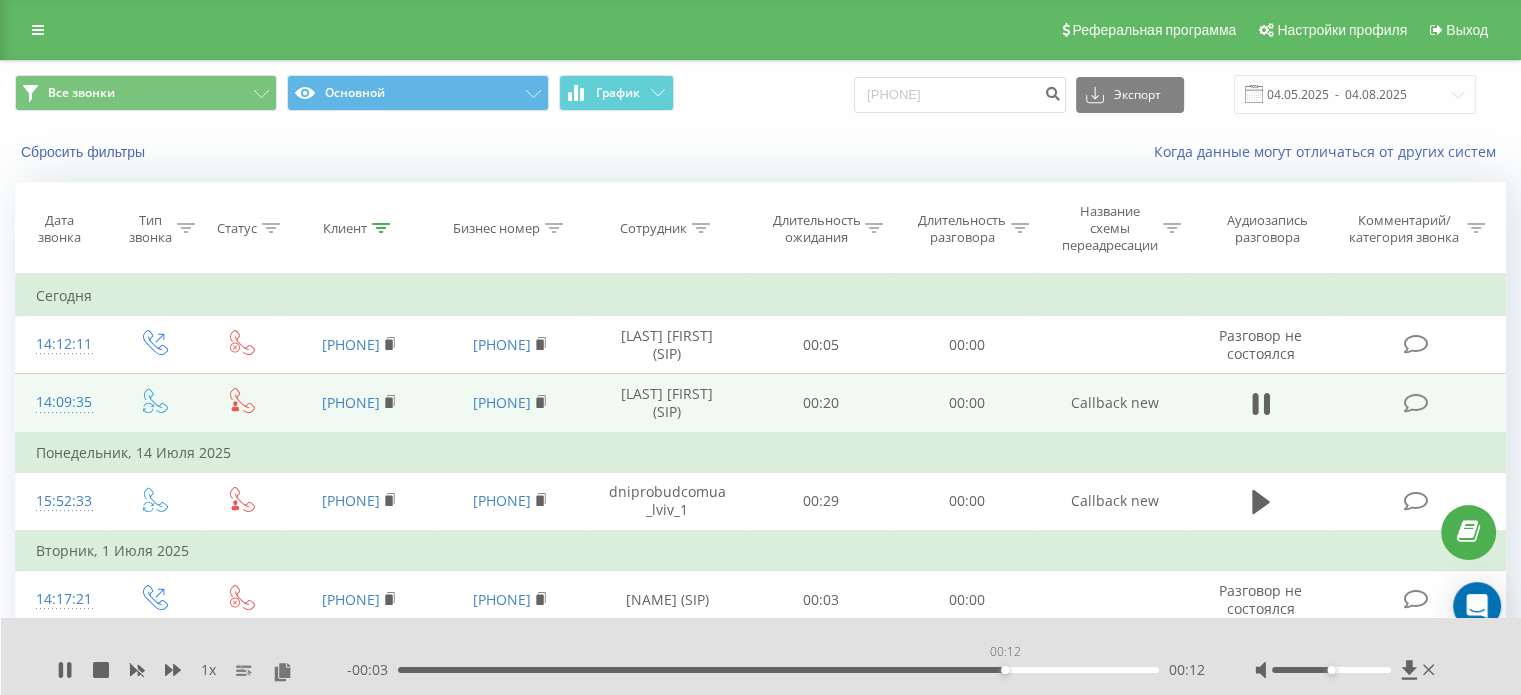 click on "00:12" at bounding box center [778, 670] 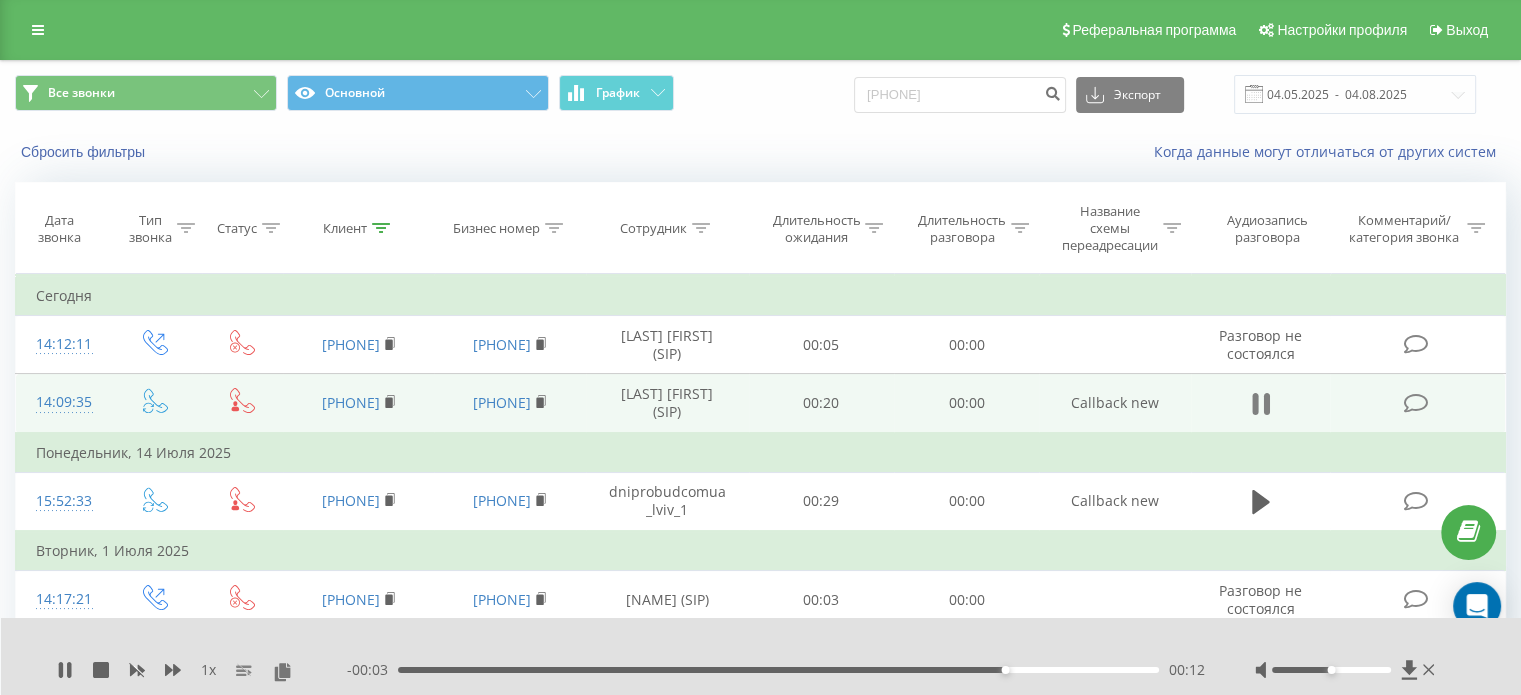 click 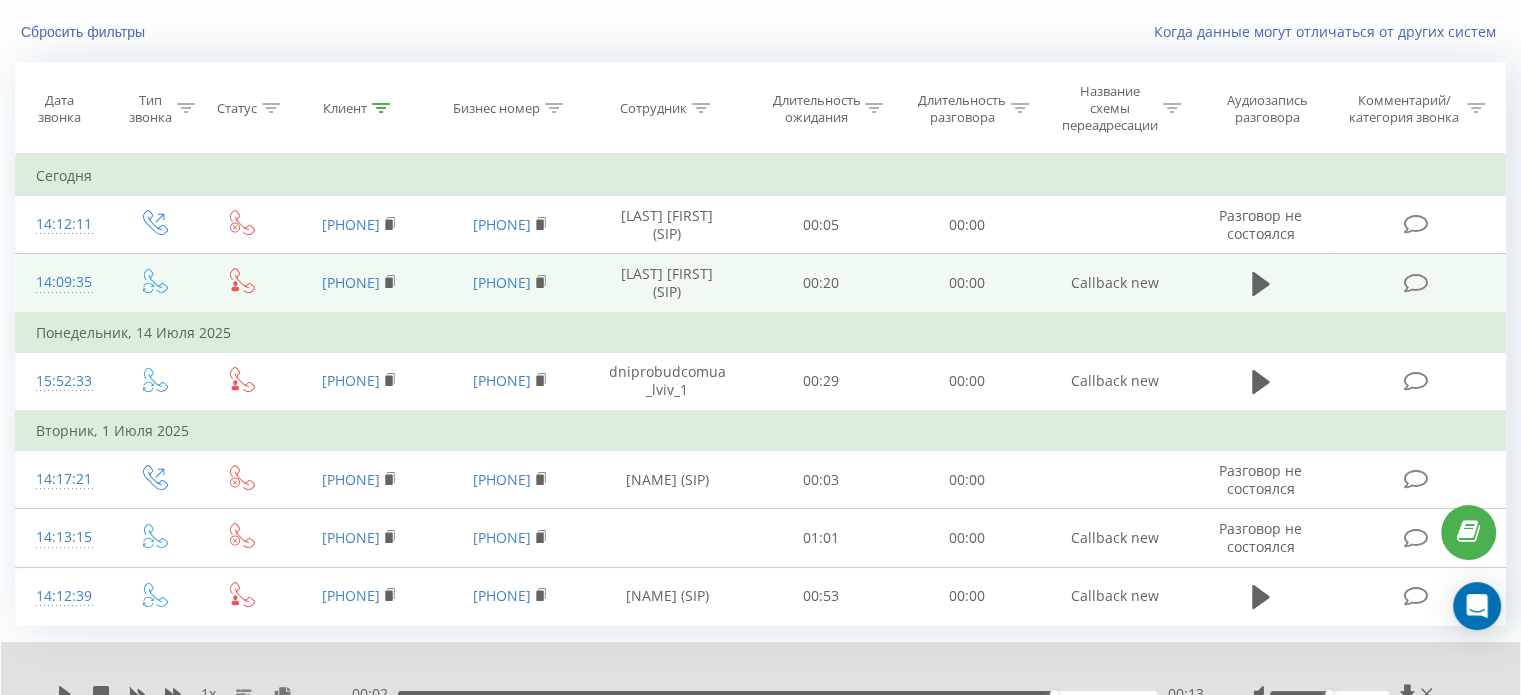 scroll, scrollTop: 122, scrollLeft: 0, axis: vertical 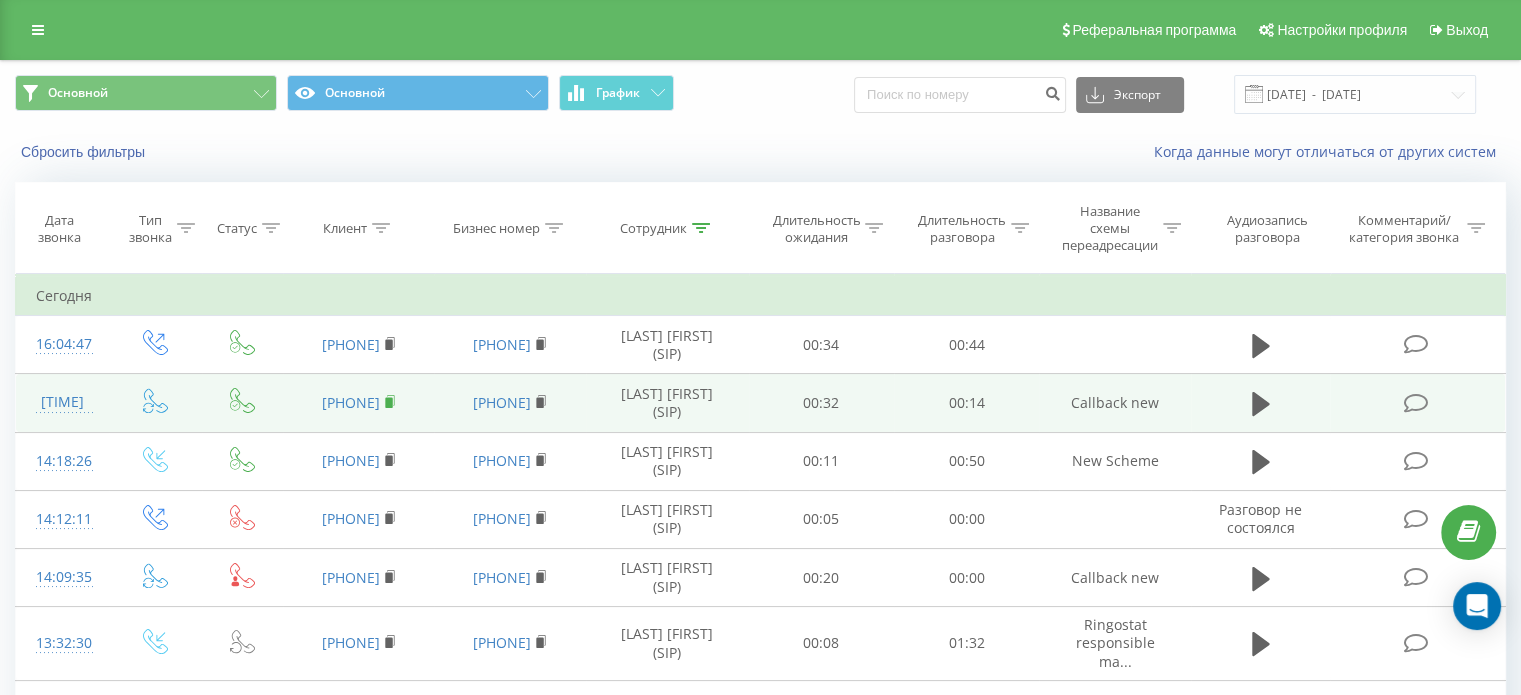 click 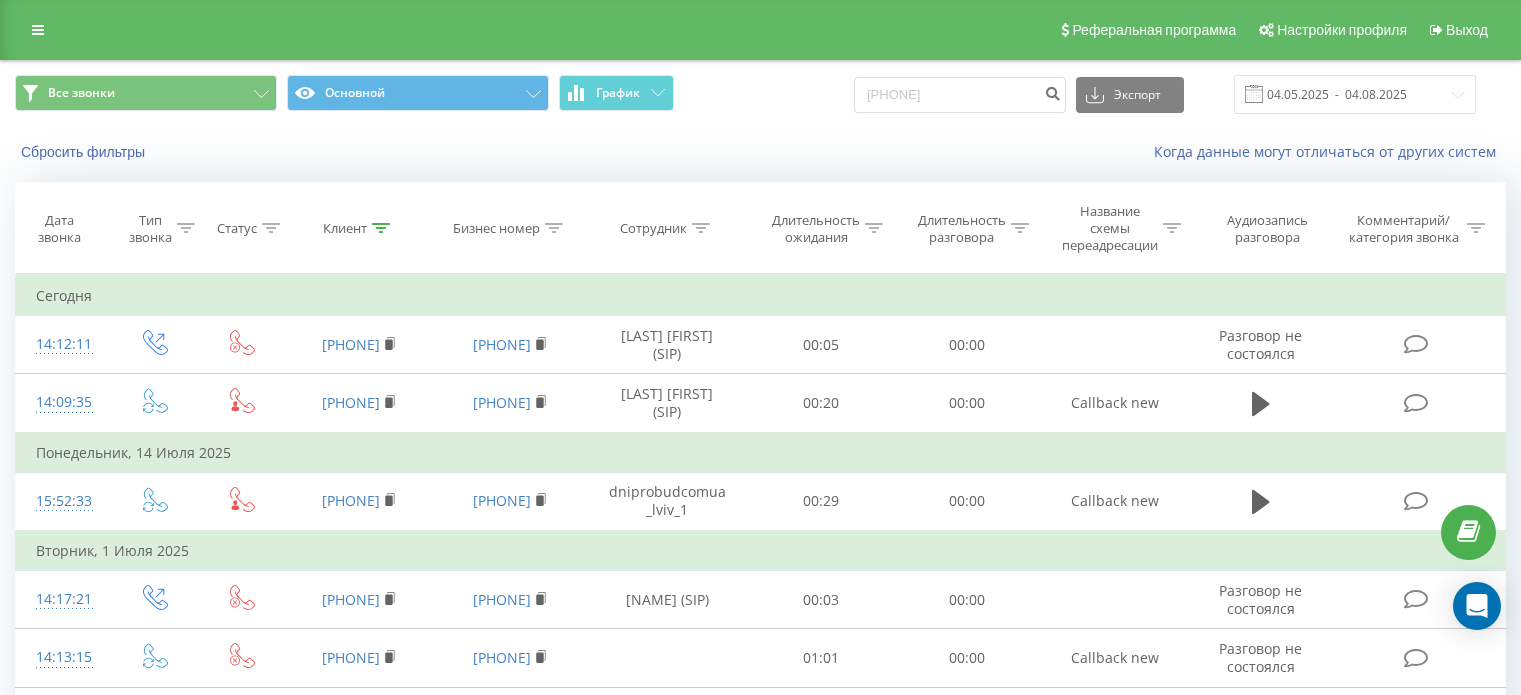 scroll, scrollTop: 122, scrollLeft: 0, axis: vertical 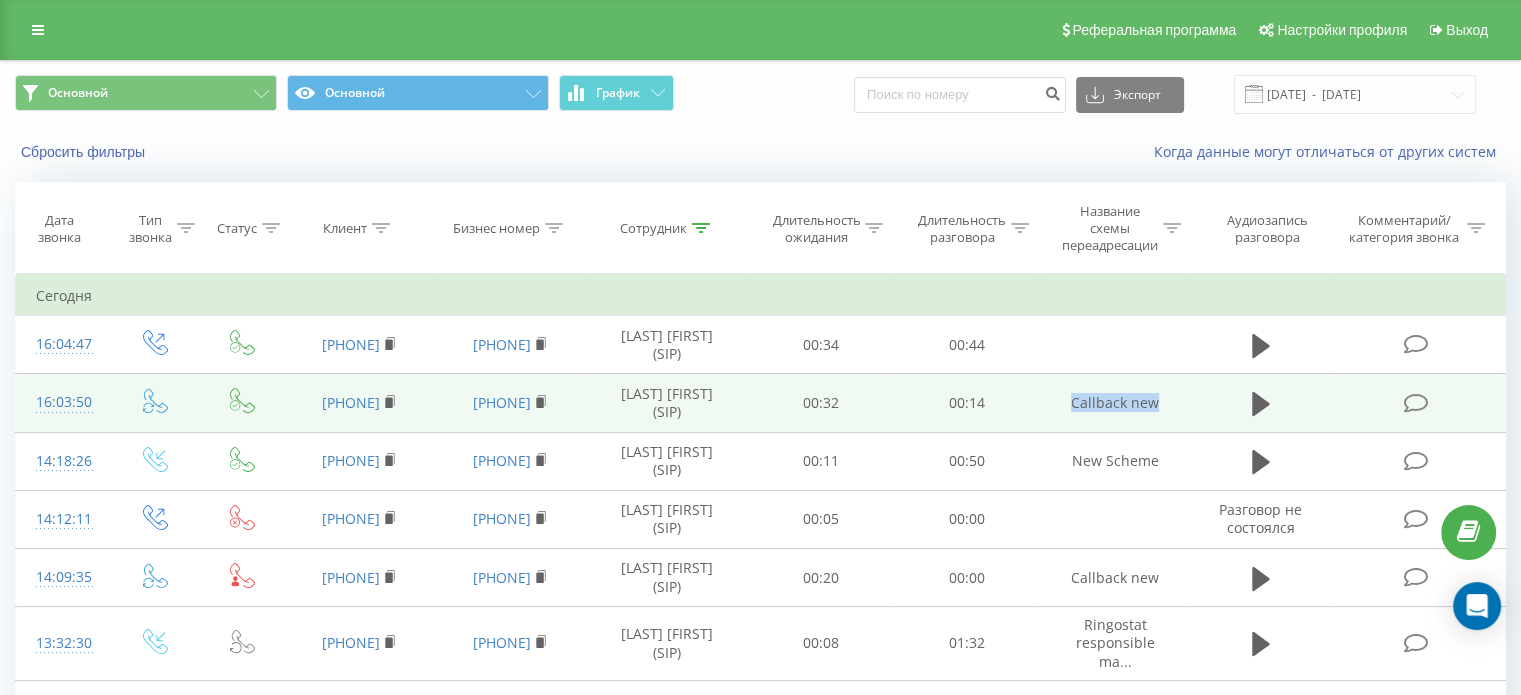 drag, startPoint x: 1063, startPoint y: 403, endPoint x: 1171, endPoint y: 403, distance: 108 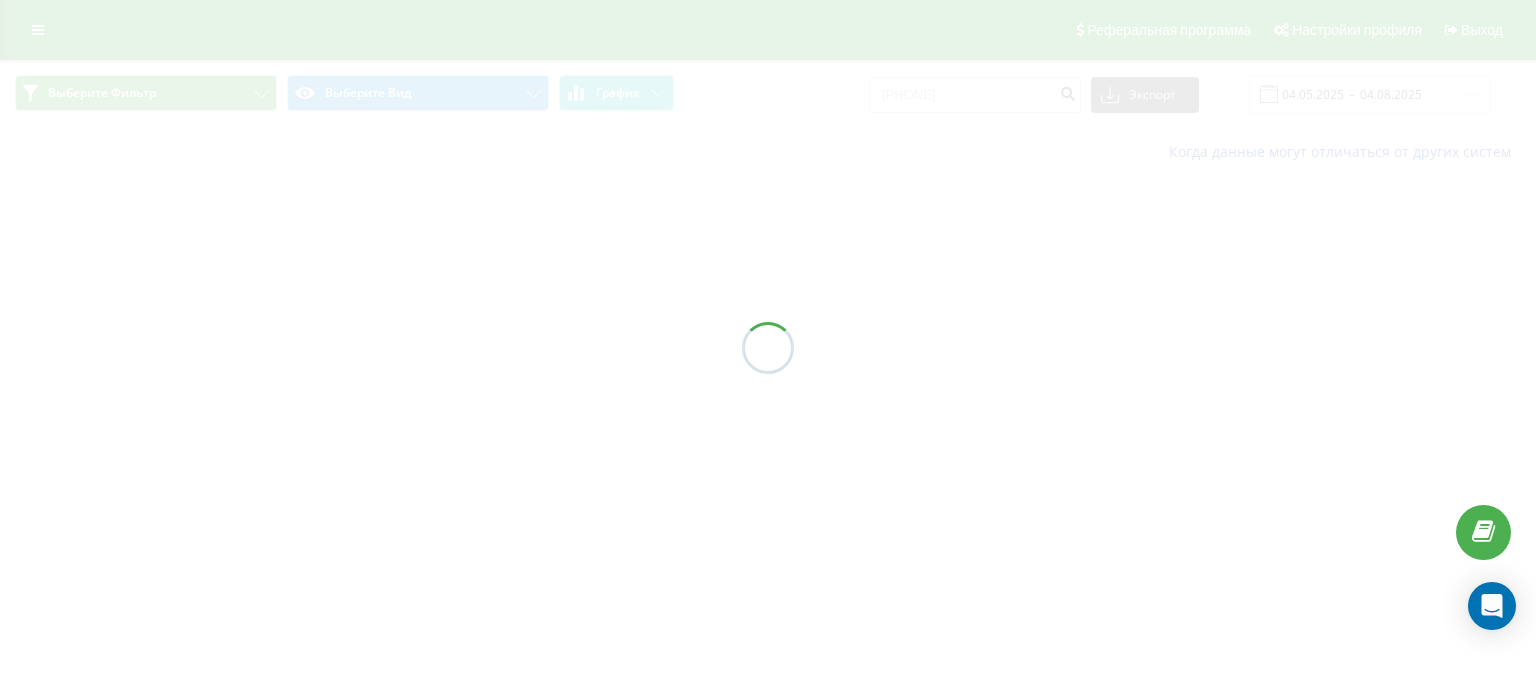 scroll, scrollTop: 0, scrollLeft: 0, axis: both 